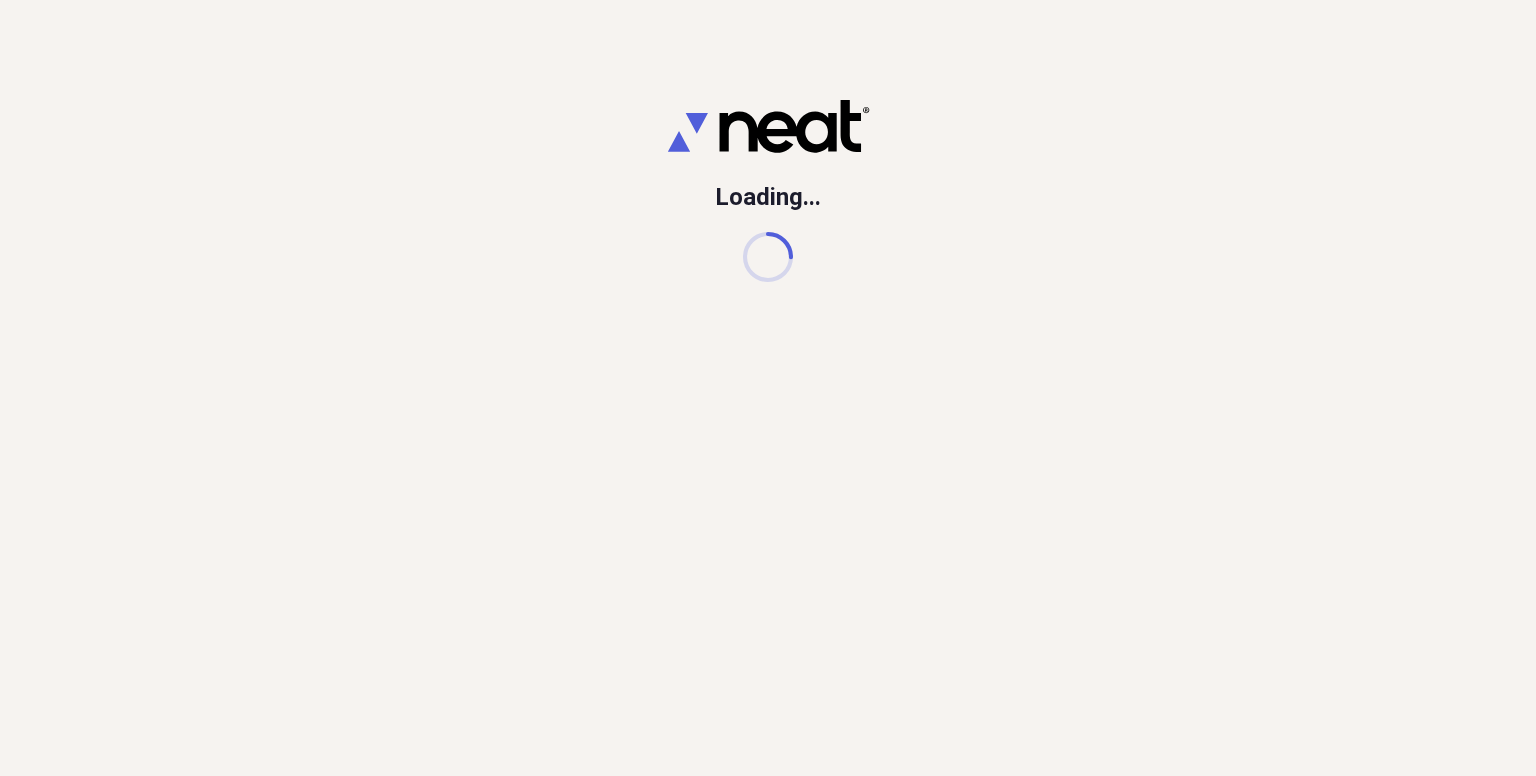 scroll, scrollTop: 0, scrollLeft: 0, axis: both 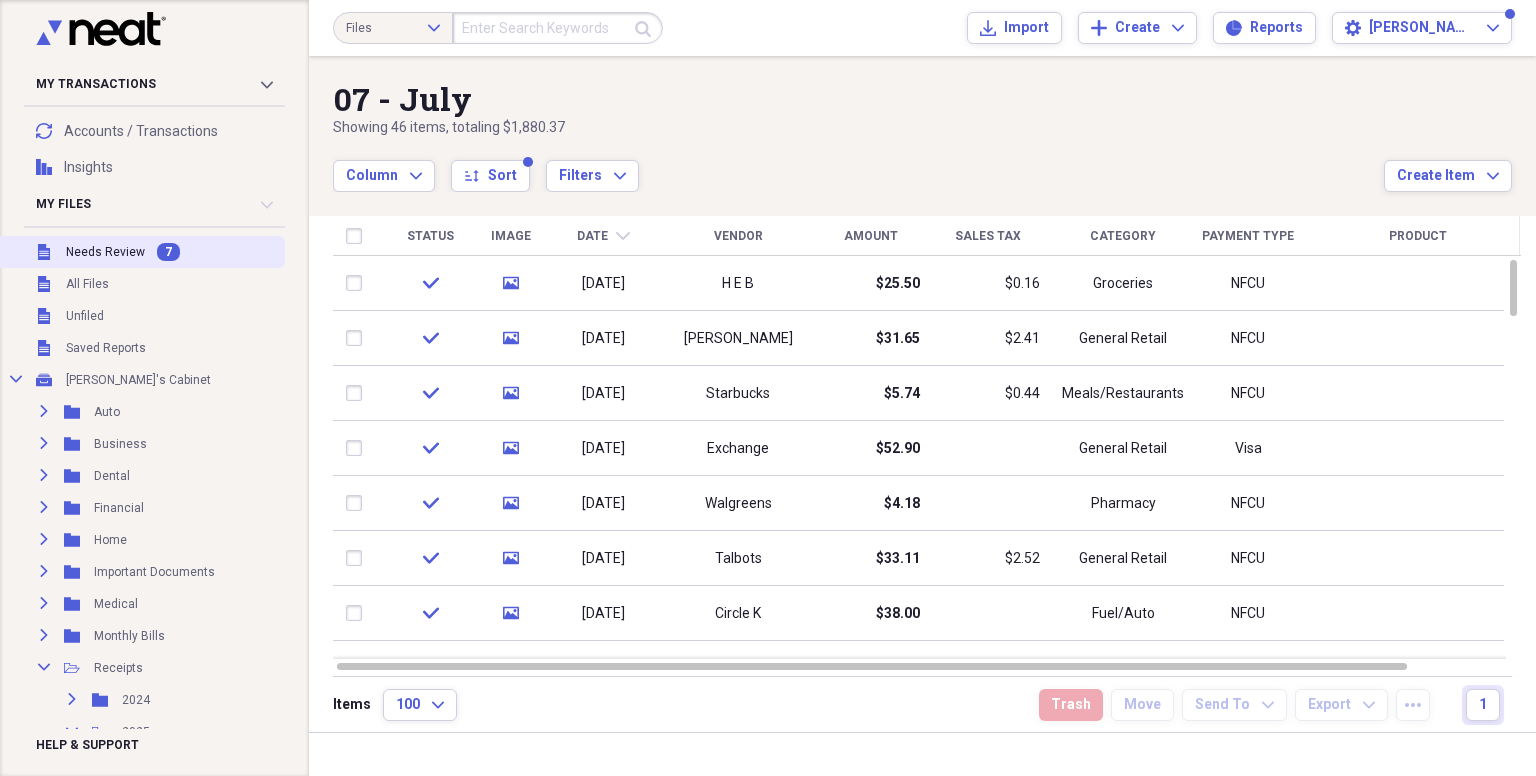 click on "Unfiled Needs Review 7" at bounding box center [140, 252] 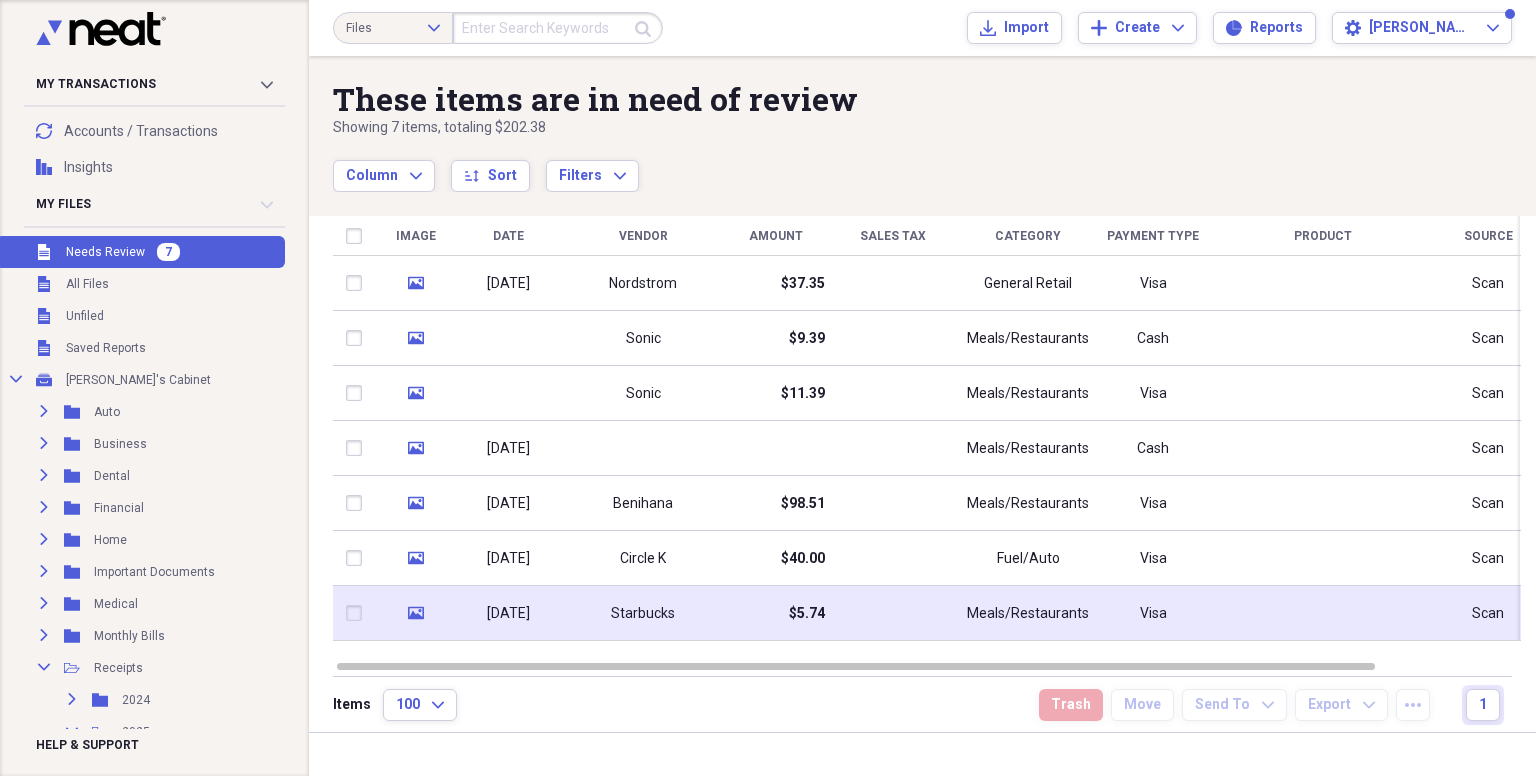 click on "Starbucks" at bounding box center [643, 614] 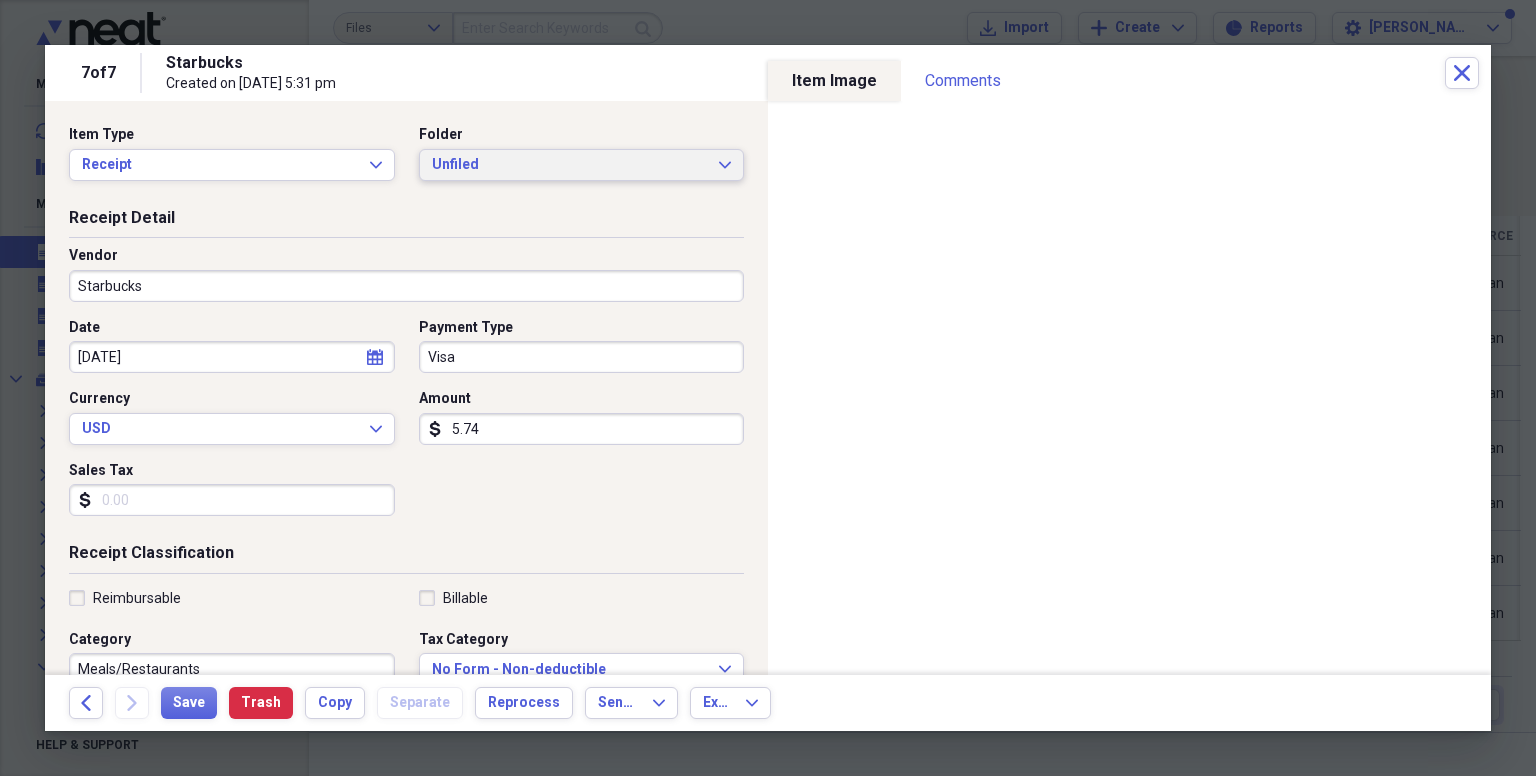 click on "Unfiled" at bounding box center (570, 165) 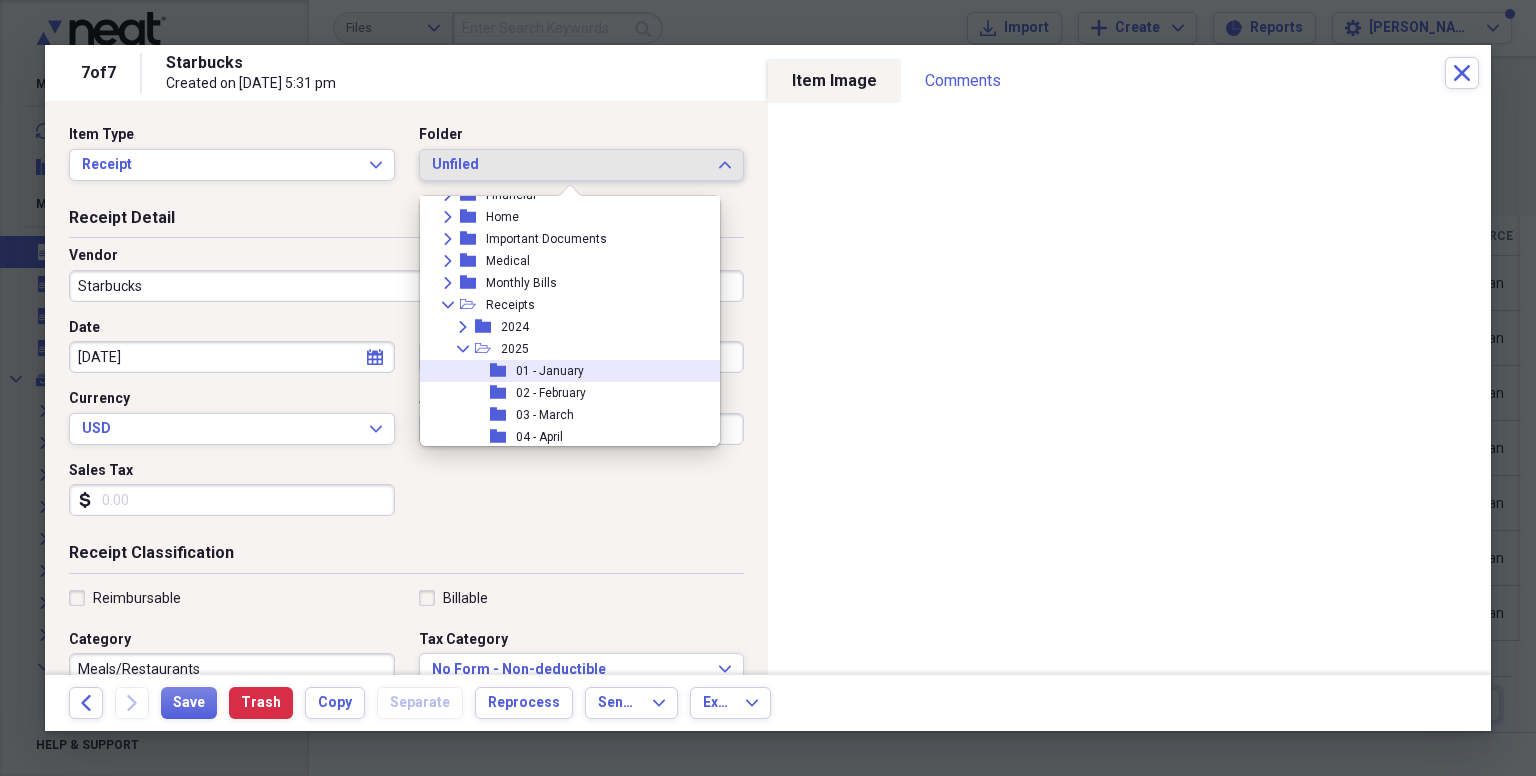scroll, scrollTop: 248, scrollLeft: 0, axis: vertical 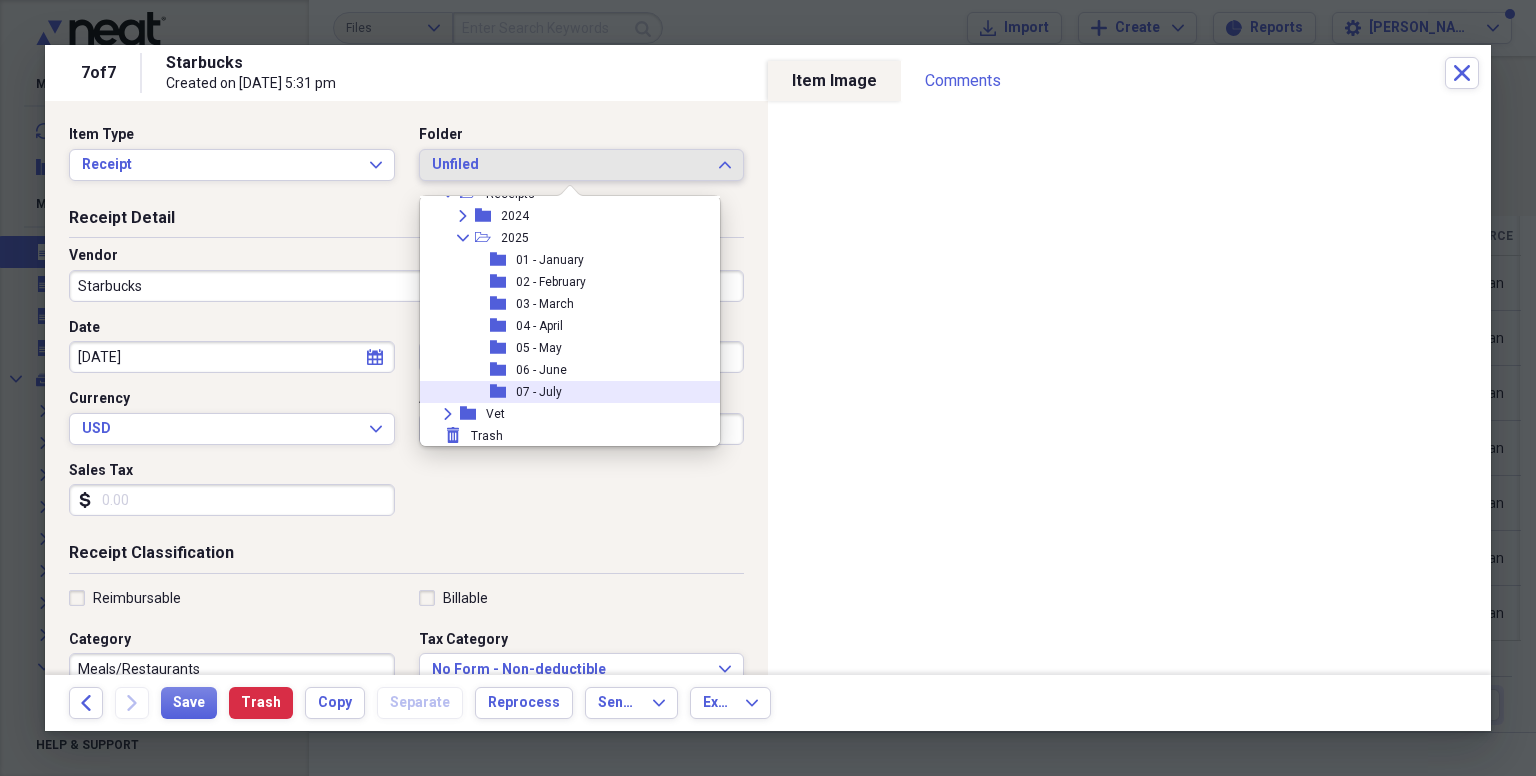 click on "07 - July" at bounding box center (539, 392) 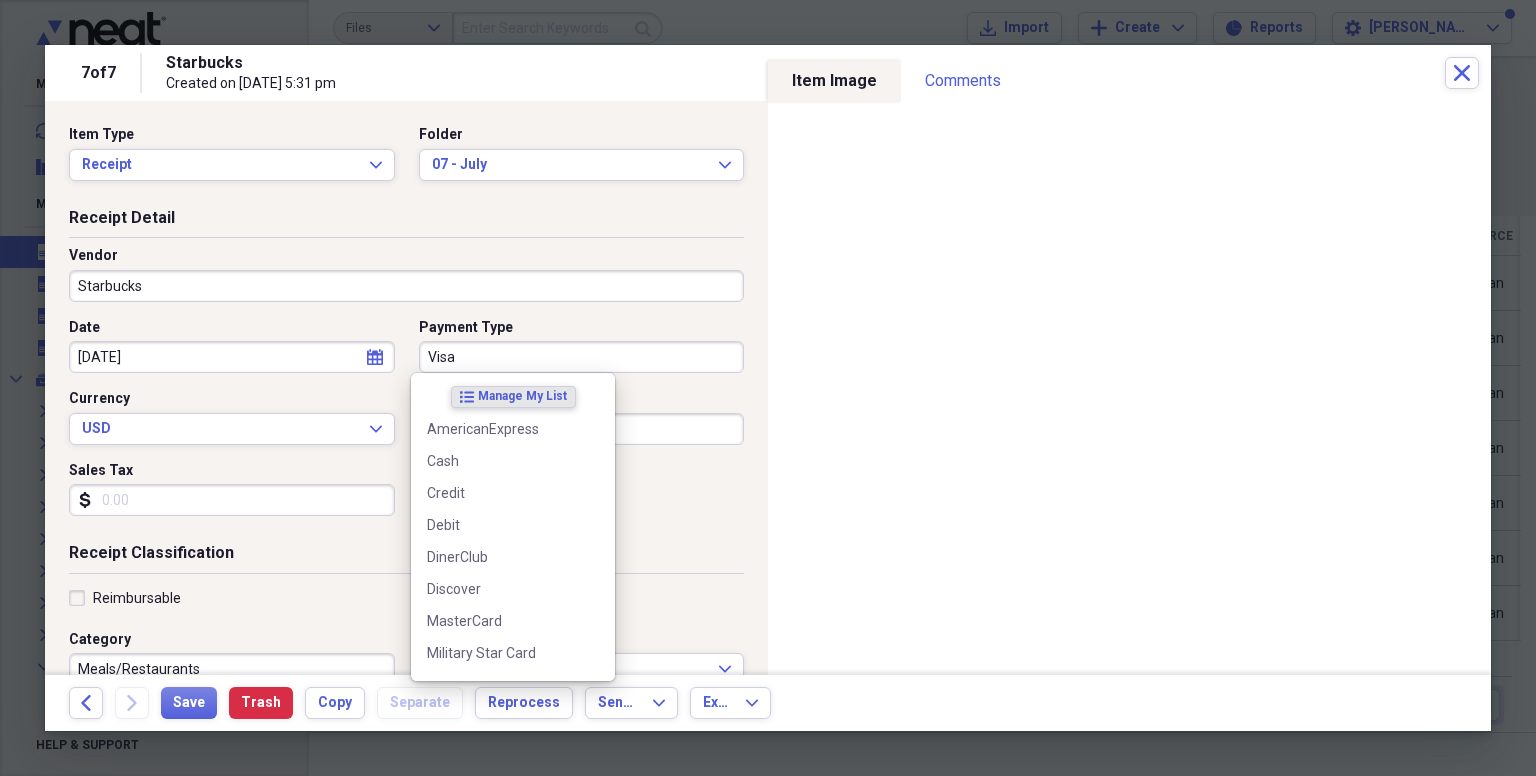 click on "Visa" at bounding box center (582, 357) 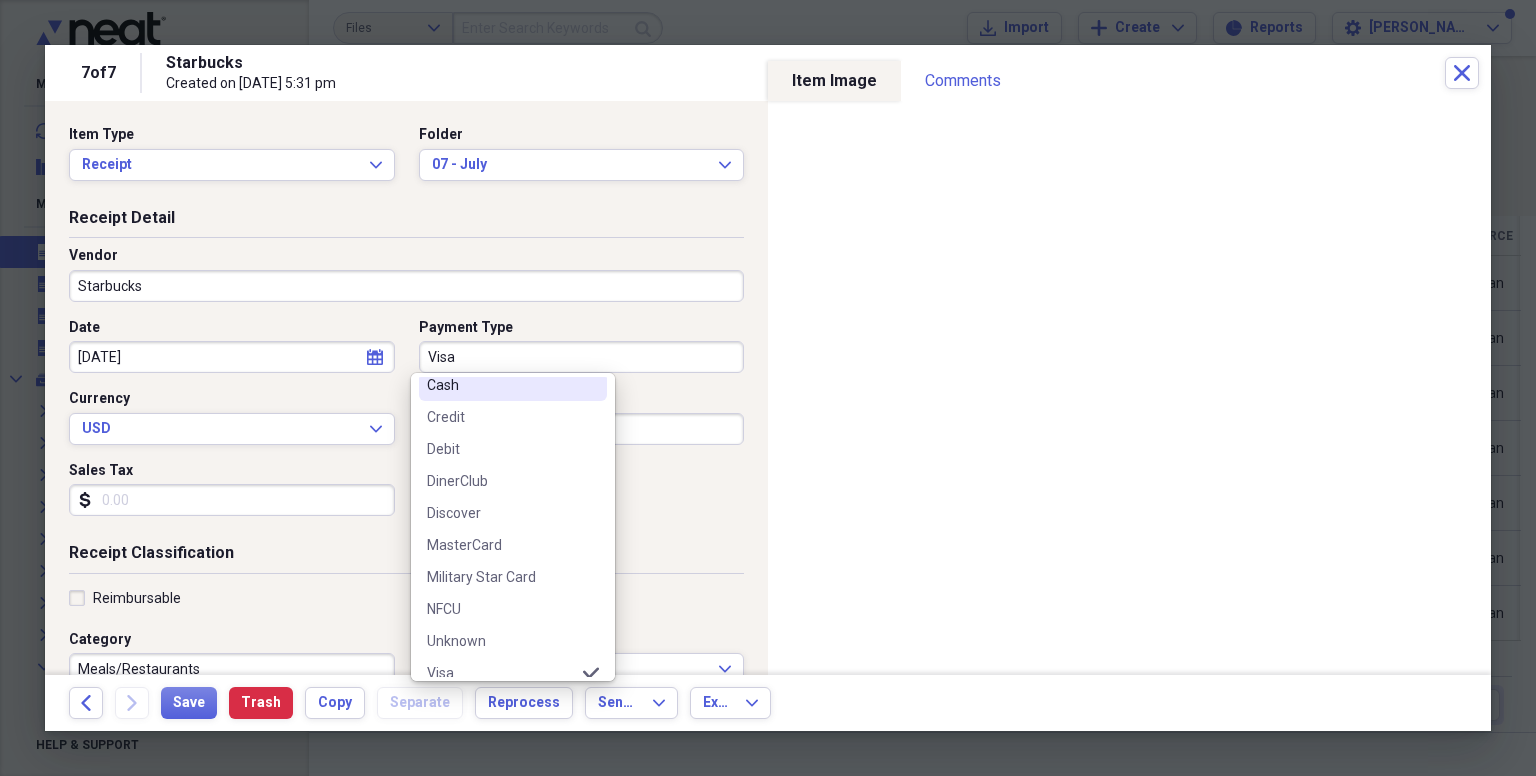 scroll, scrollTop: 156, scrollLeft: 0, axis: vertical 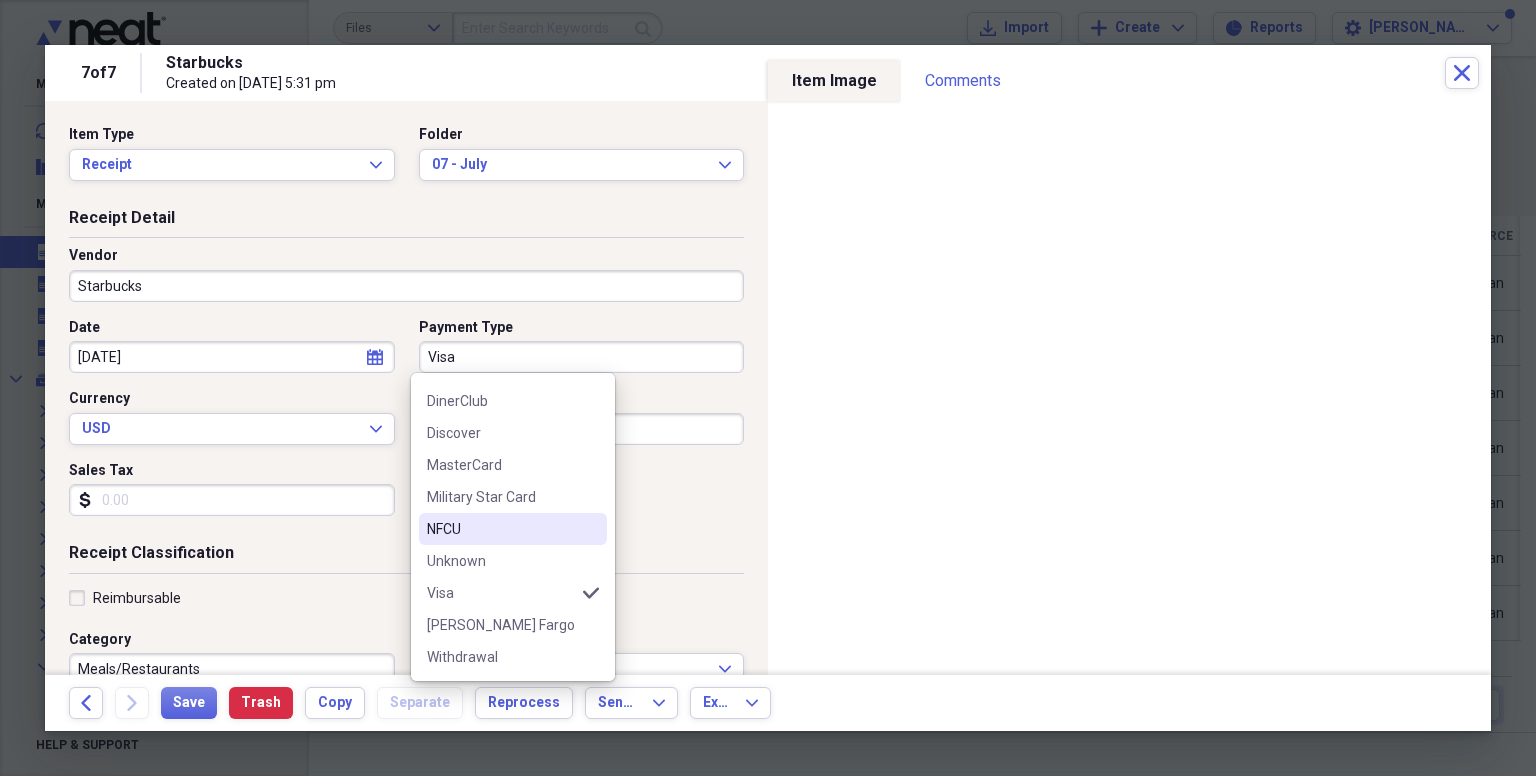 click on "NFCU" at bounding box center (513, 529) 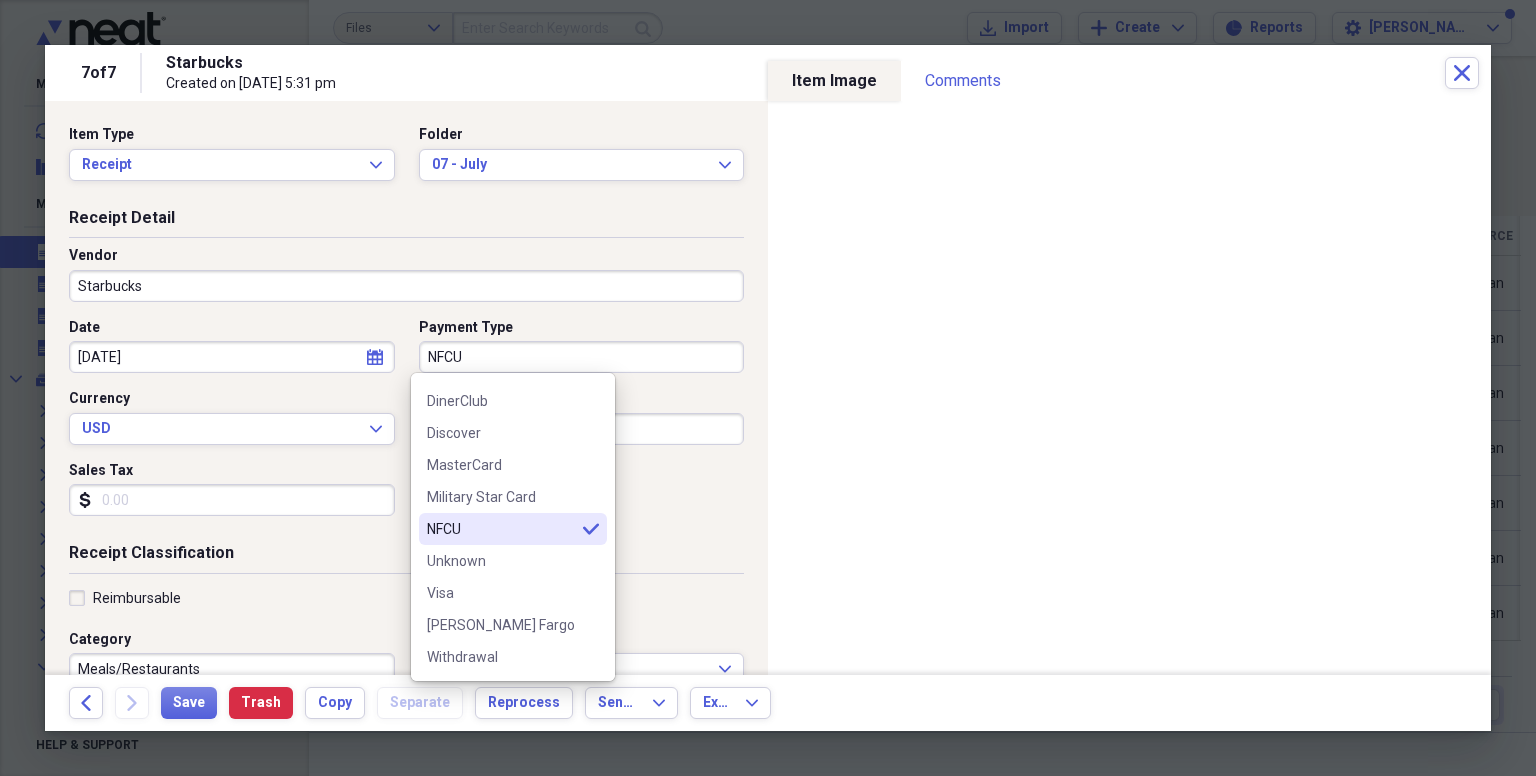 type on "NFCU" 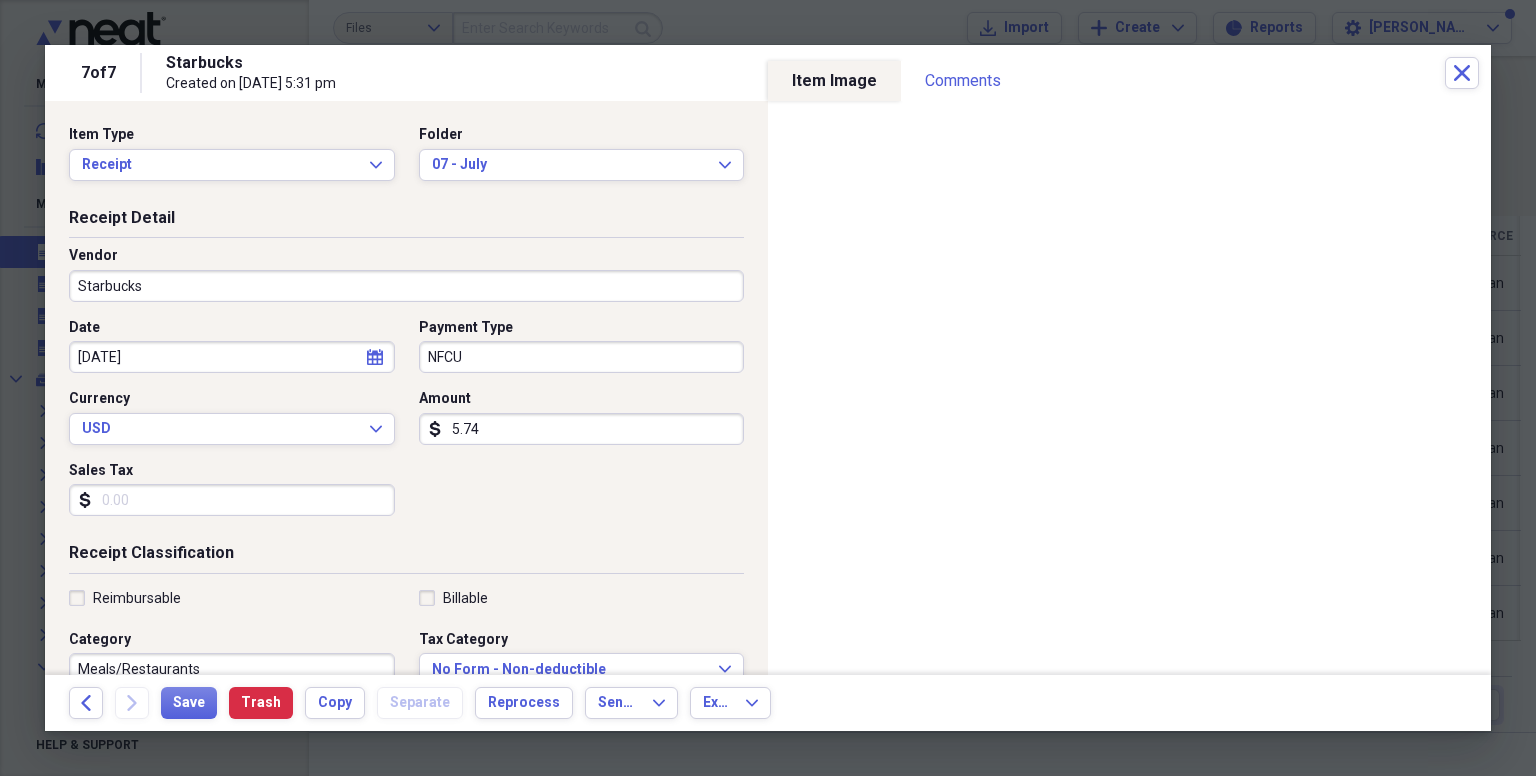 click on "Sales Tax" at bounding box center (232, 500) 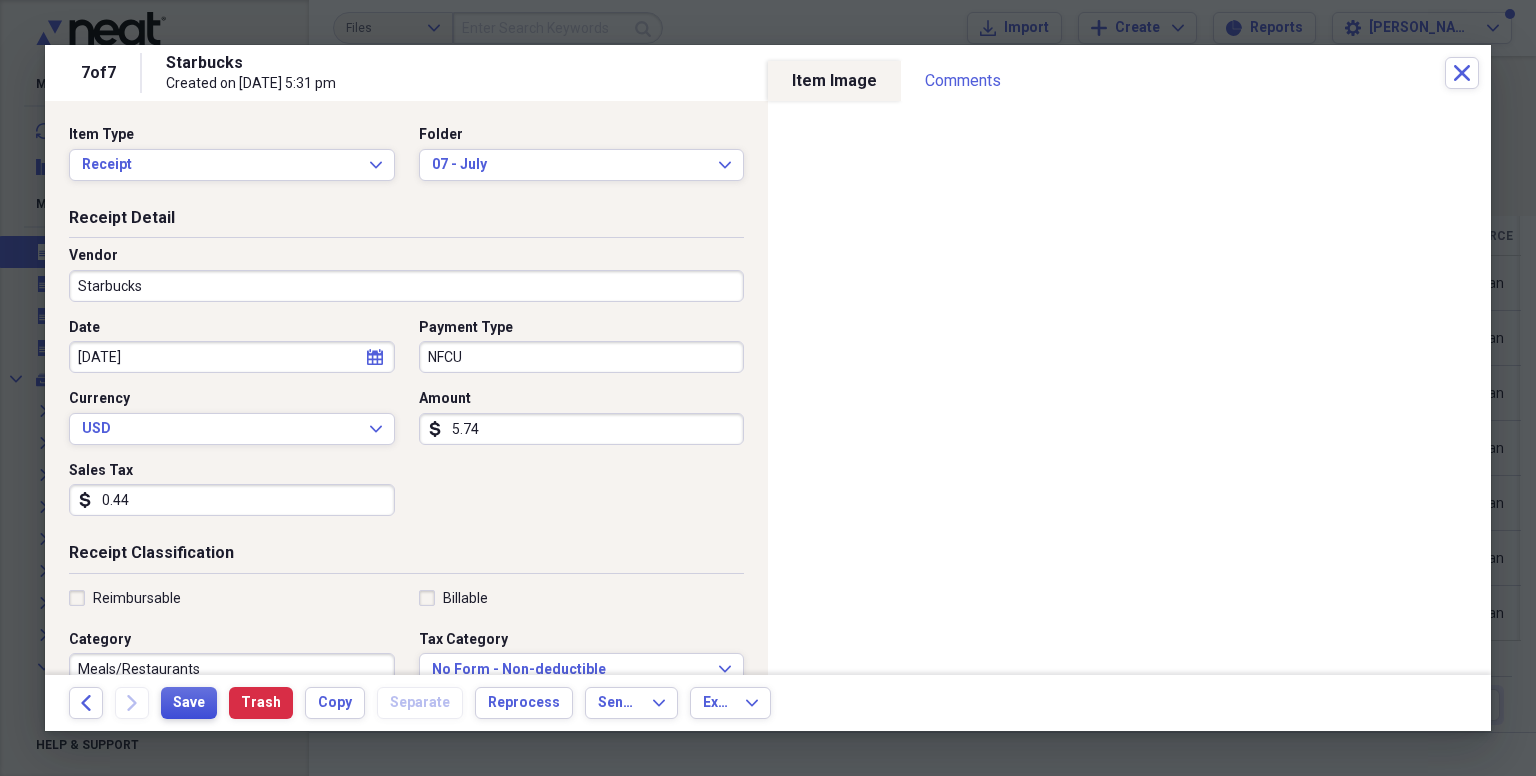 type on "0.44" 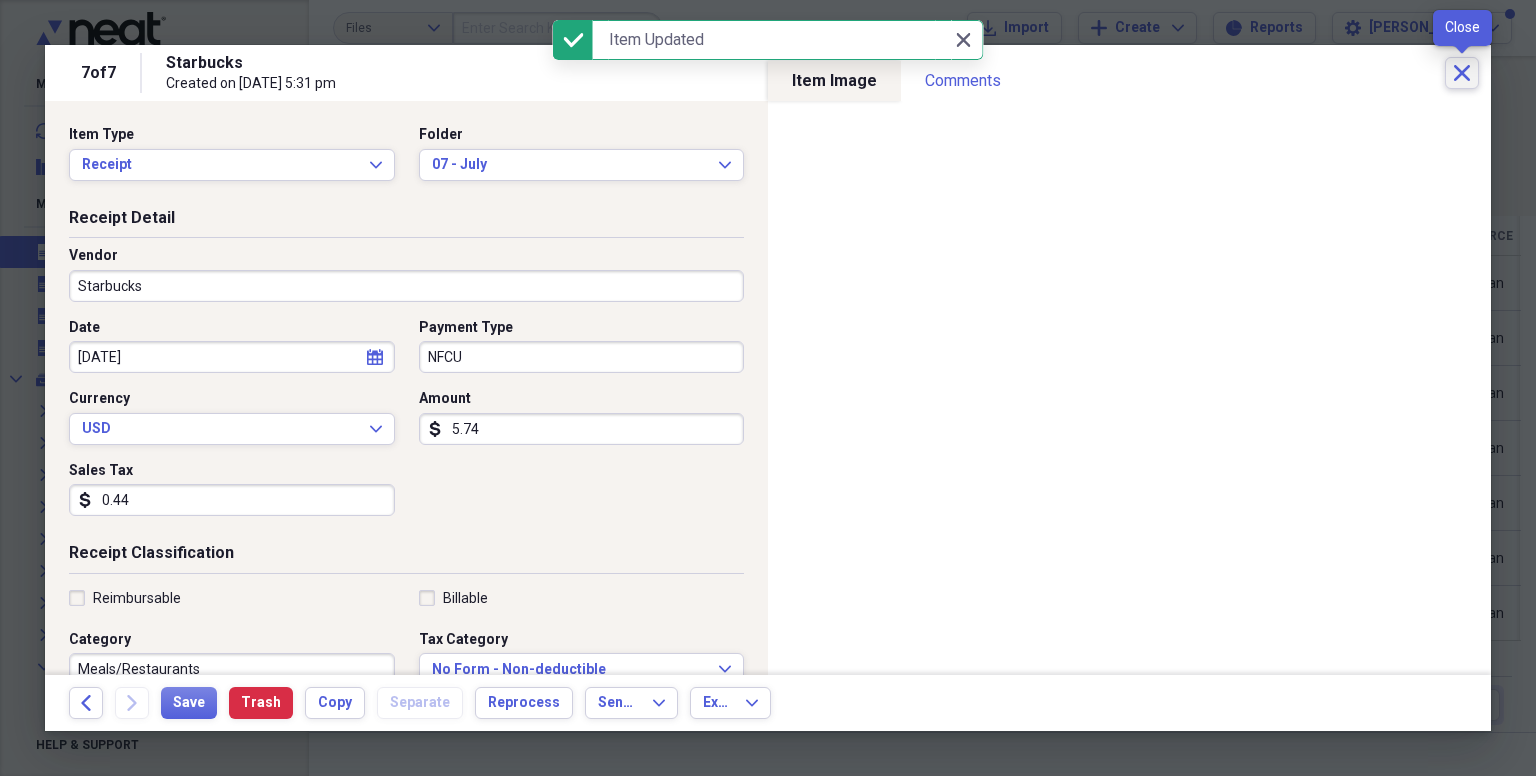 click 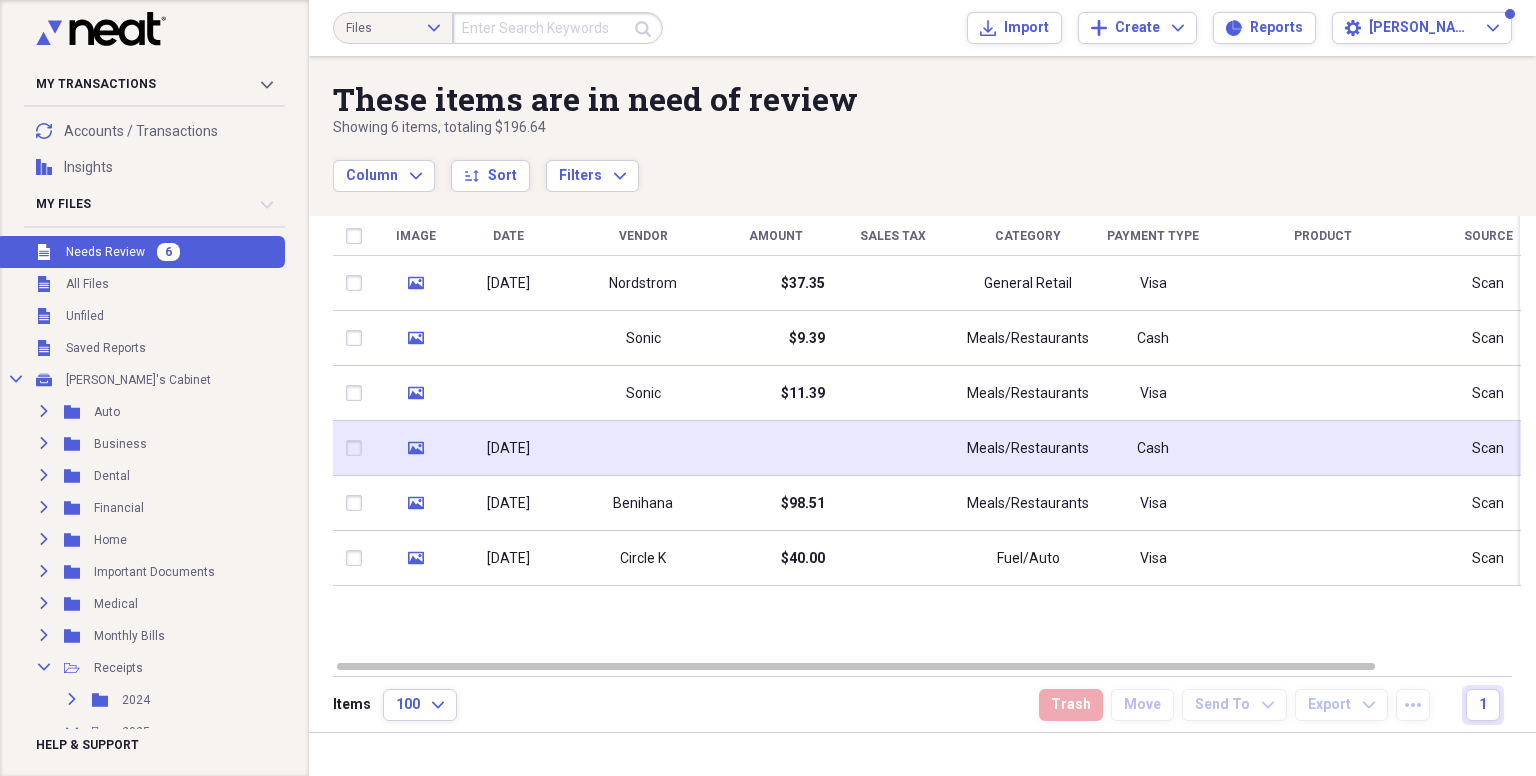 click at bounding box center [643, 448] 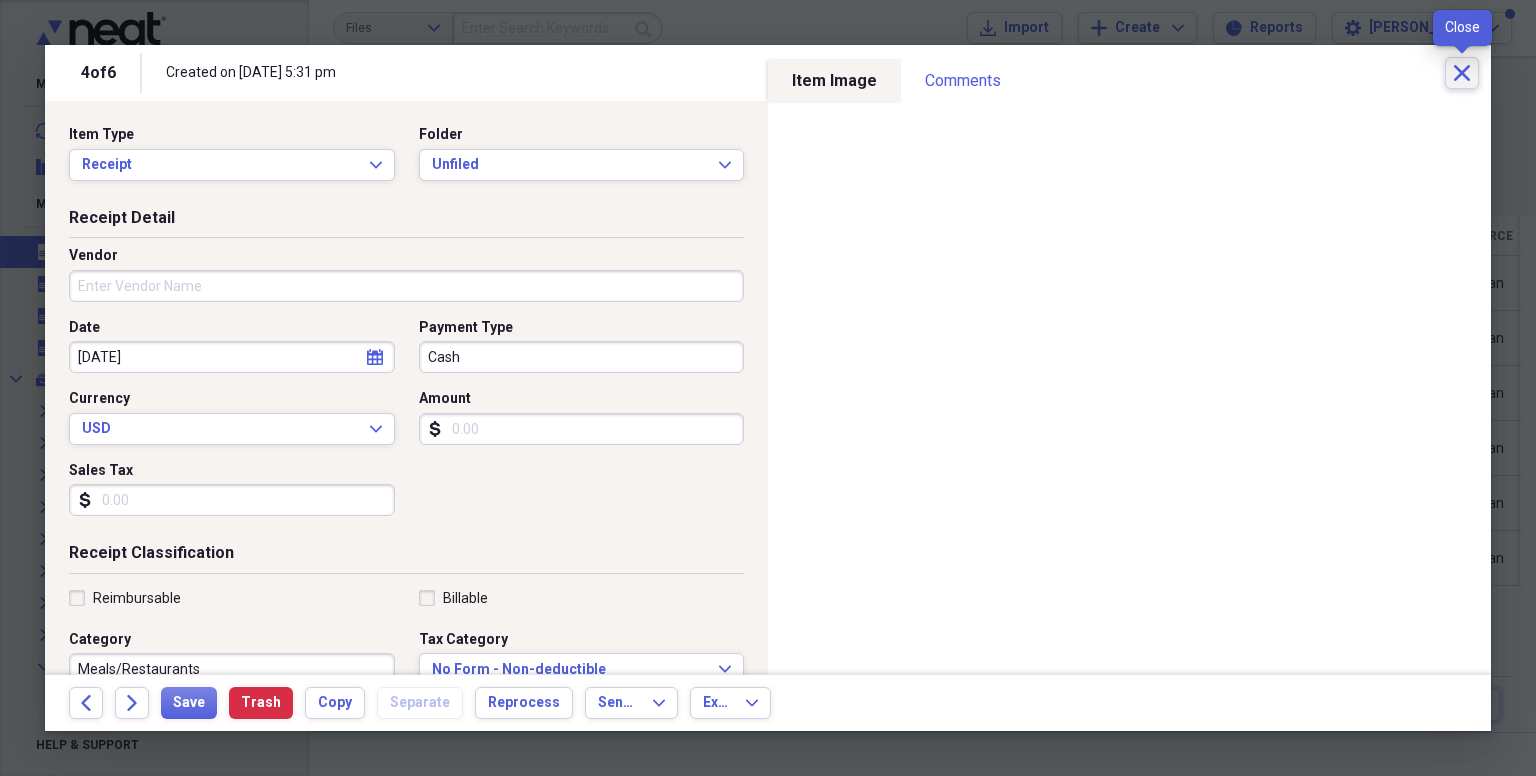 click on "Close" 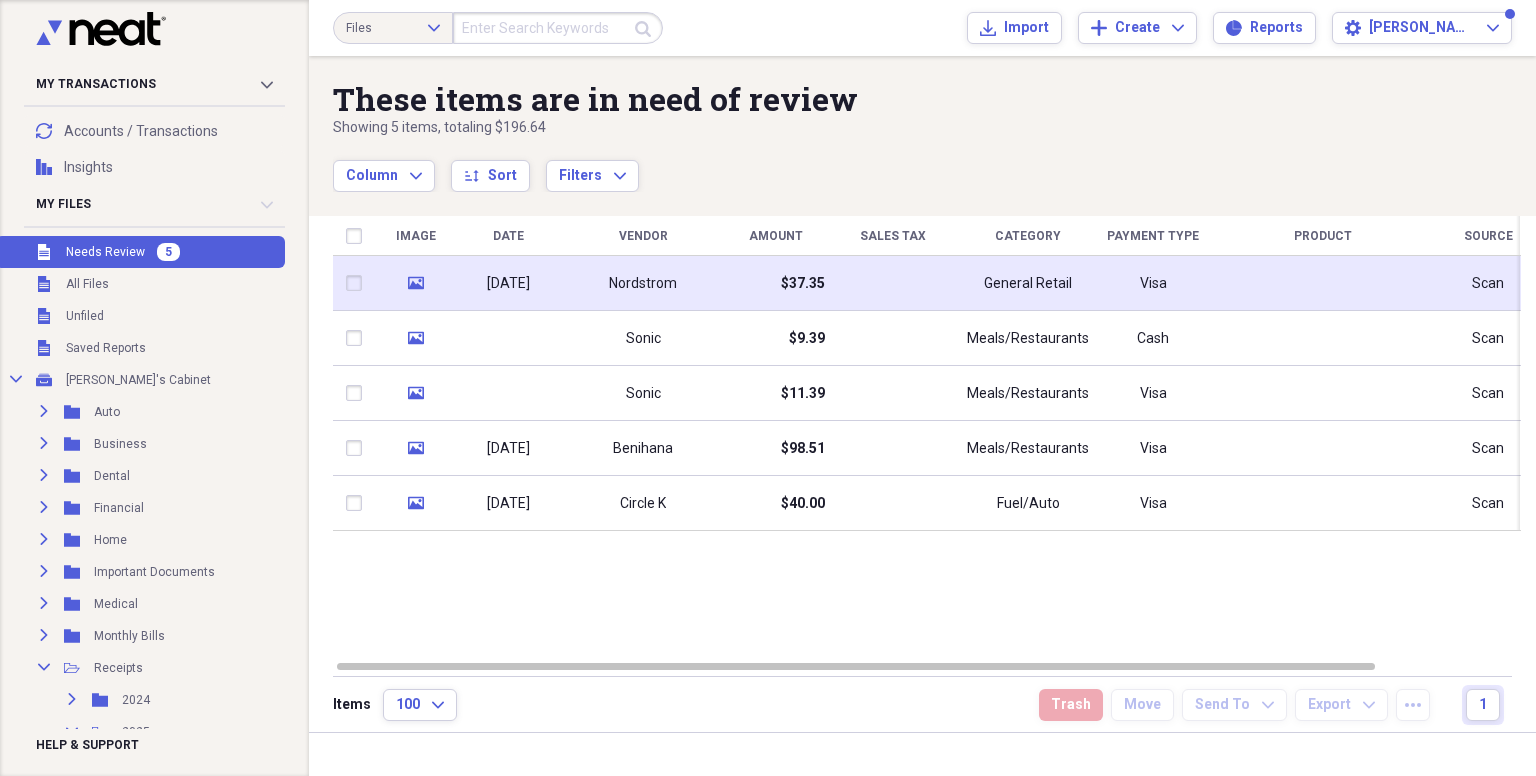 click on "Nordstrom" at bounding box center [643, 284] 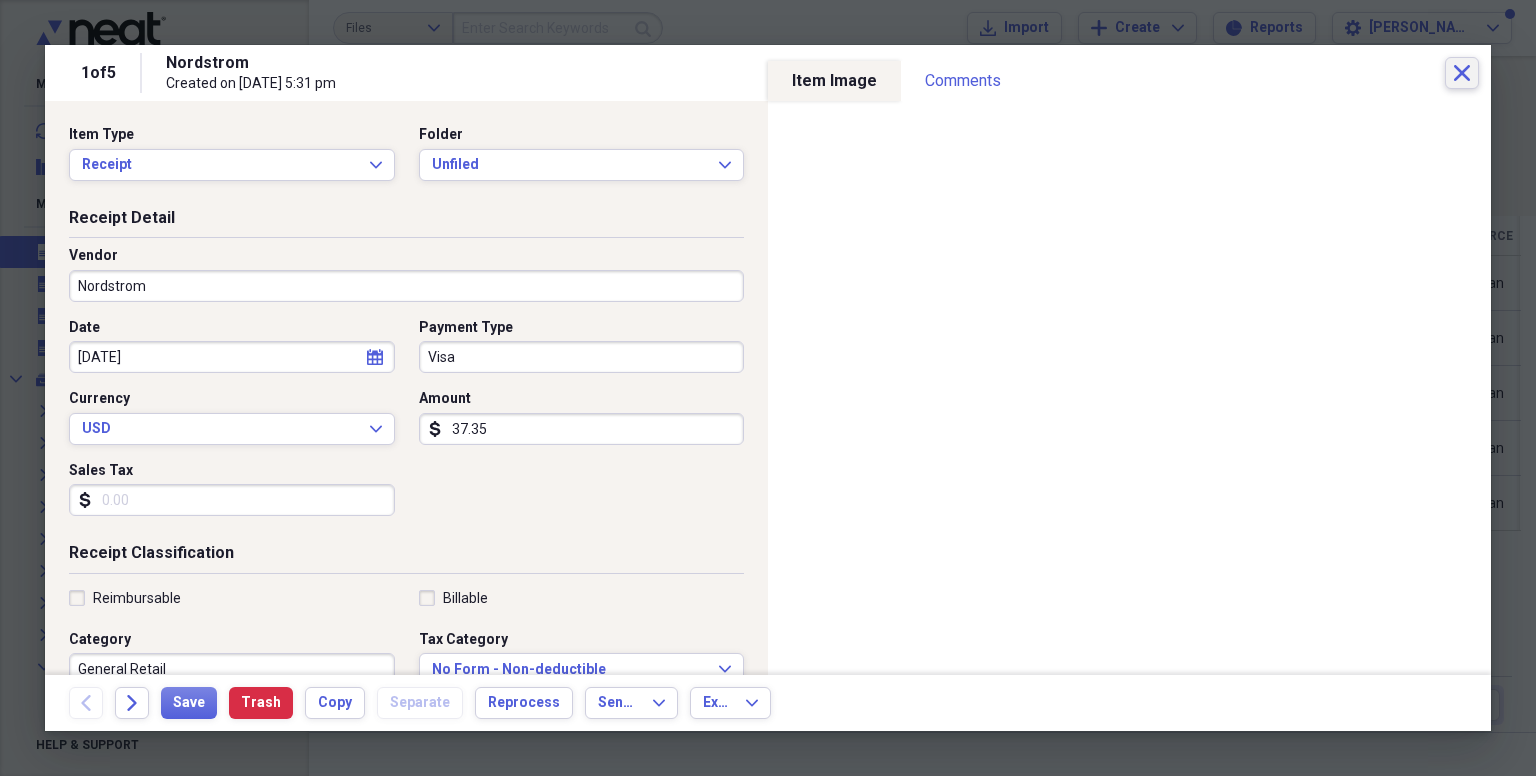 click 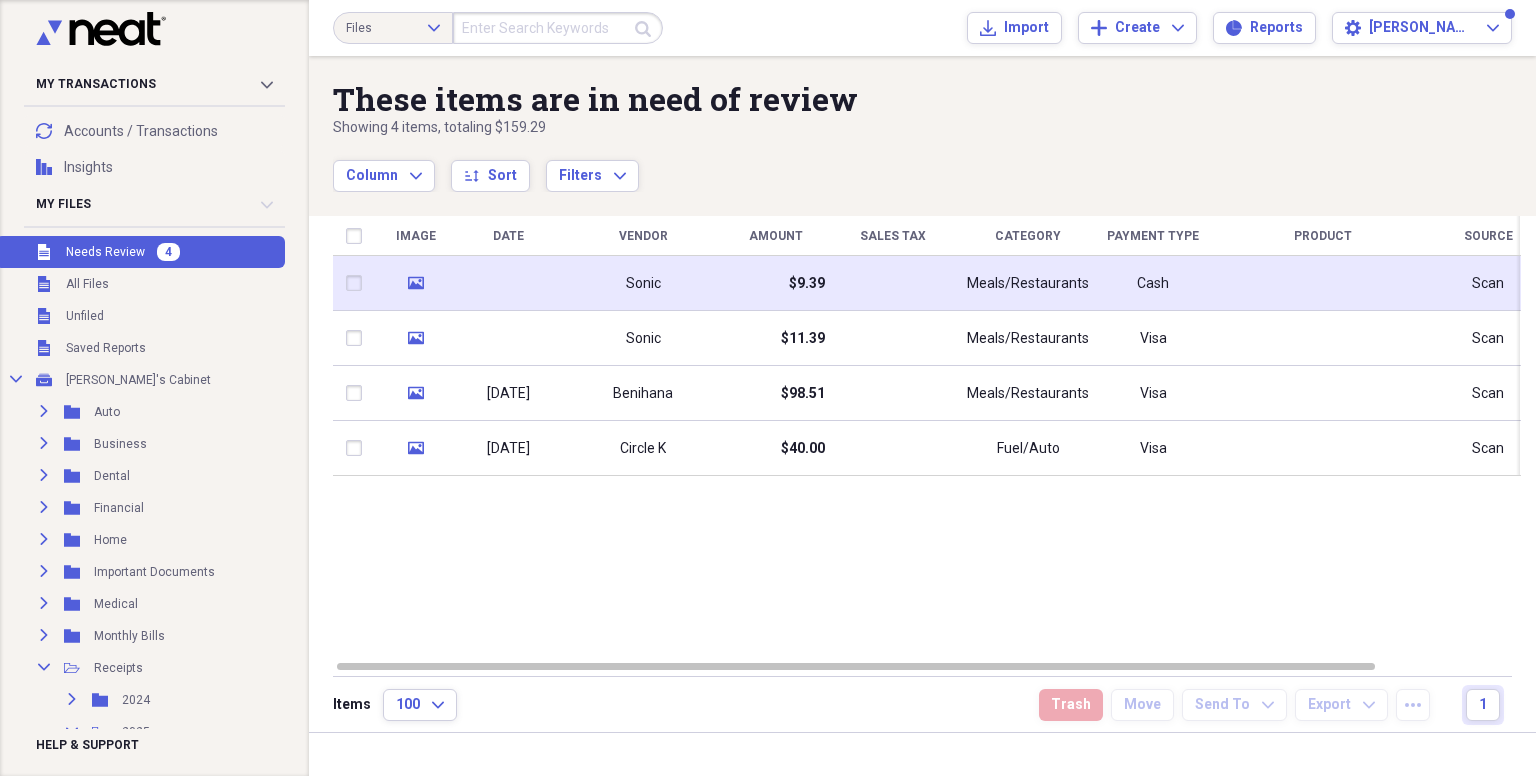 click on "$9.39" at bounding box center (775, 283) 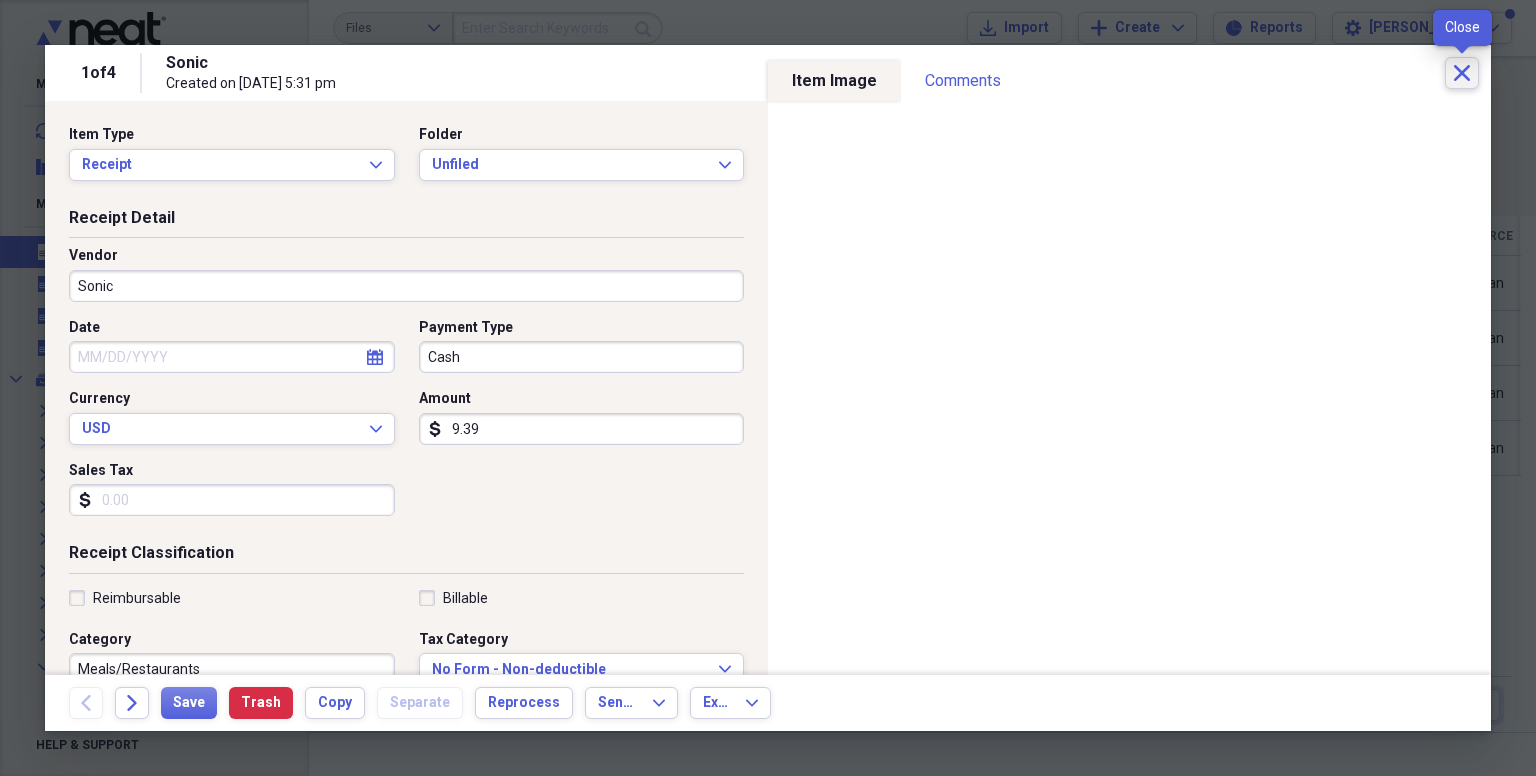 click on "Close" 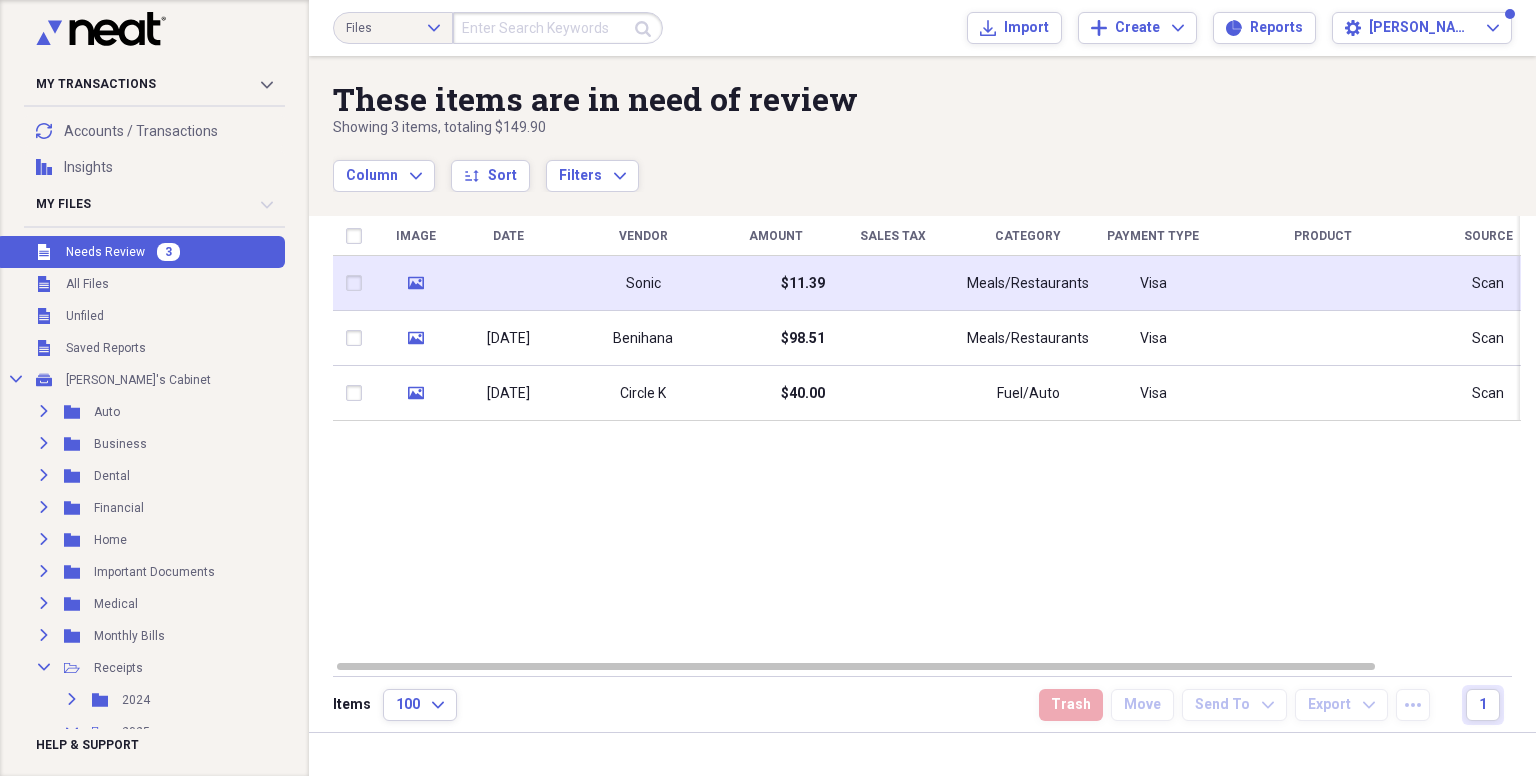 click on "$11.39" at bounding box center [775, 283] 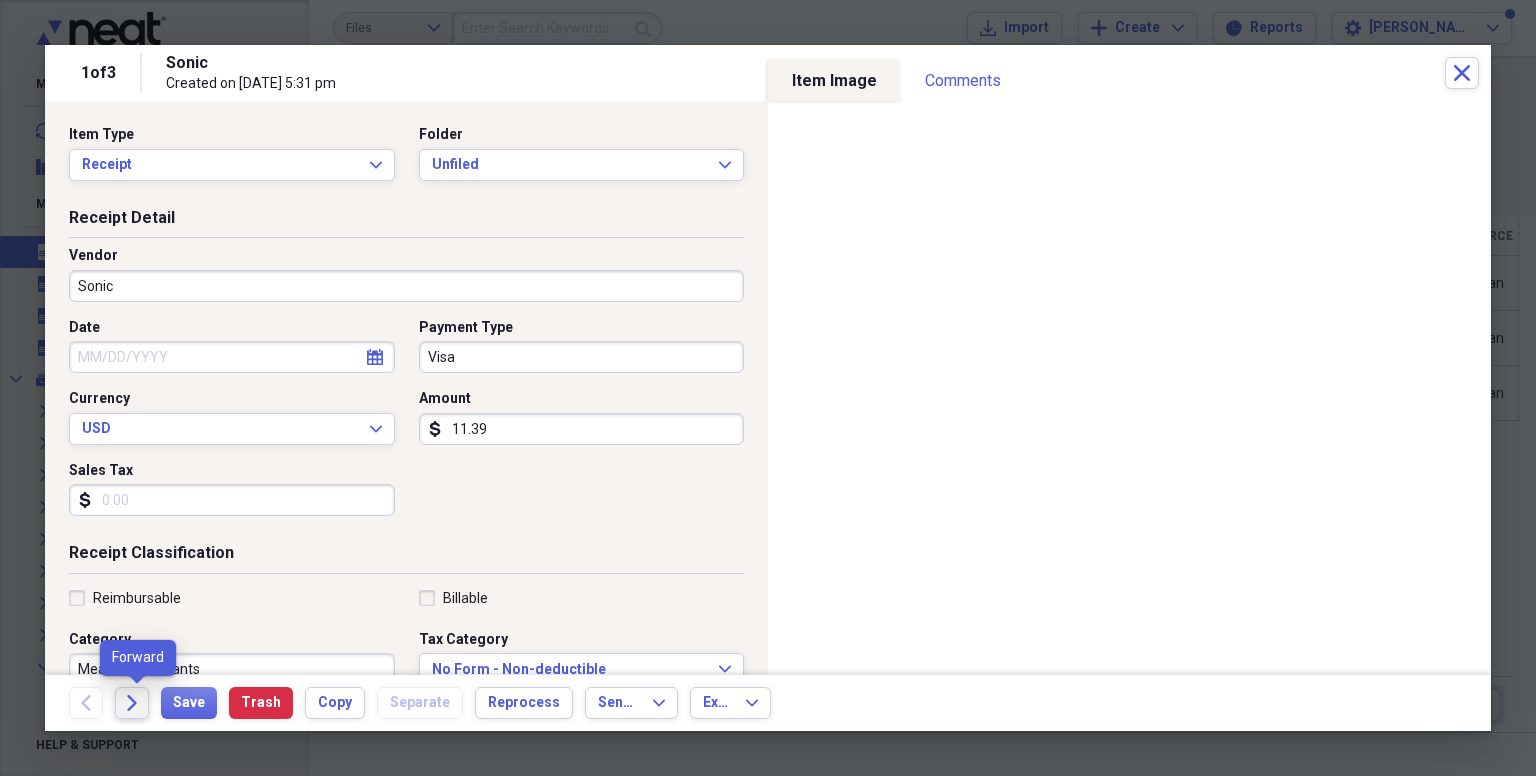 click on "Forward" 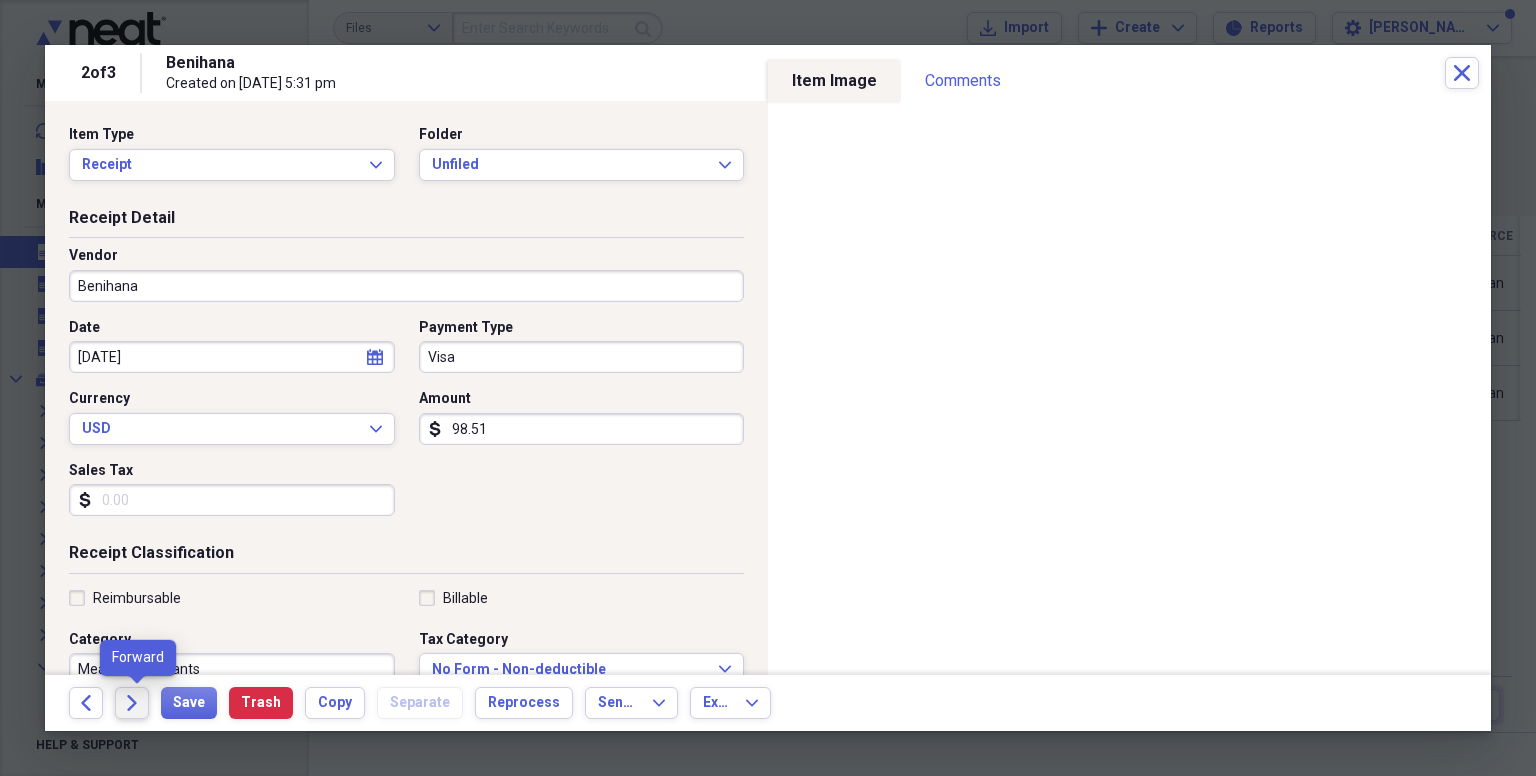 click on "Forward" 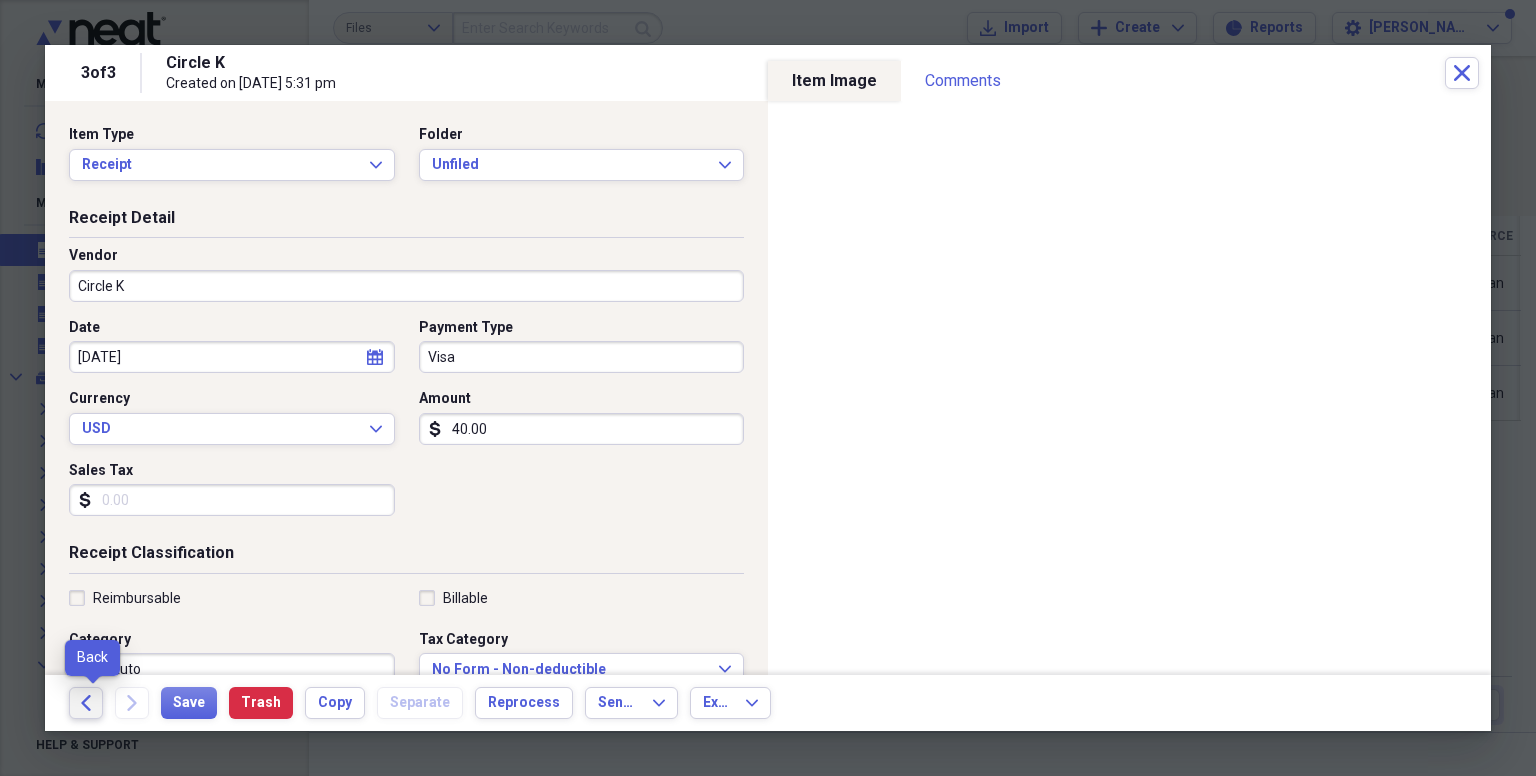 click 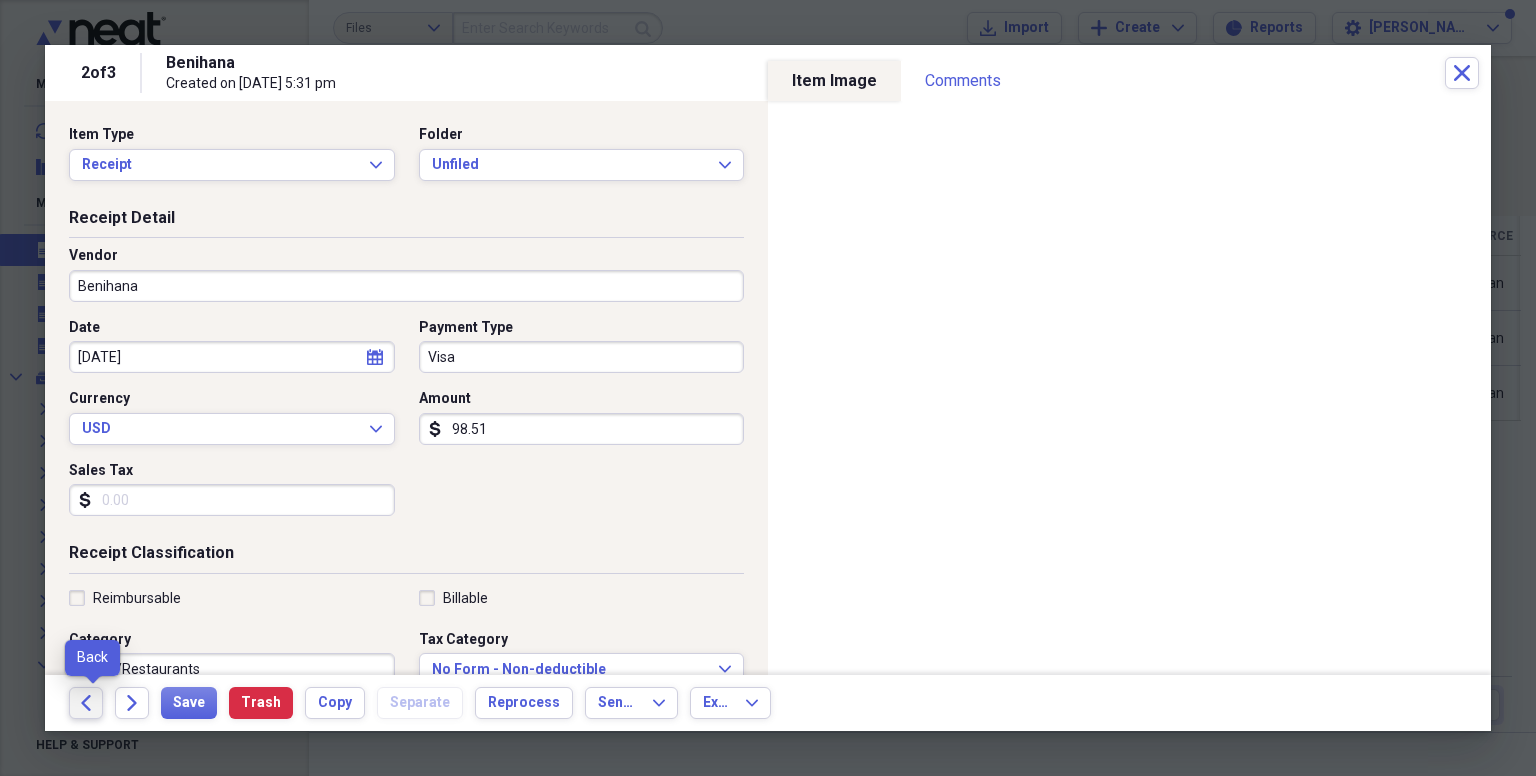 click 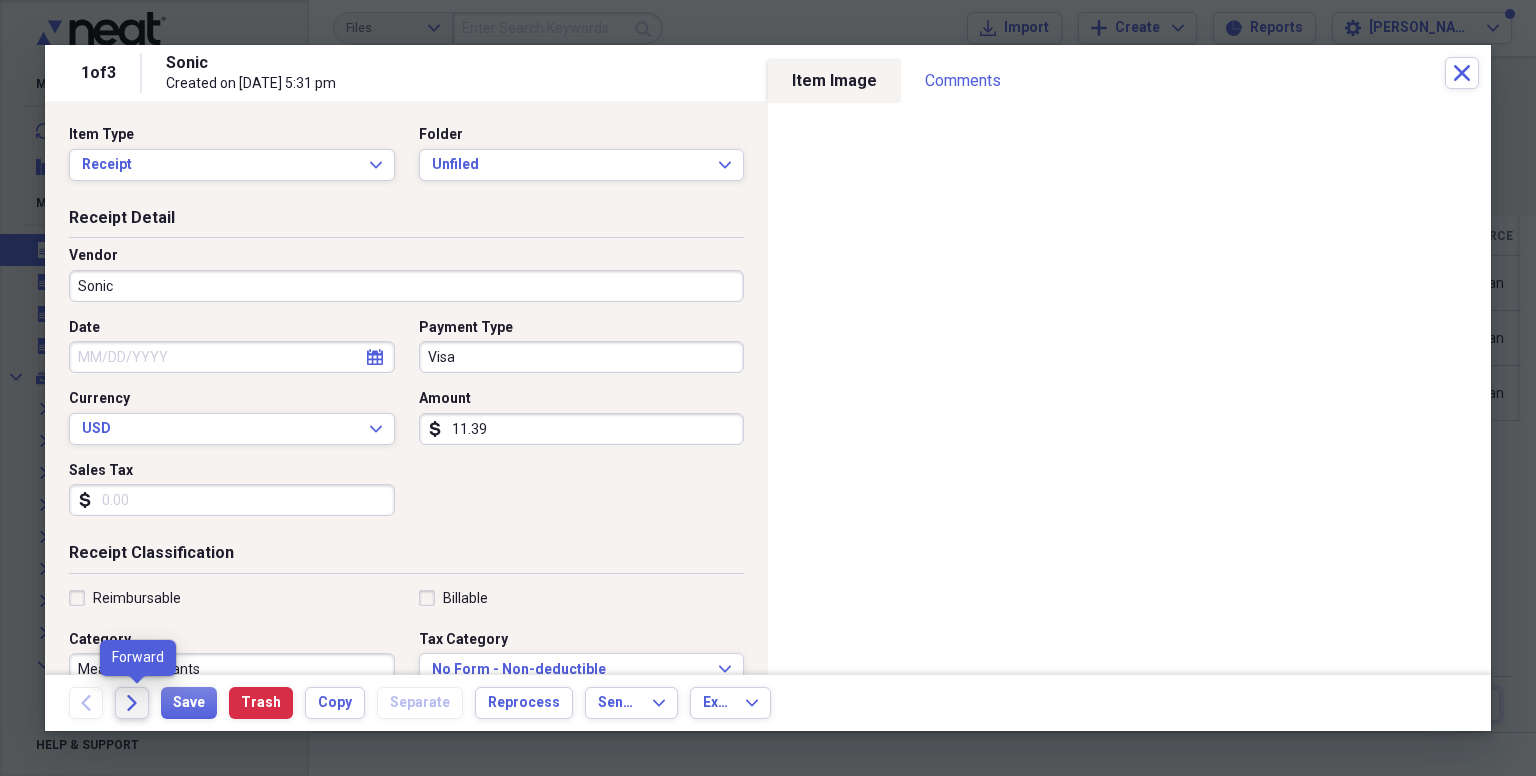 click 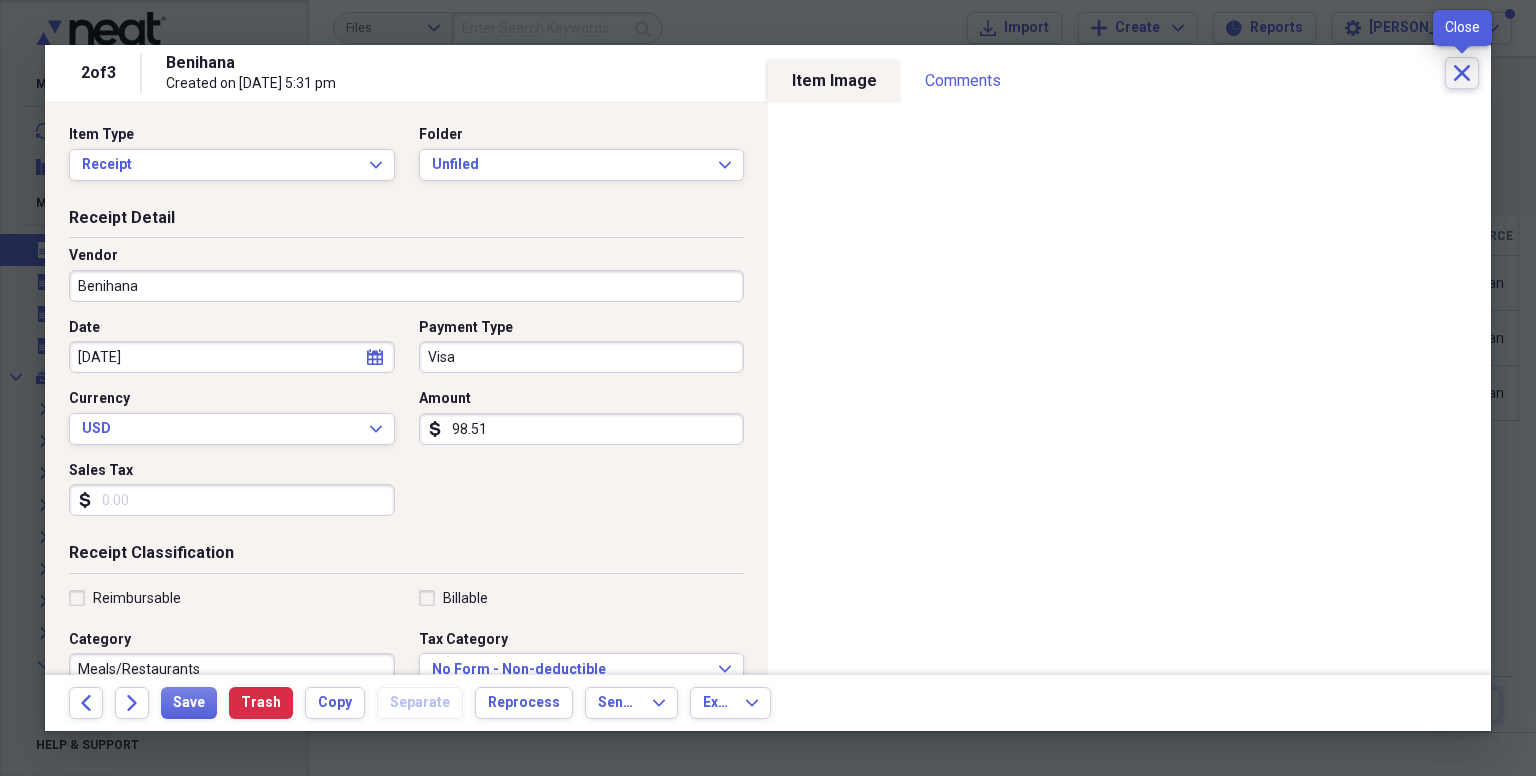 click on "Close" at bounding box center (1462, 73) 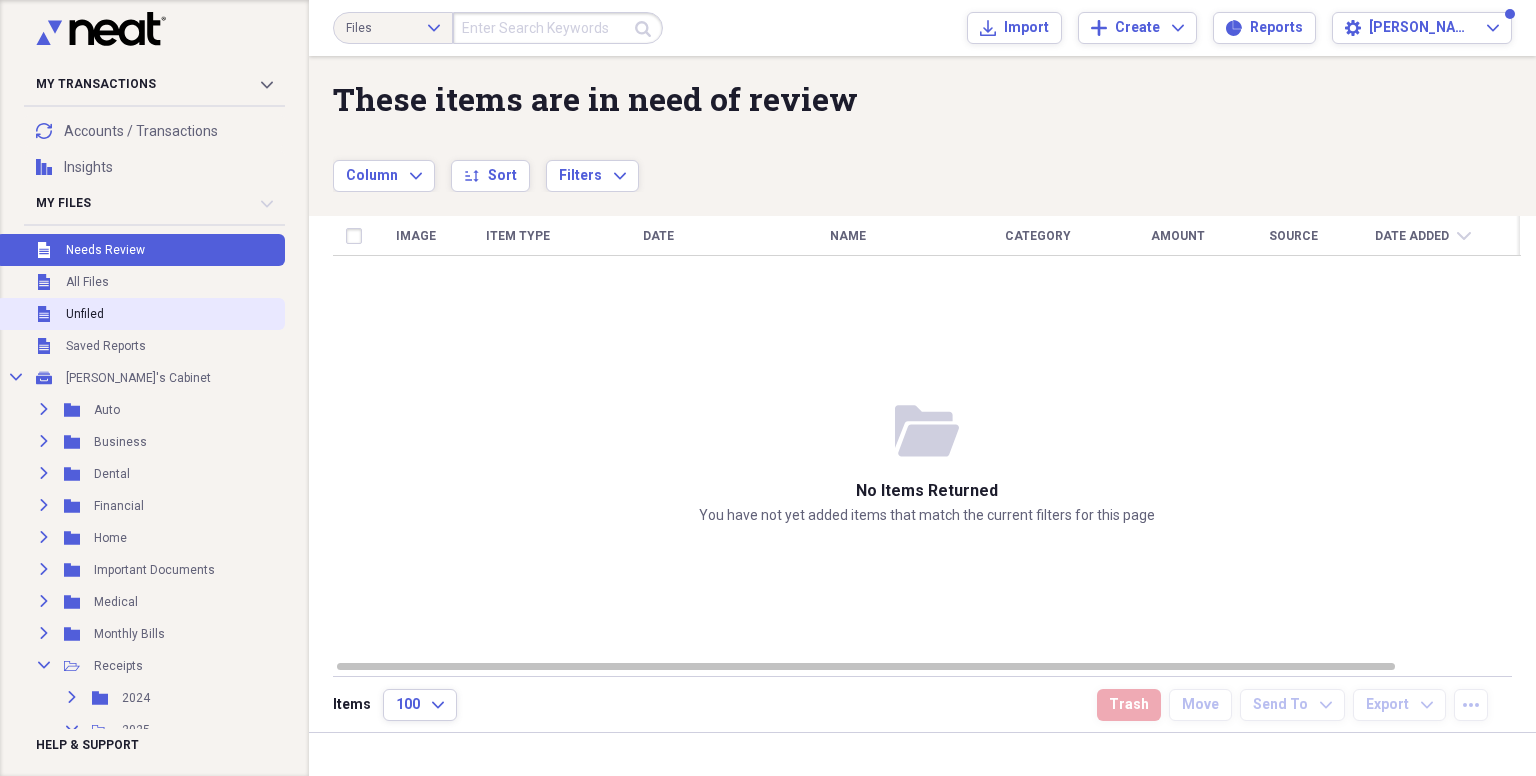 click on "Unfiled" at bounding box center (85, 314) 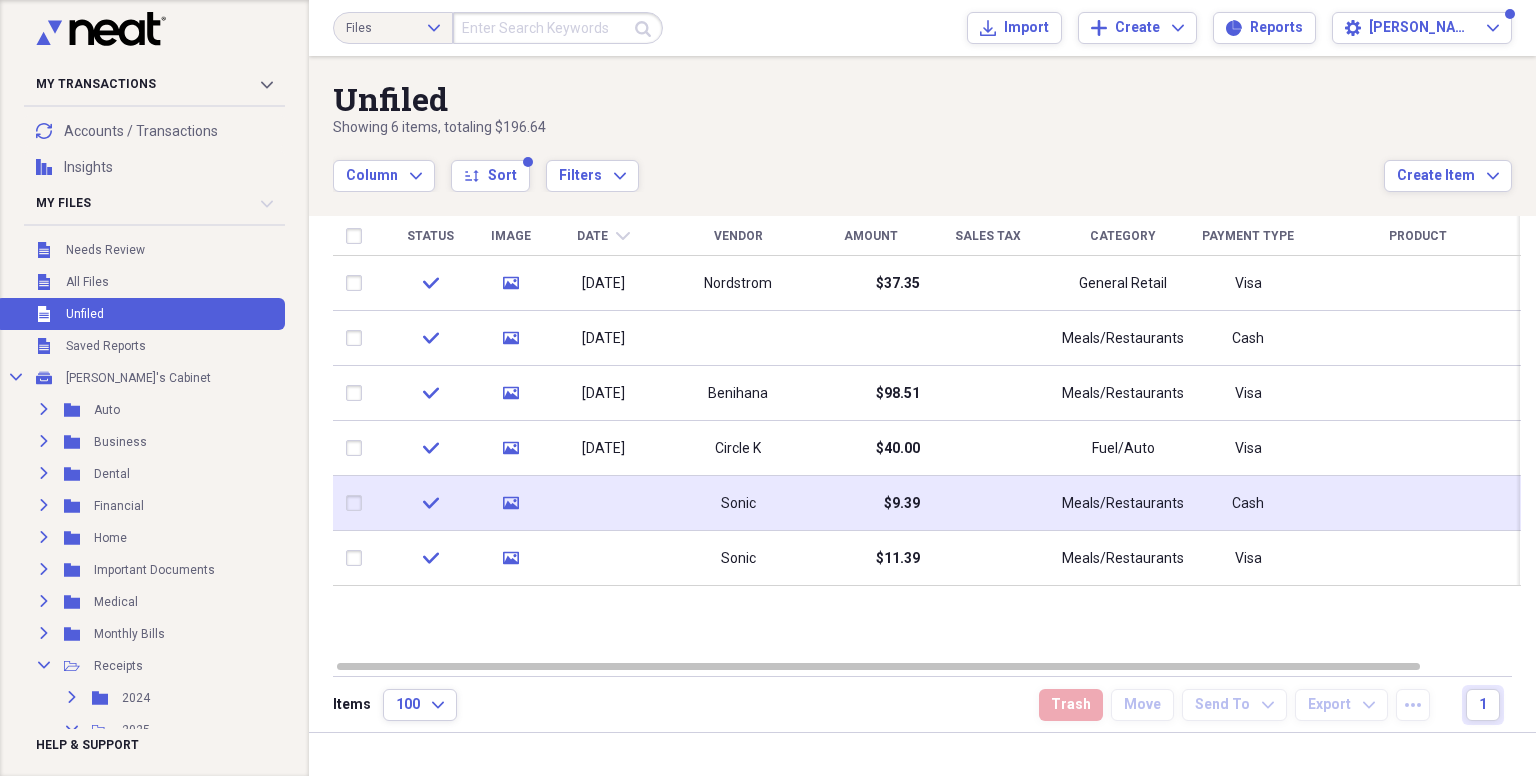 click at bounding box center [358, 503] 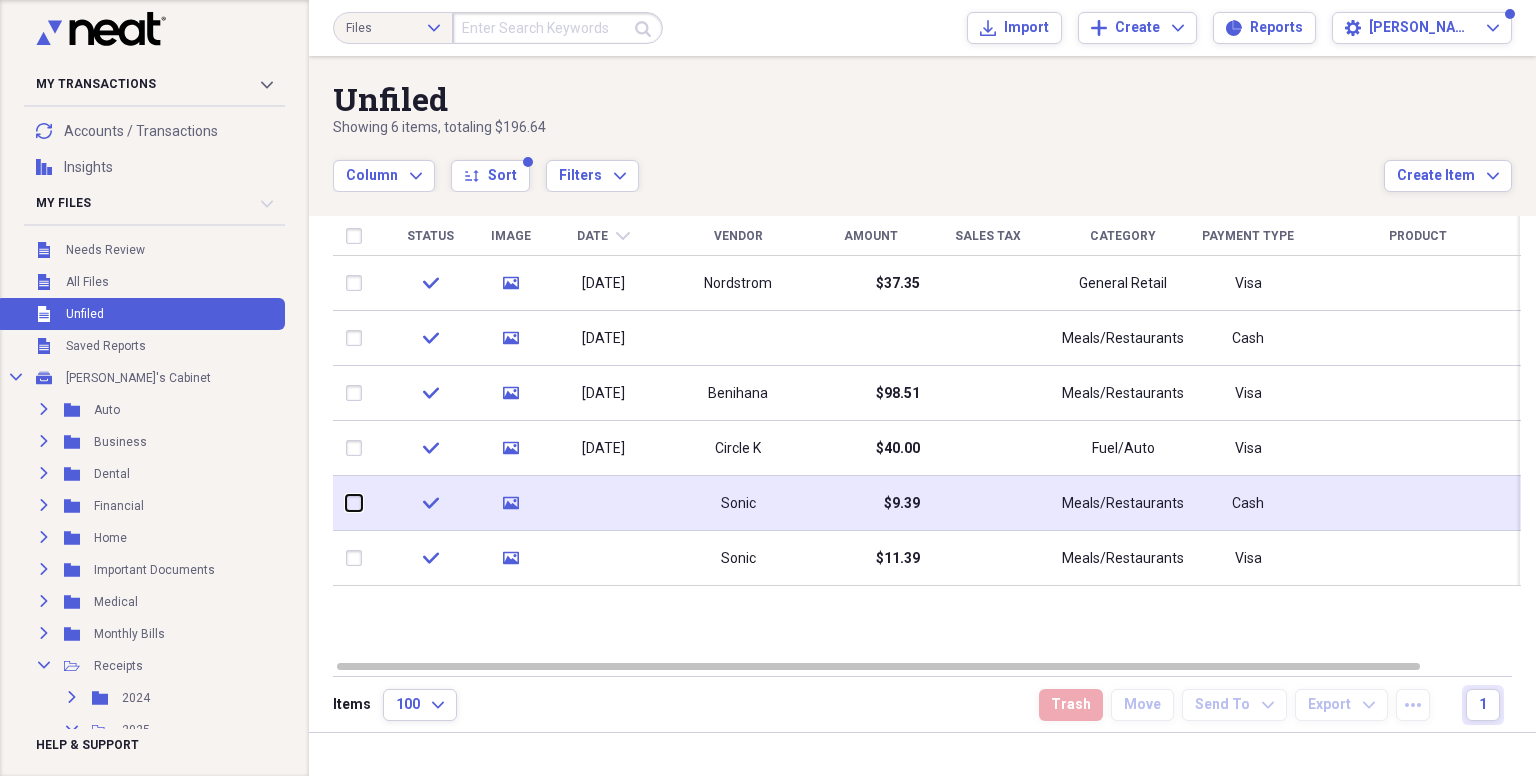 click at bounding box center (346, 503) 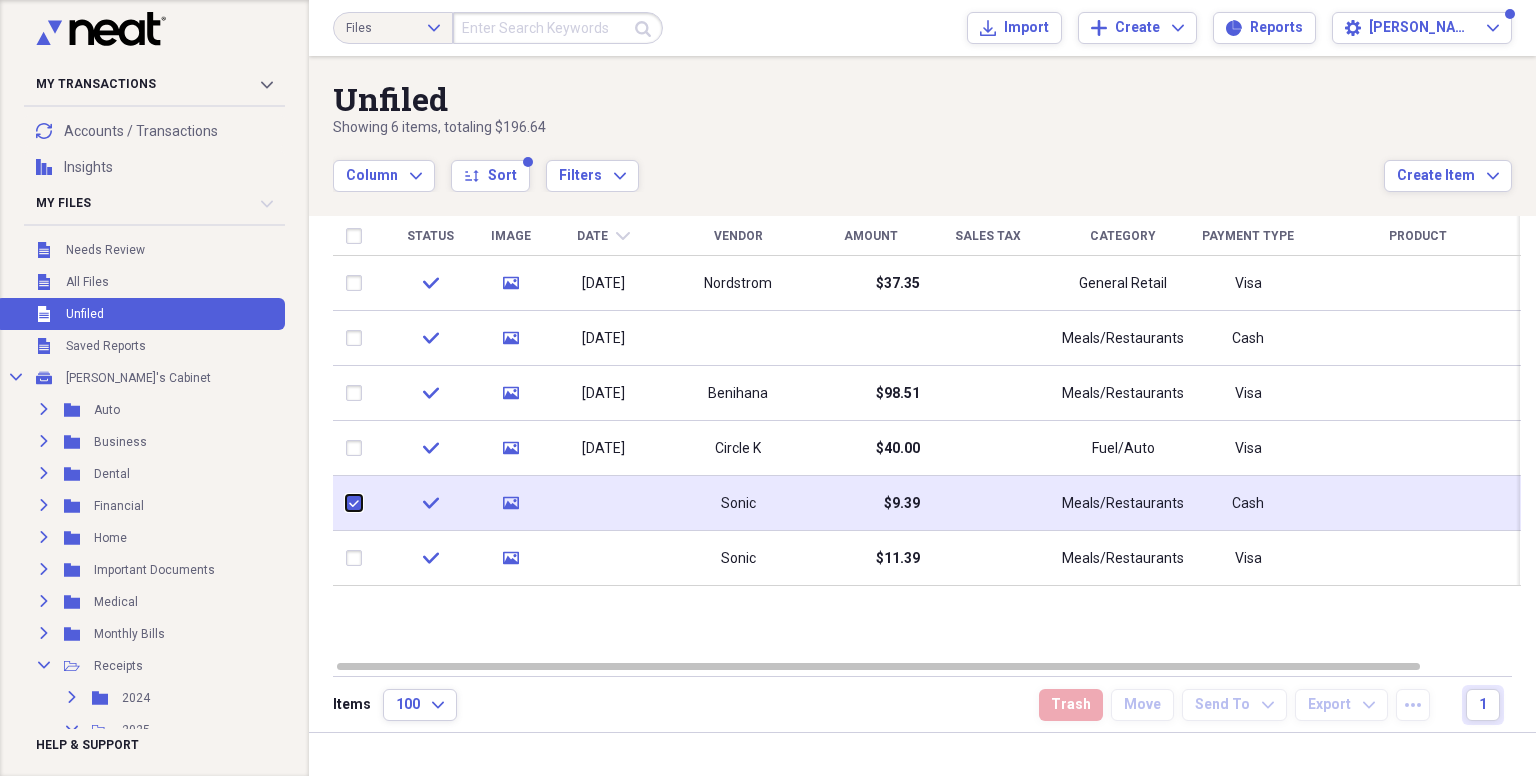 checkbox on "true" 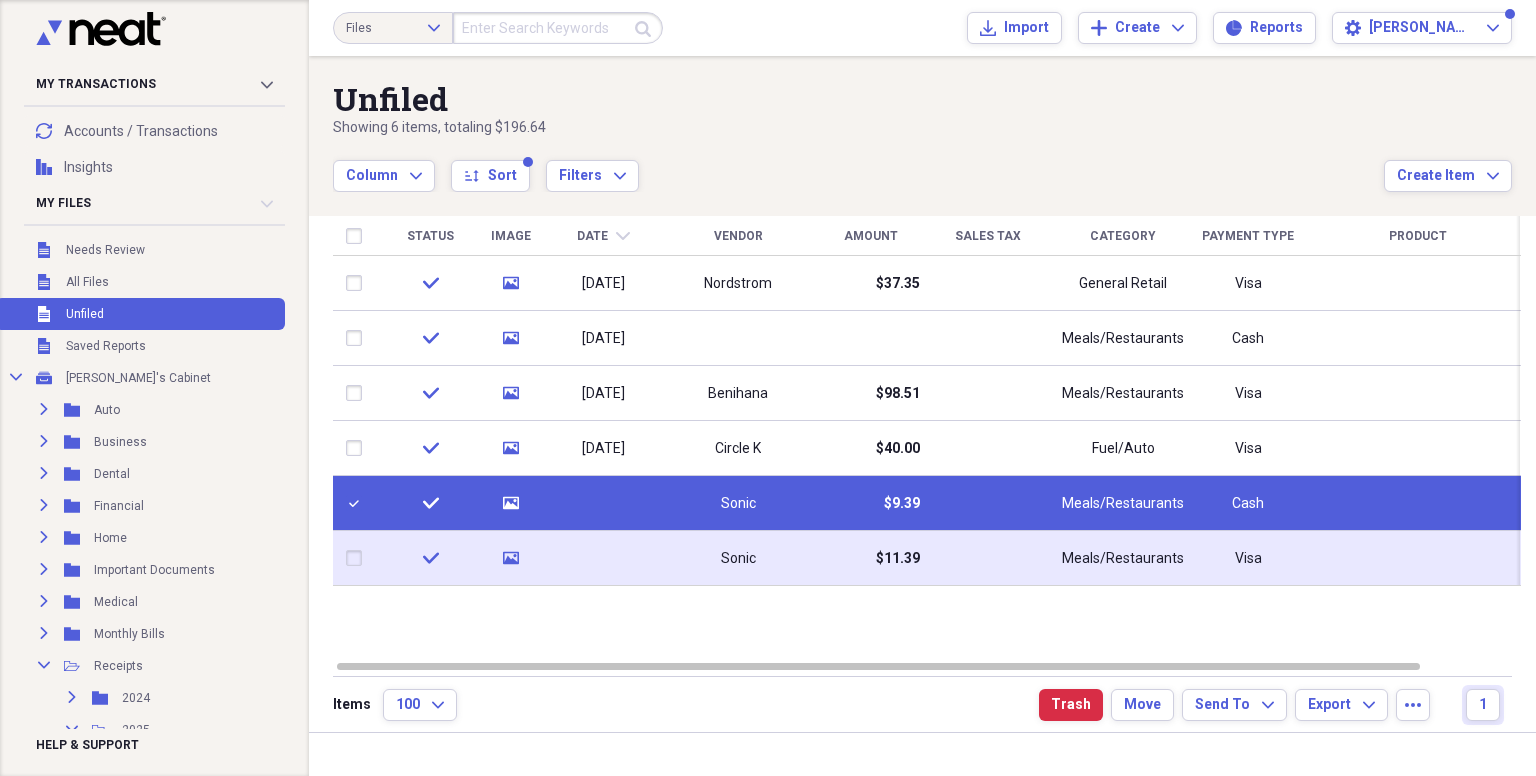 click at bounding box center [358, 558] 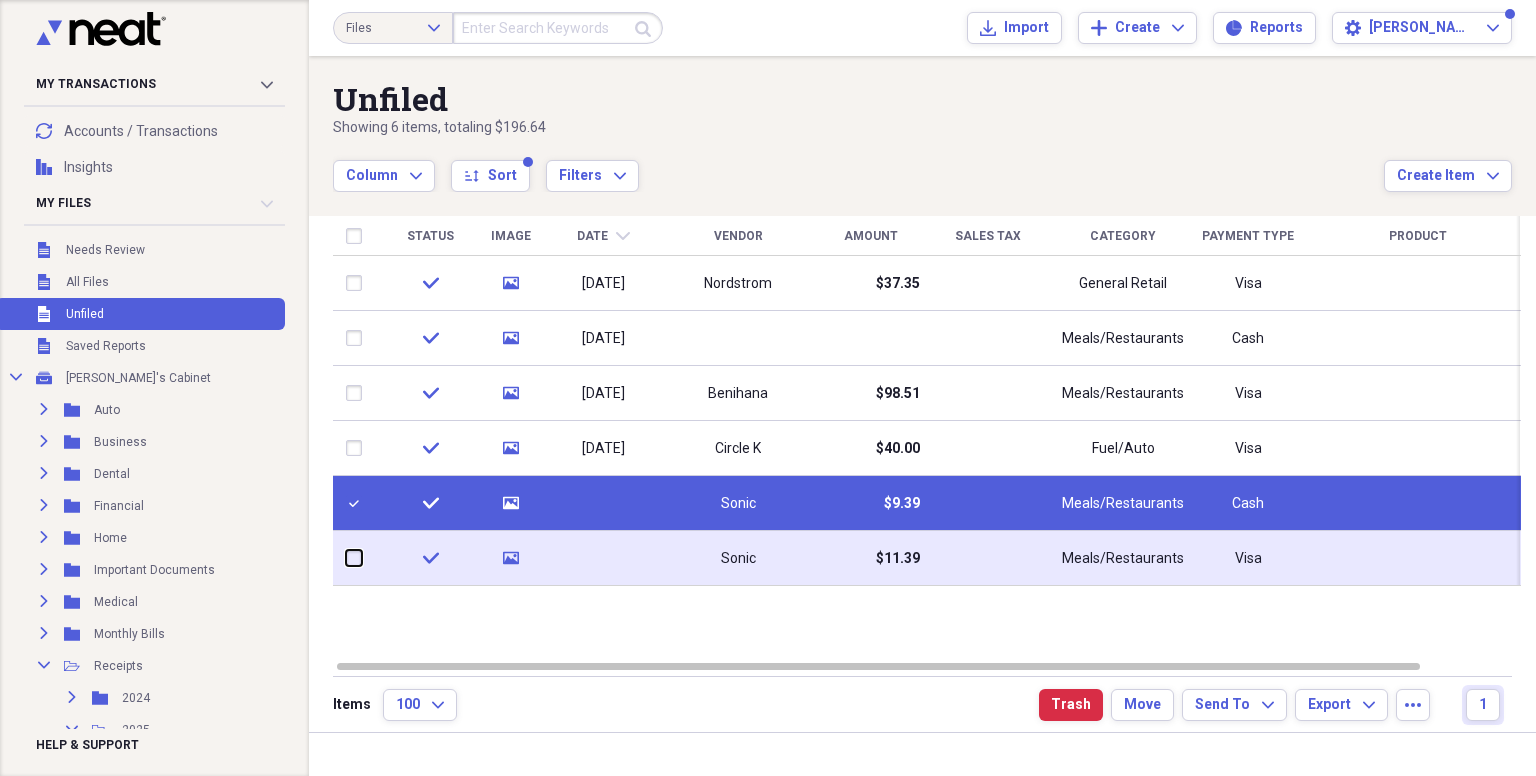 click at bounding box center (346, 558) 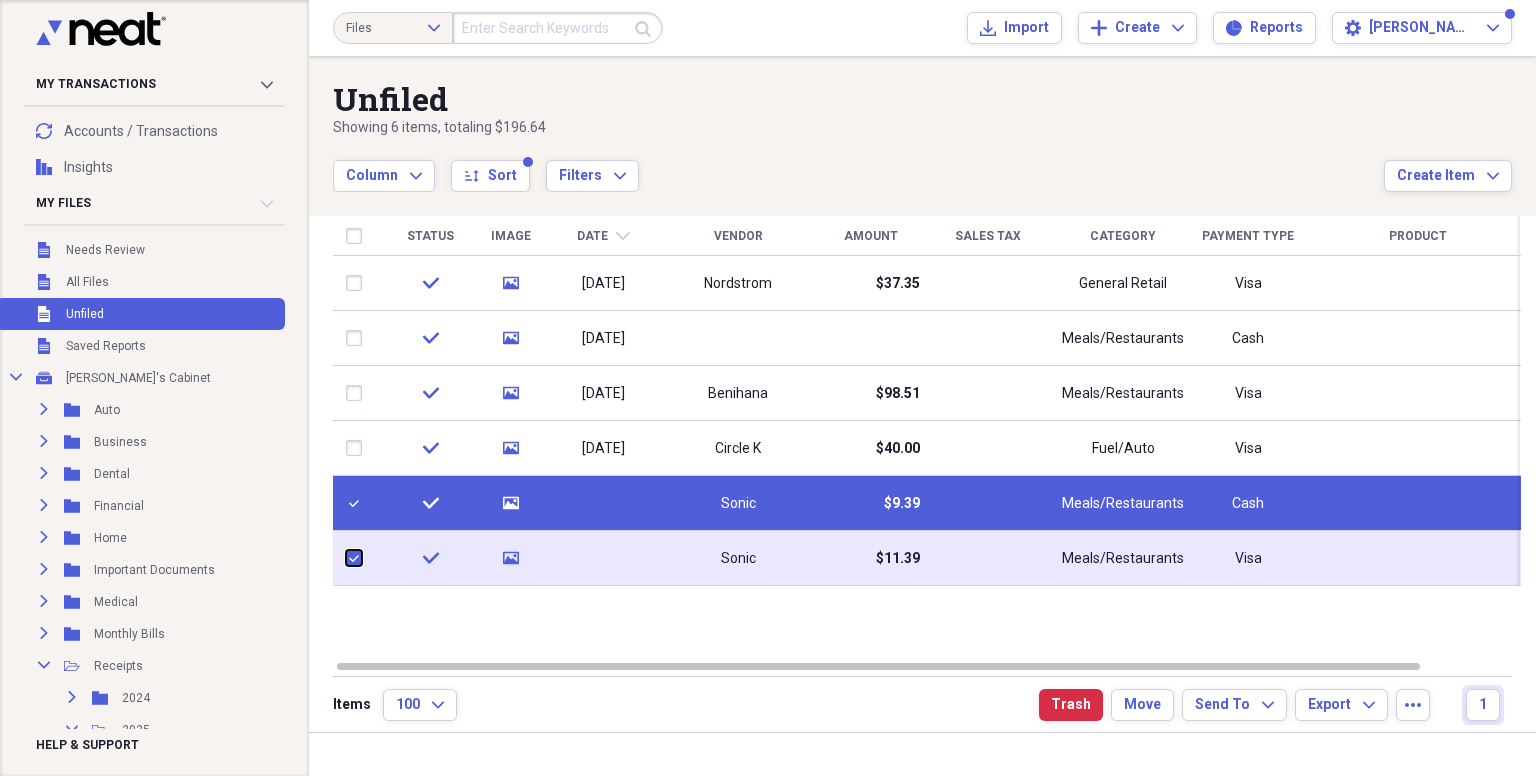 checkbox on "true" 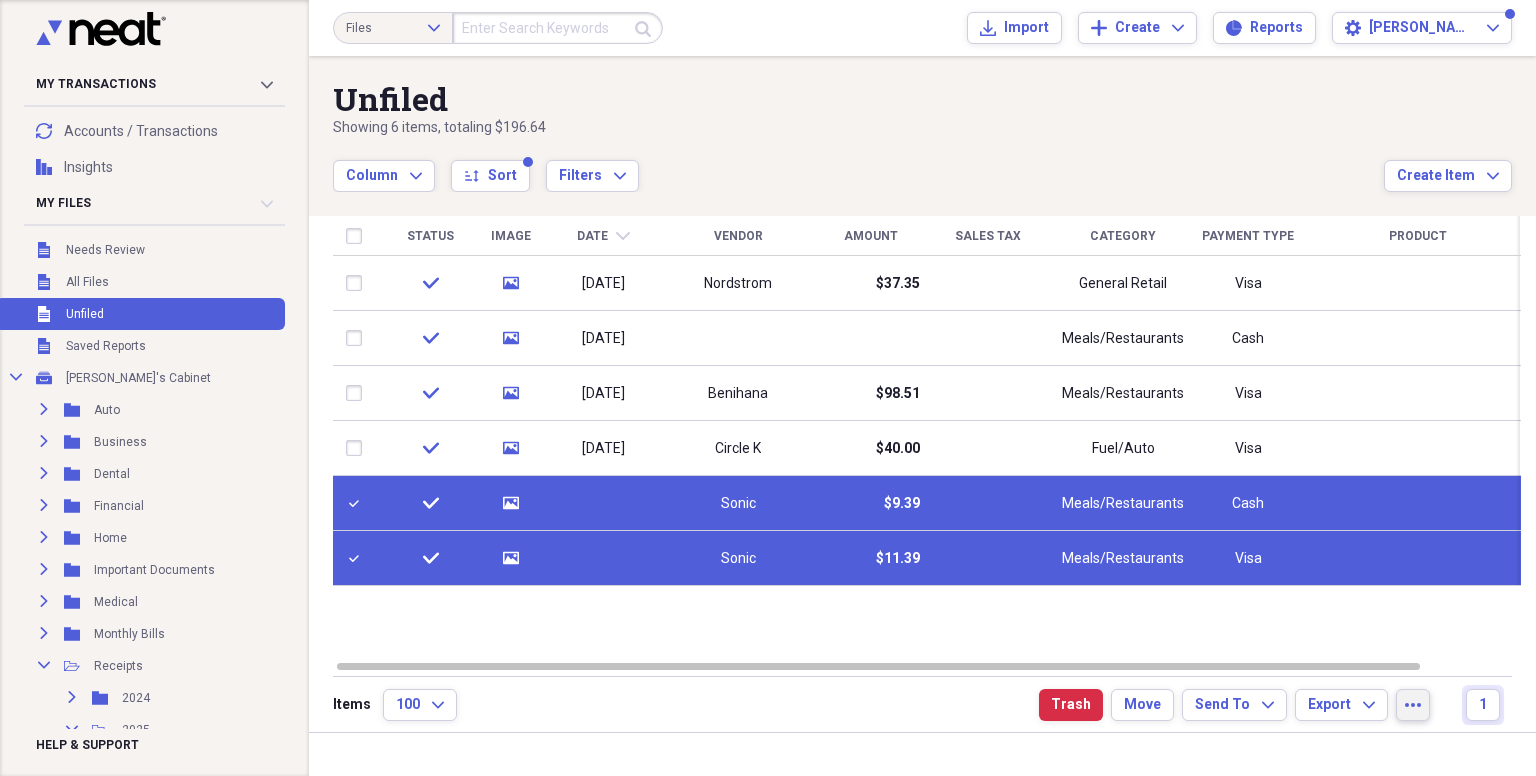 click on "more" 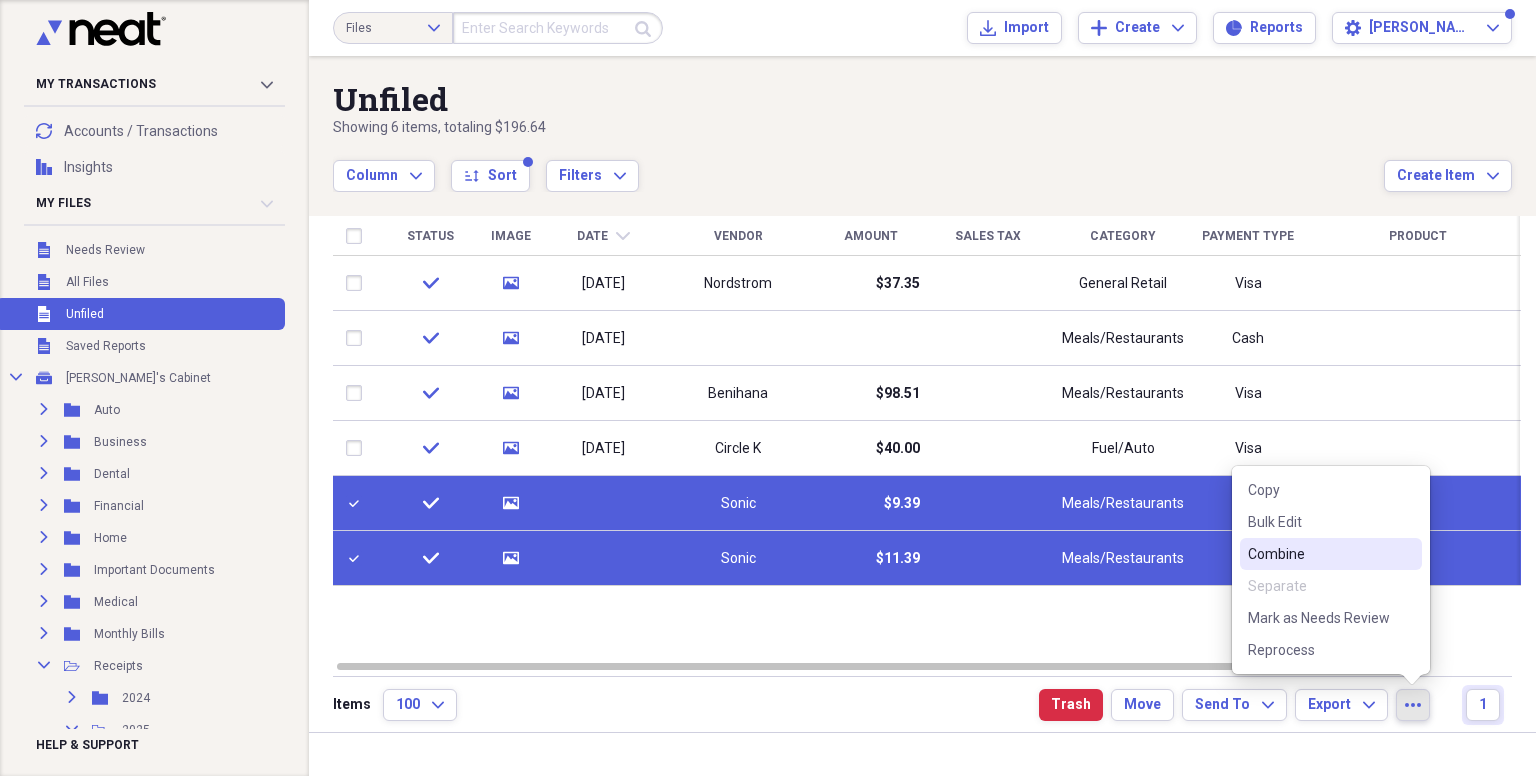 click on "Combine" at bounding box center [1319, 554] 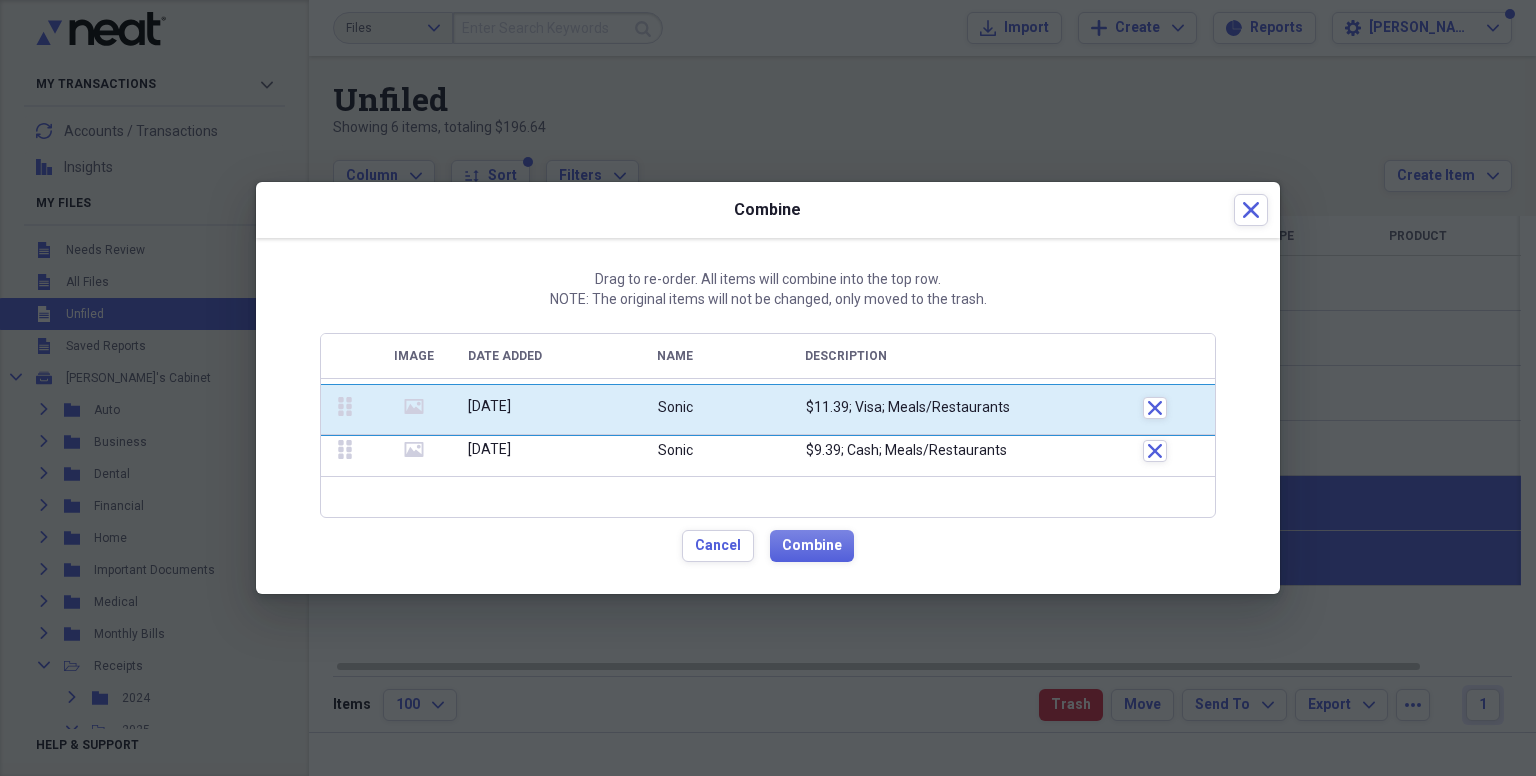 drag, startPoint x: 348, startPoint y: 457, endPoint x: 348, endPoint y: 413, distance: 44 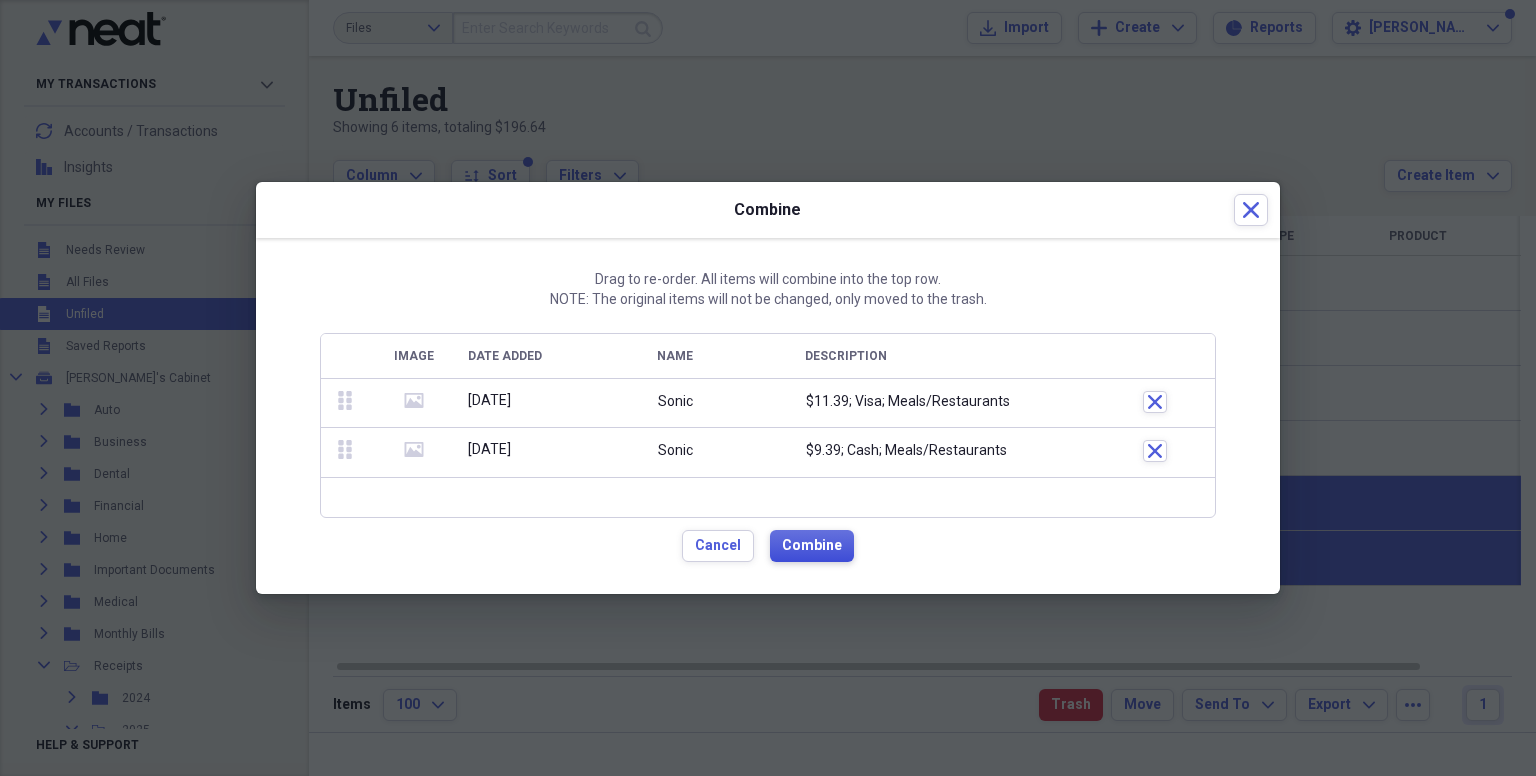 click on "Combine" at bounding box center [812, 546] 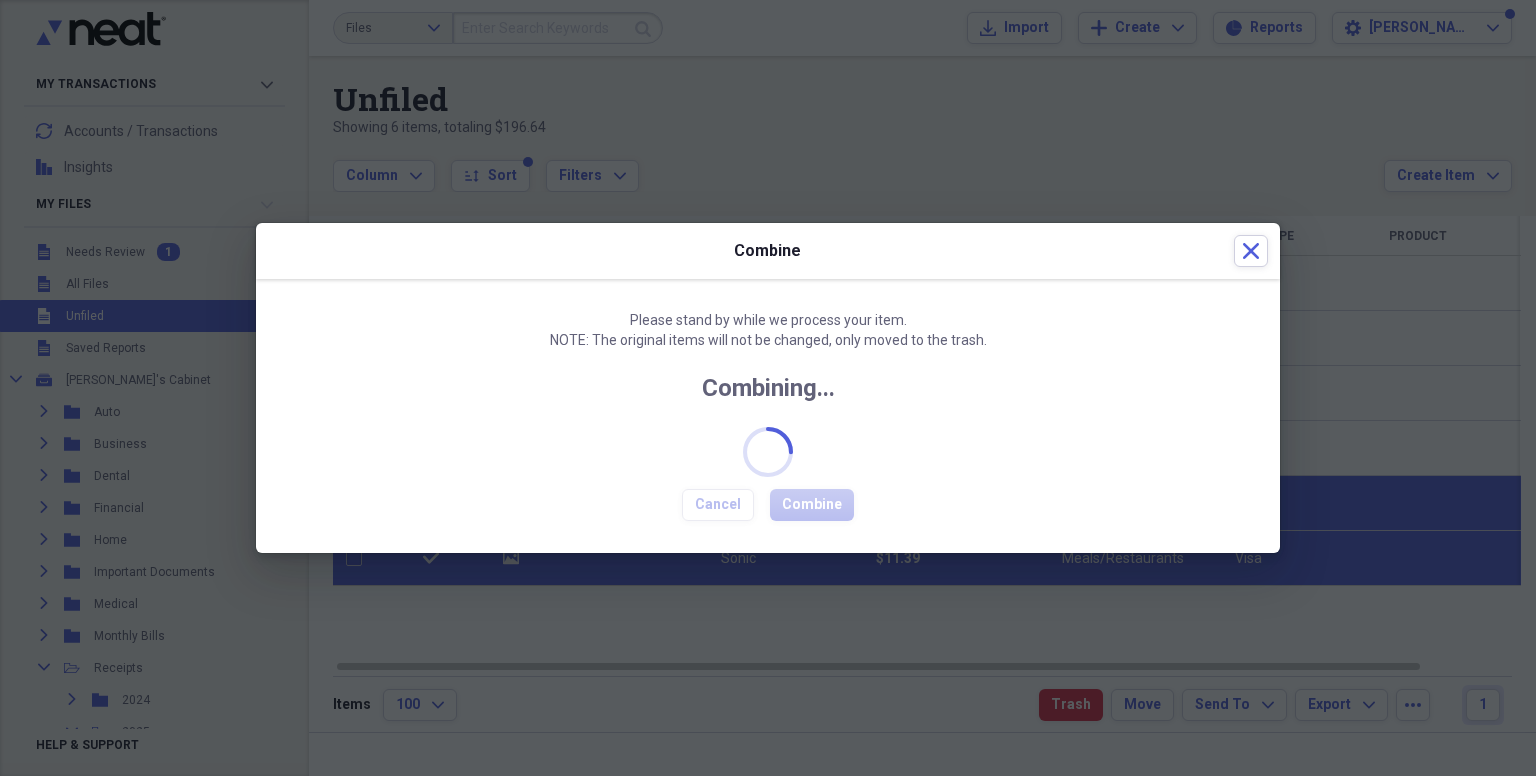 checkbox on "false" 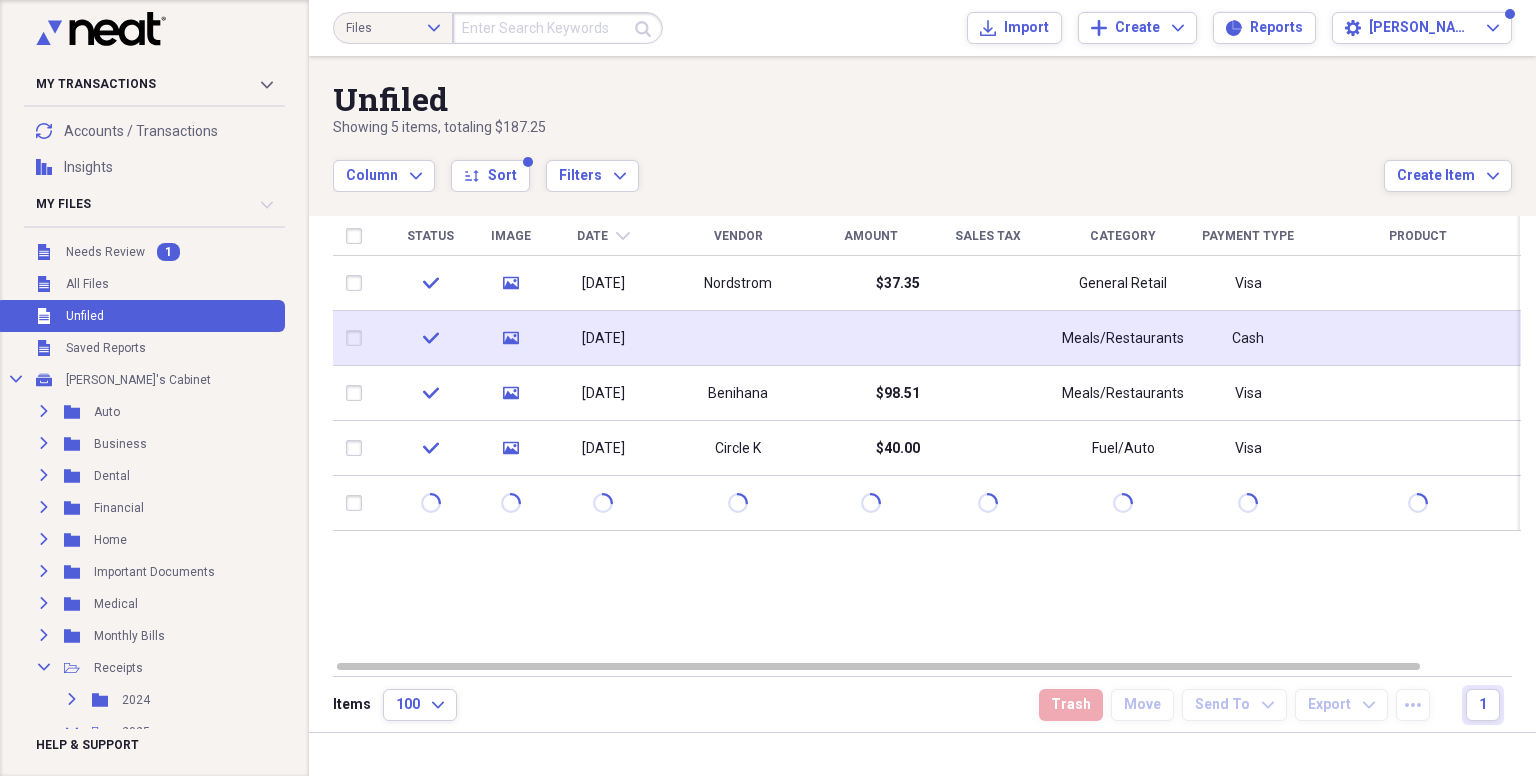 click at bounding box center [738, 338] 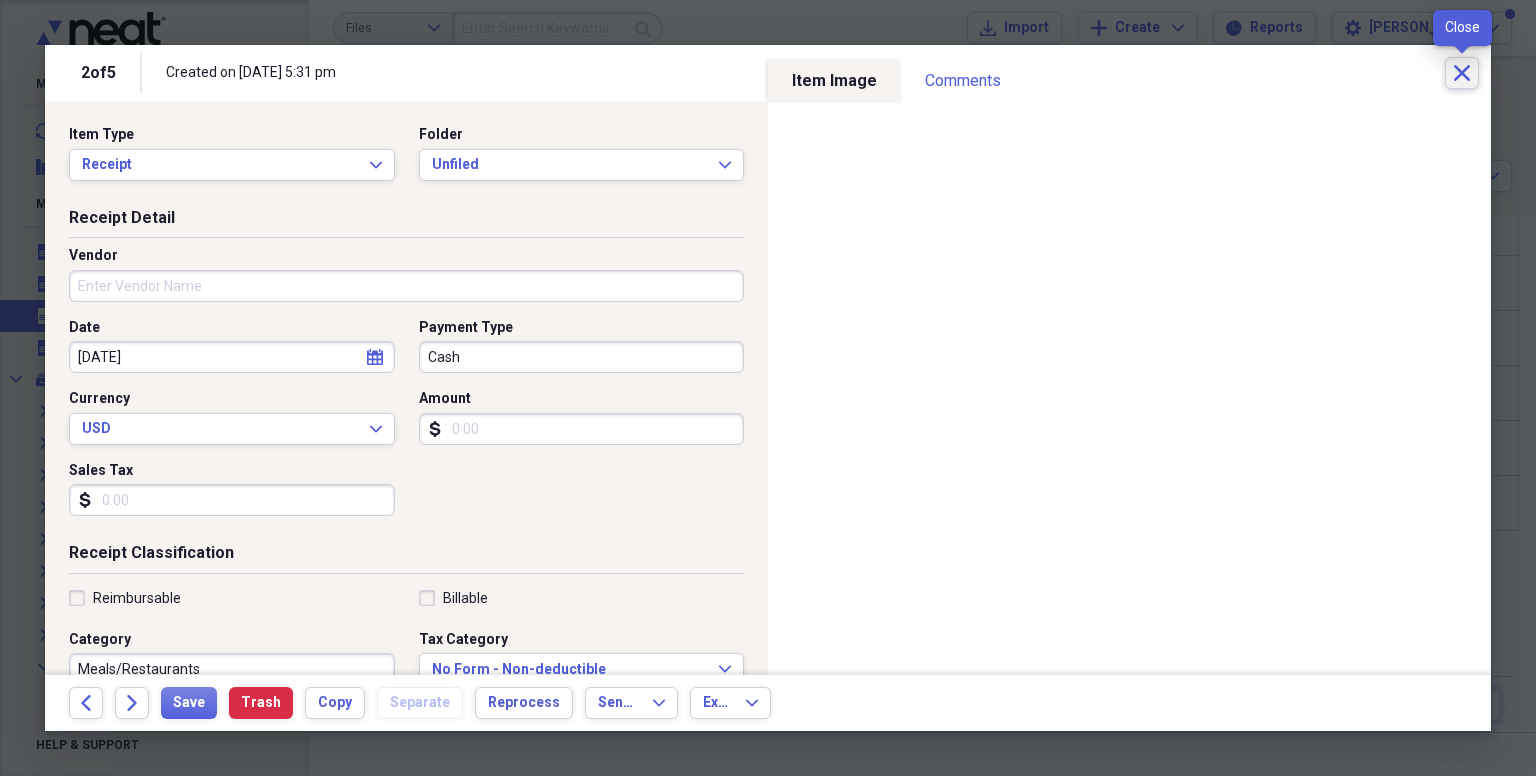 click 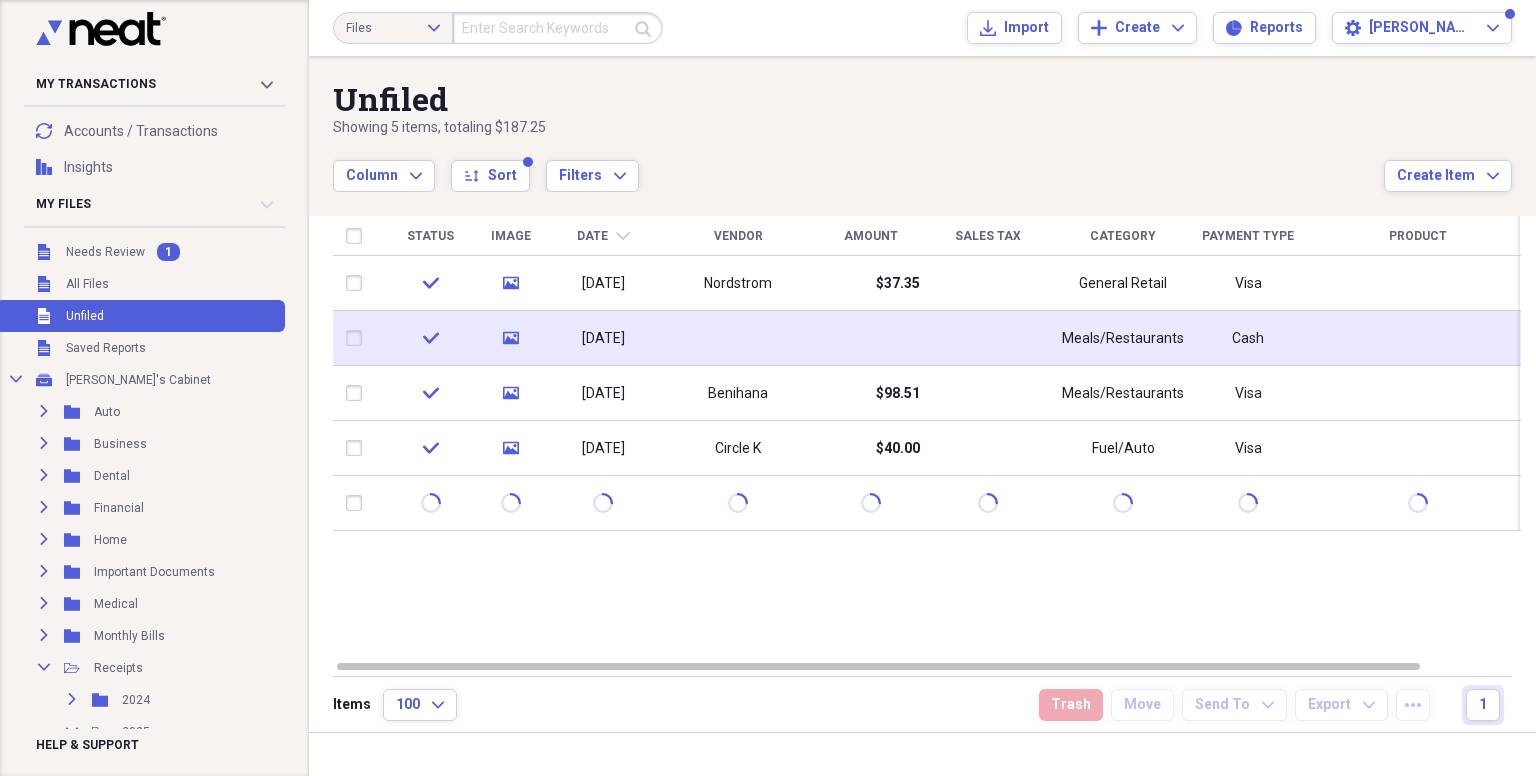 click at bounding box center [358, 338] 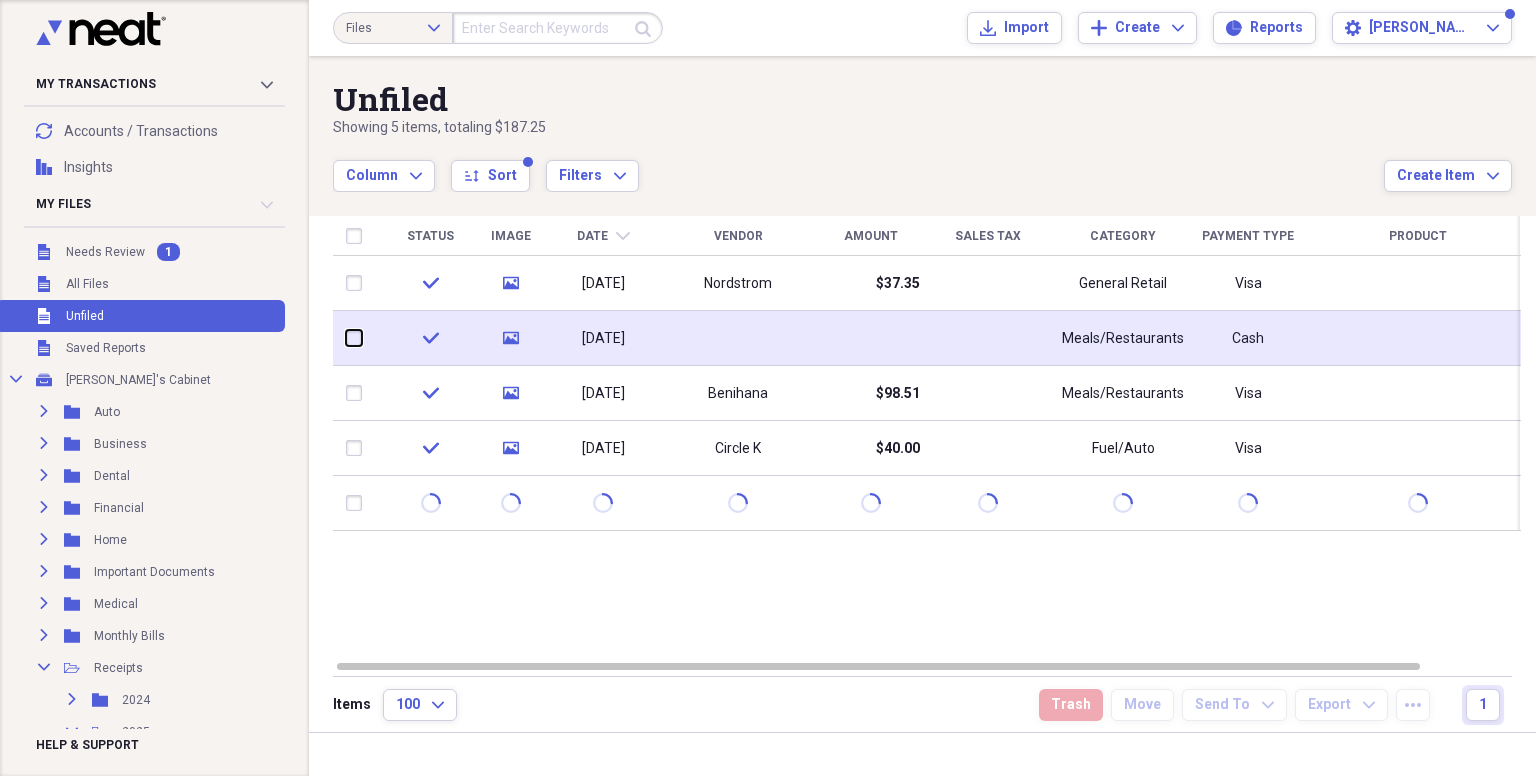 click at bounding box center [346, 338] 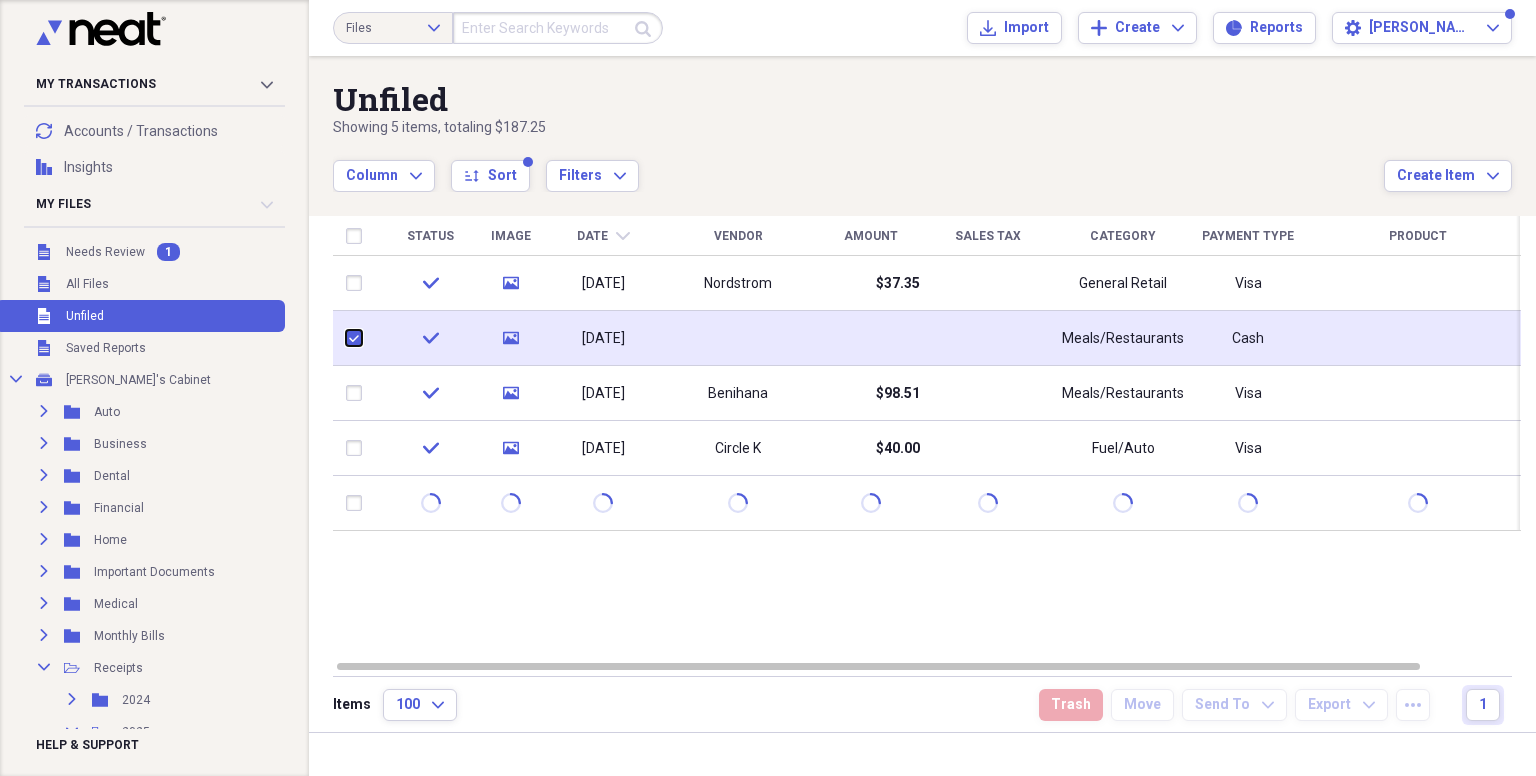 checkbox on "true" 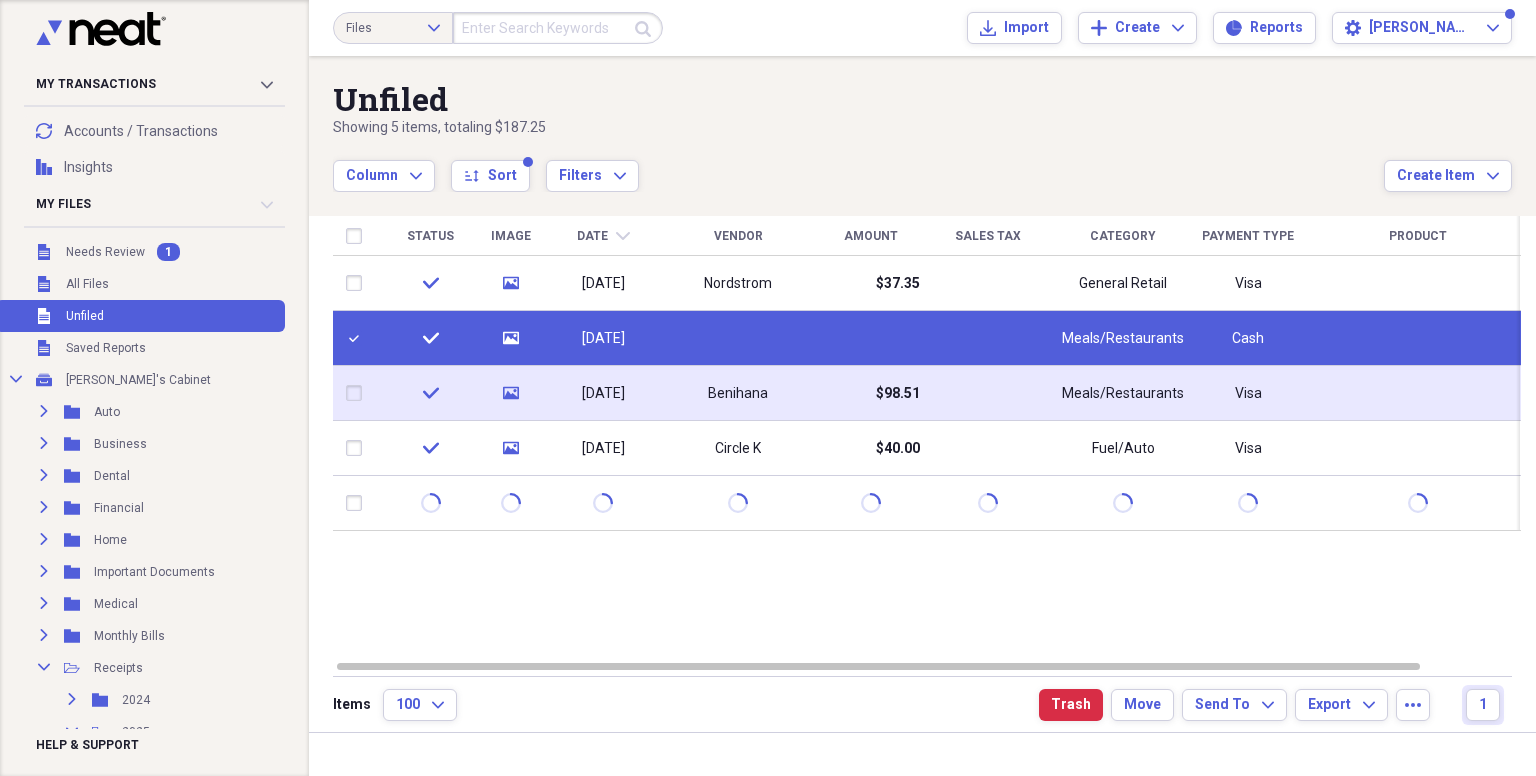 click at bounding box center (358, 393) 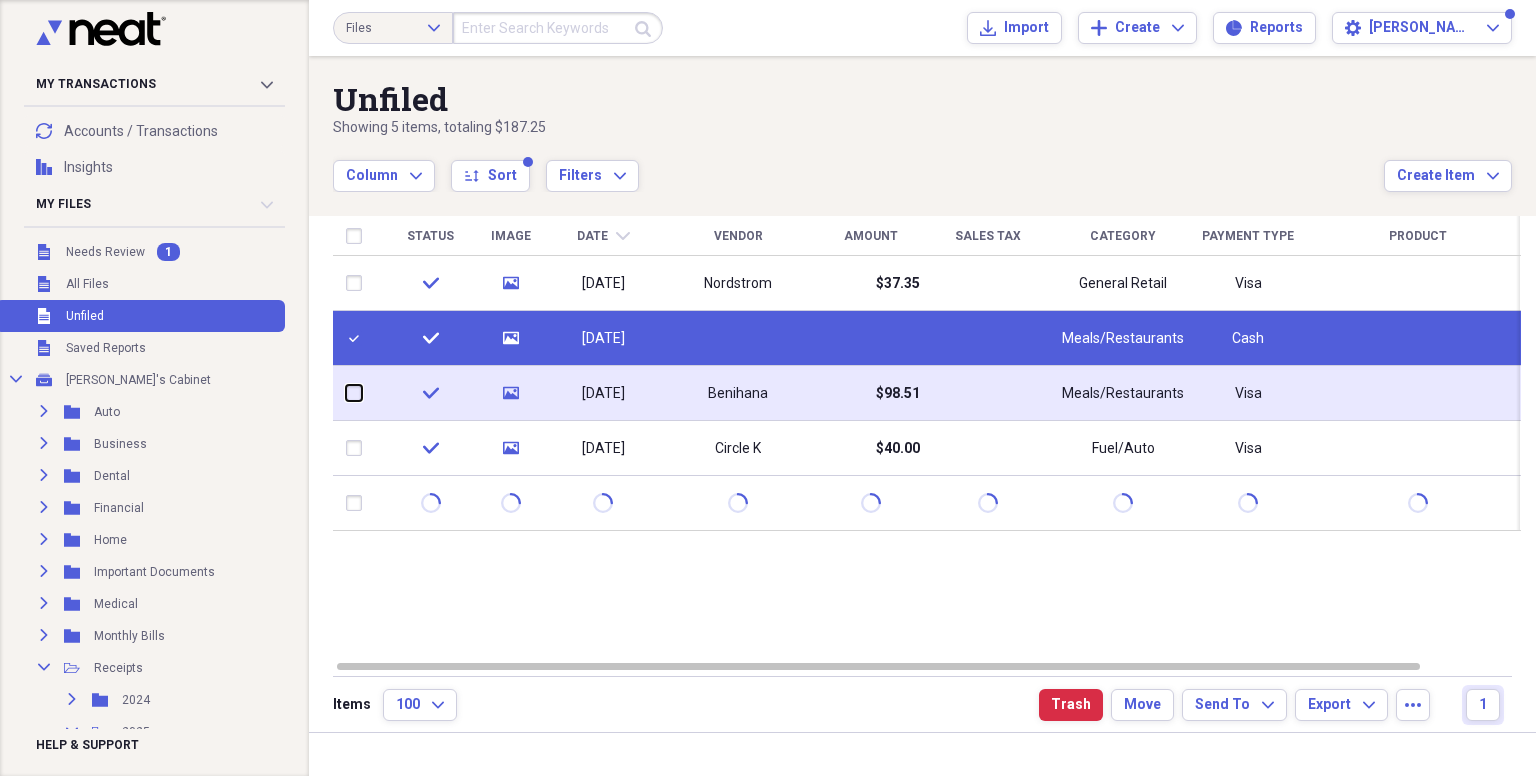click at bounding box center (346, 393) 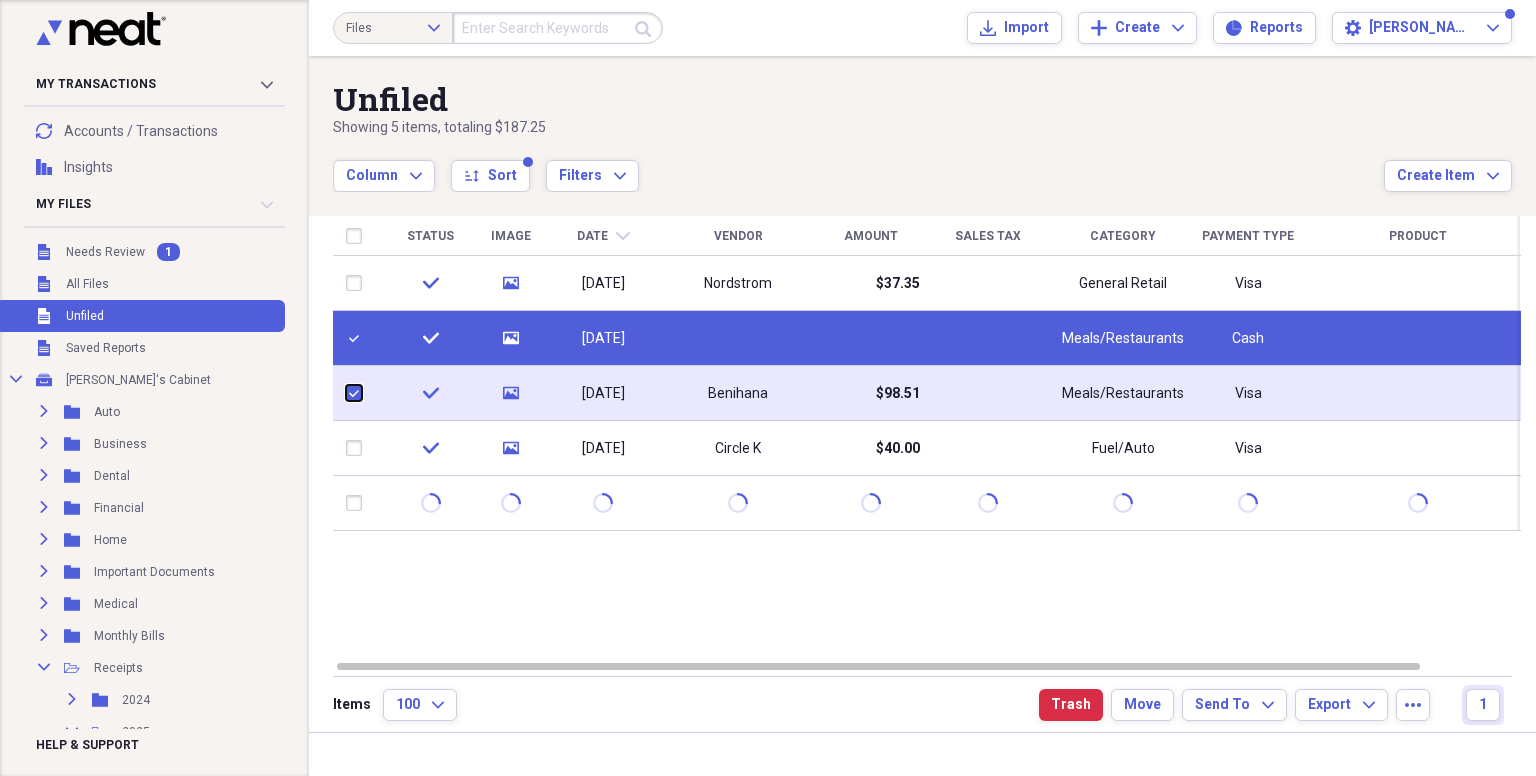 checkbox on "true" 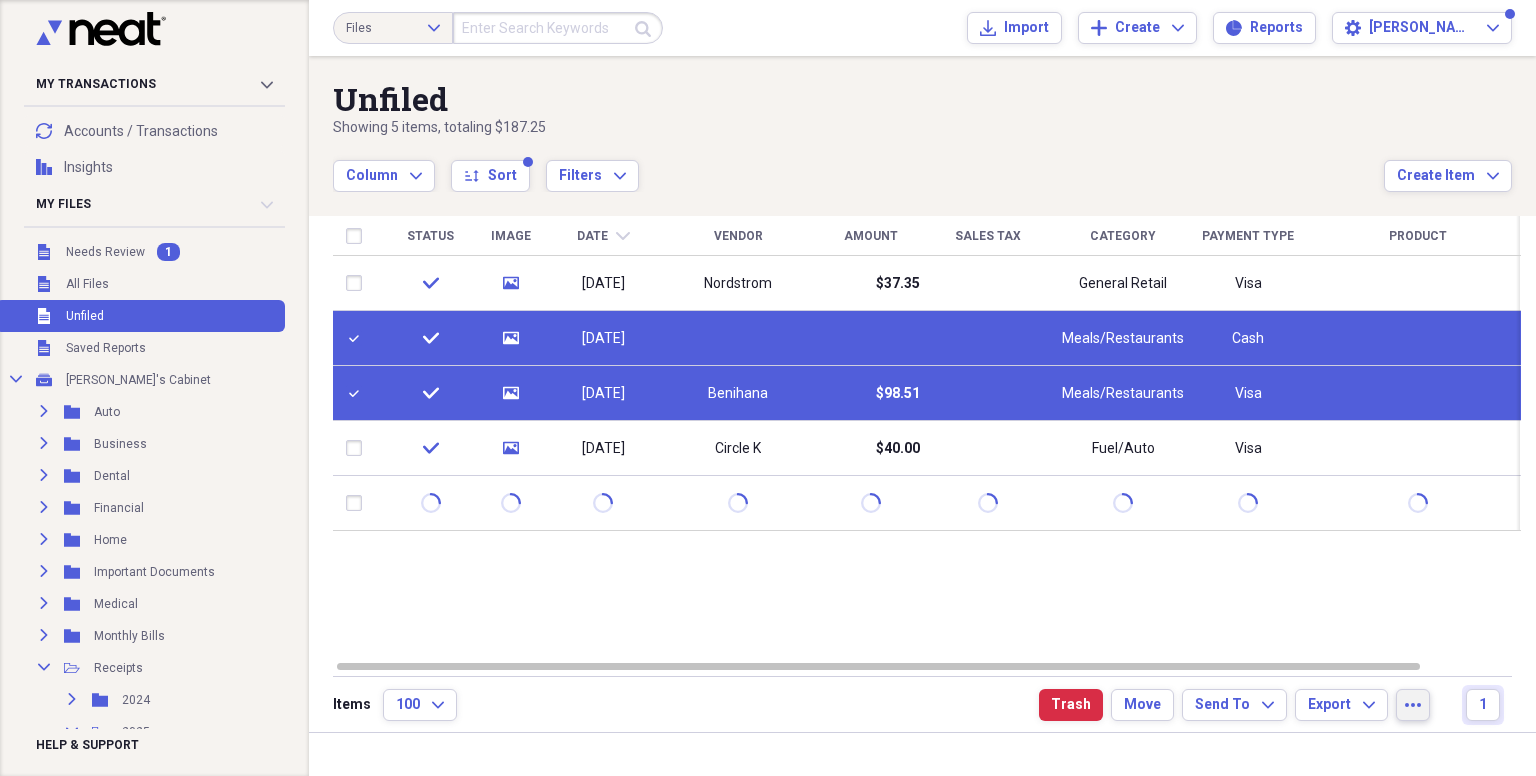 click on "more" 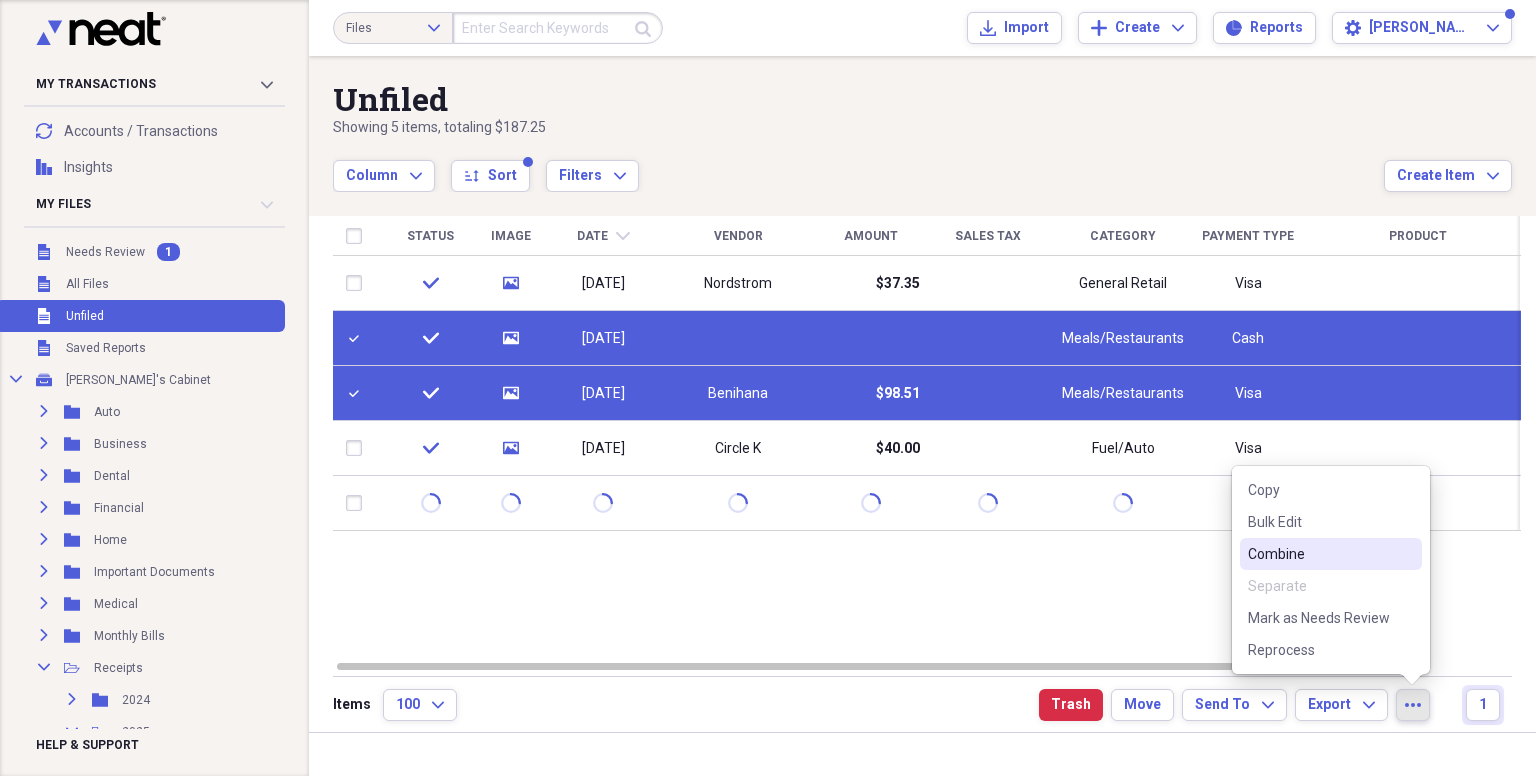 click on "Combine" at bounding box center [1319, 554] 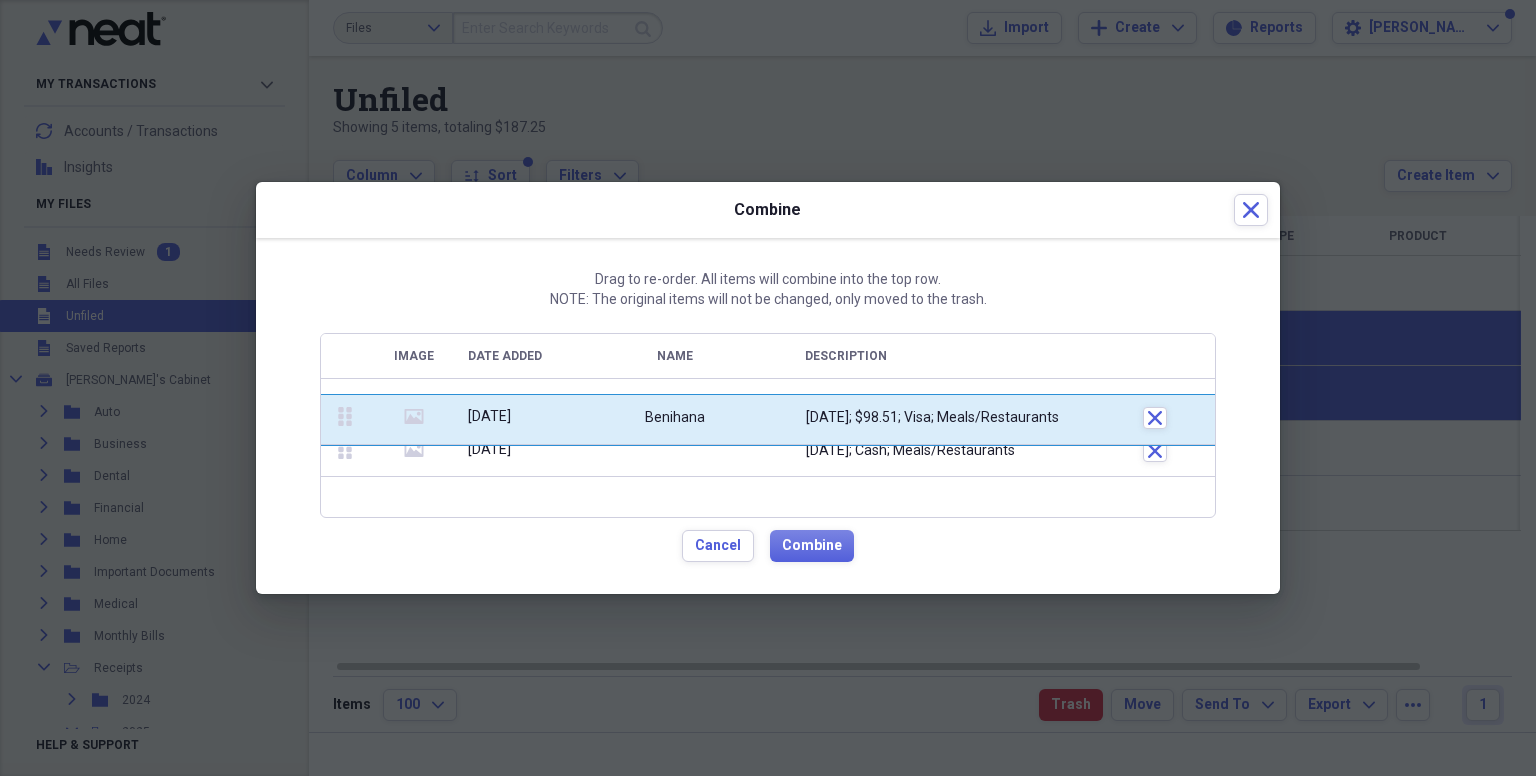 drag, startPoint x: 342, startPoint y: 449, endPoint x: 342, endPoint y: 417, distance: 32 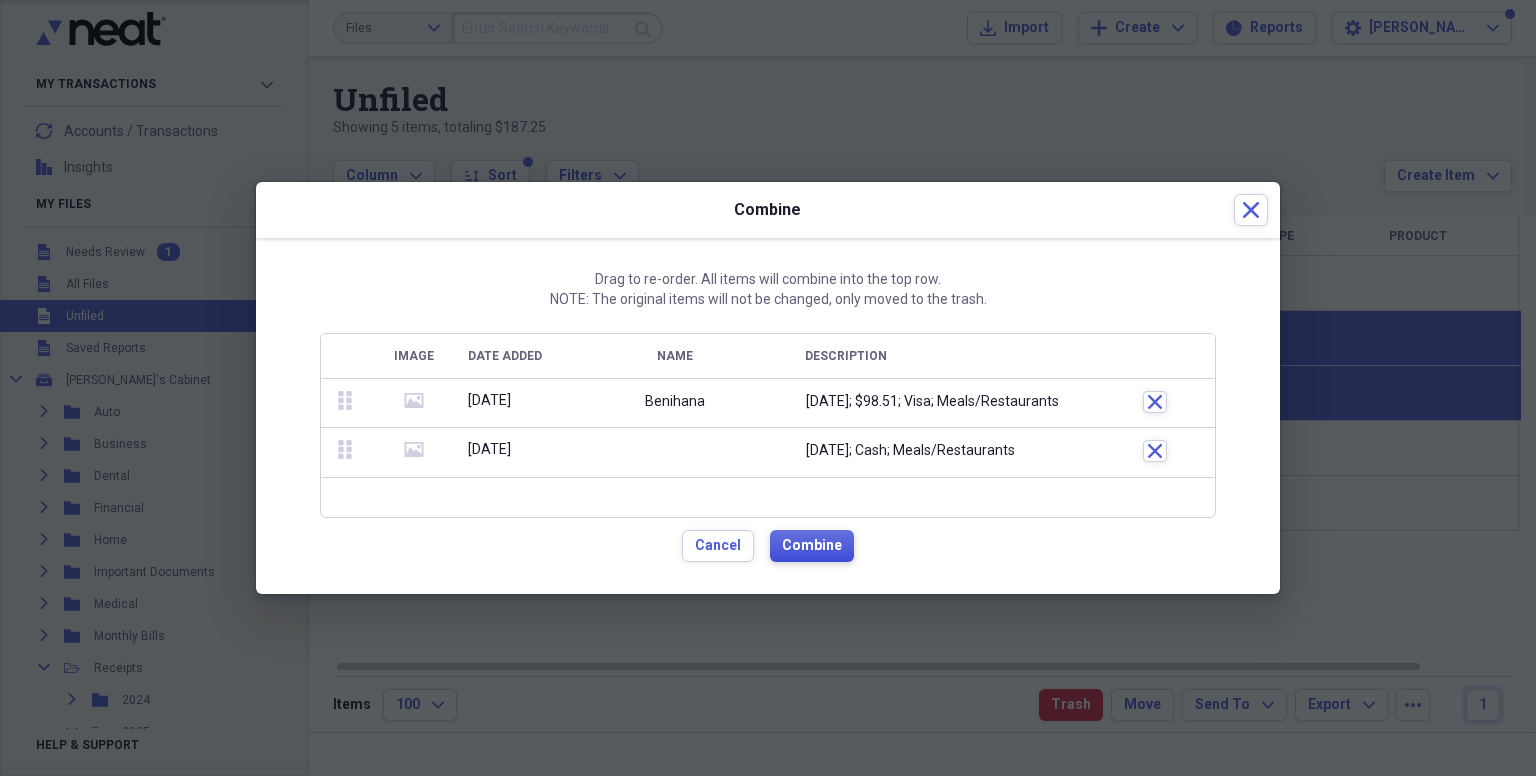 click on "Combine" at bounding box center (812, 546) 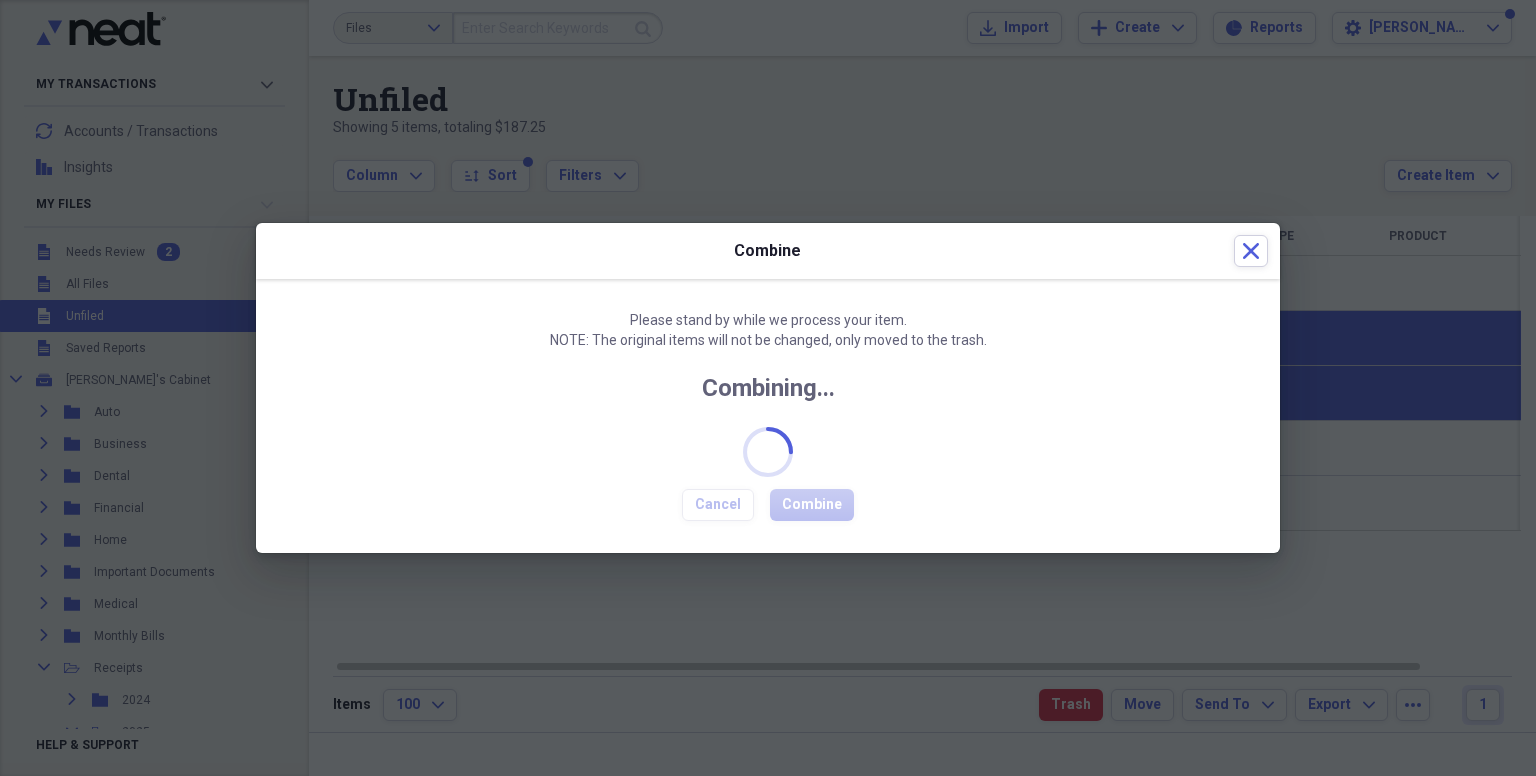 checkbox on "false" 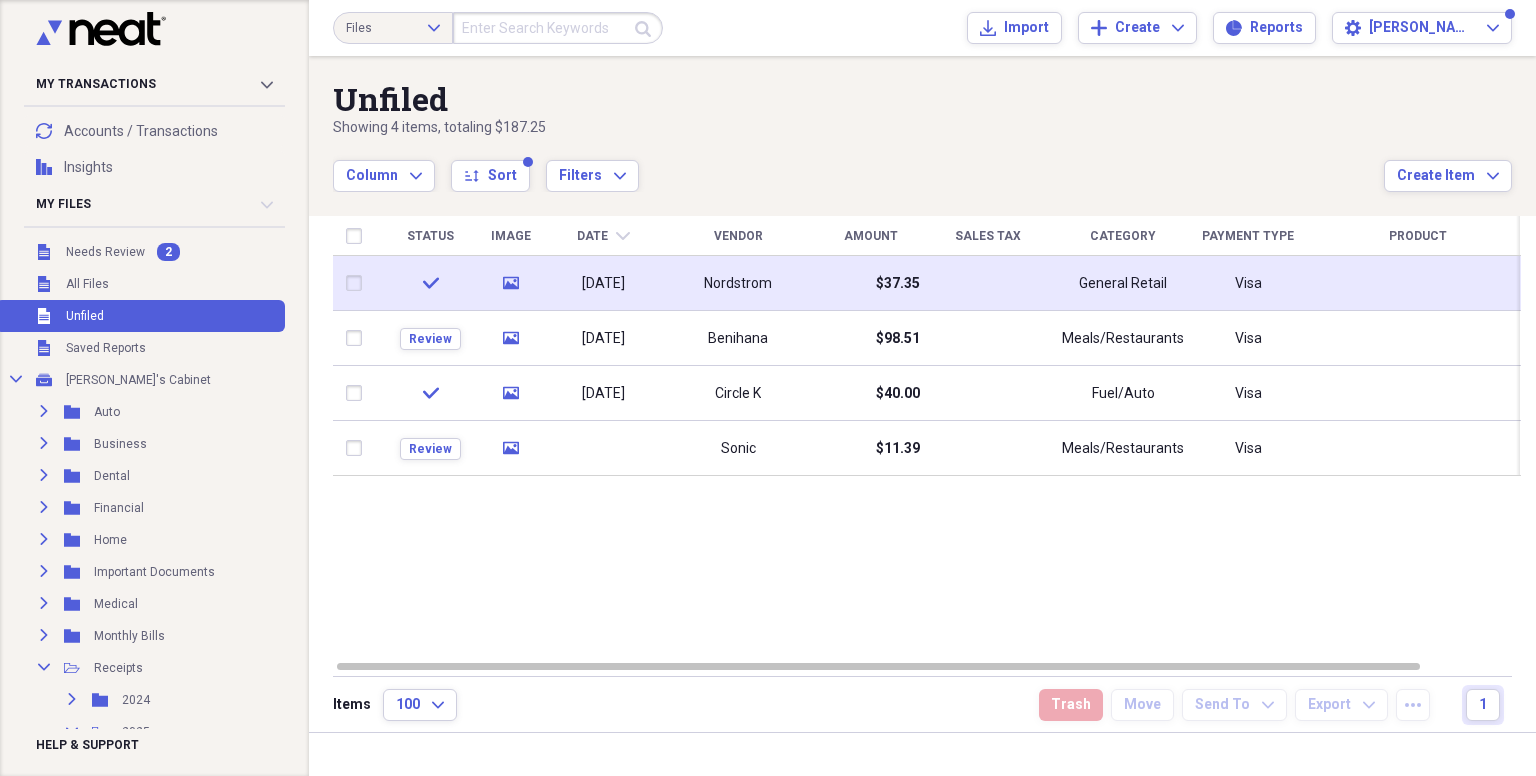 click on "[DATE]" at bounding box center [603, 284] 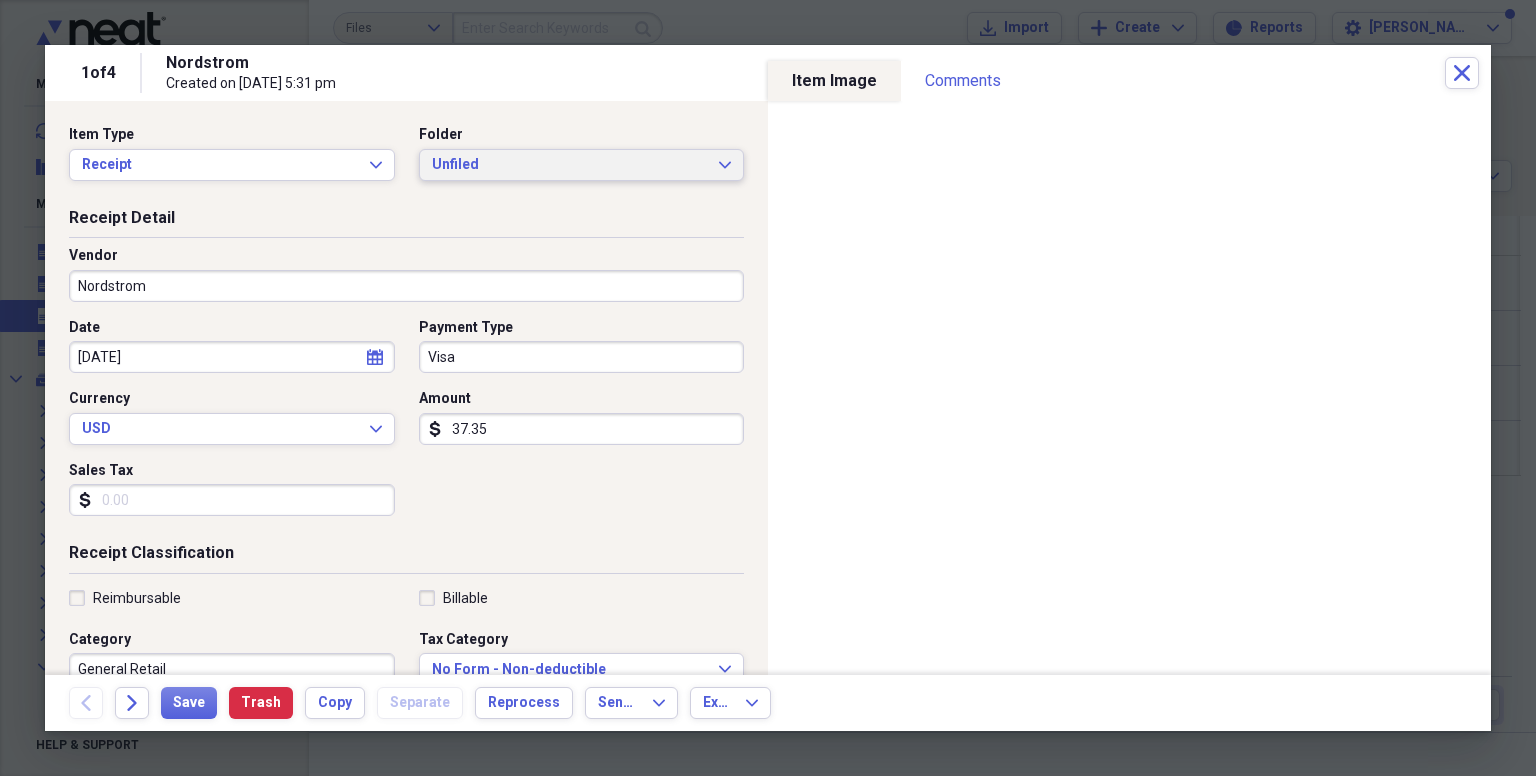 click on "Unfiled" at bounding box center (570, 165) 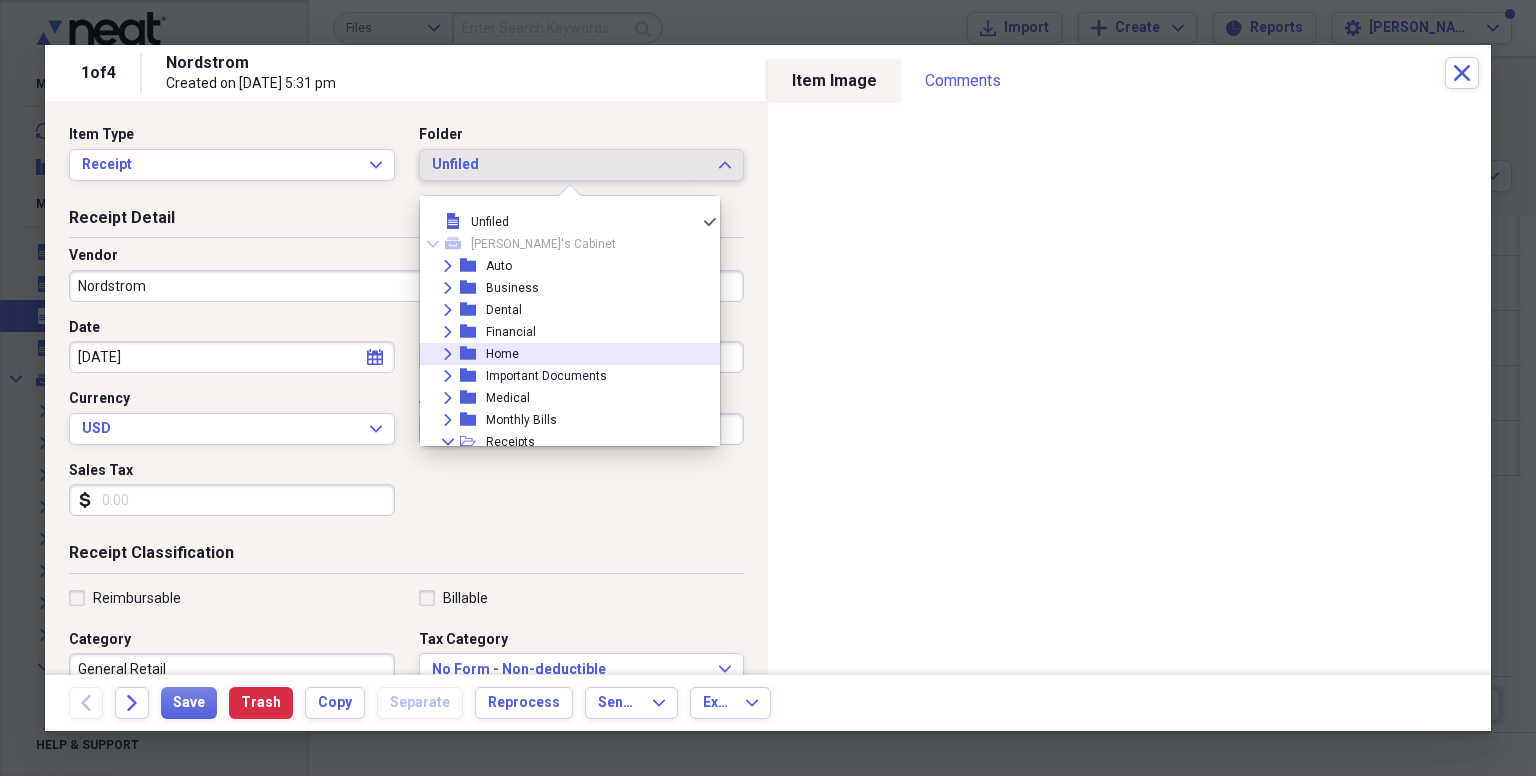scroll, scrollTop: 248, scrollLeft: 0, axis: vertical 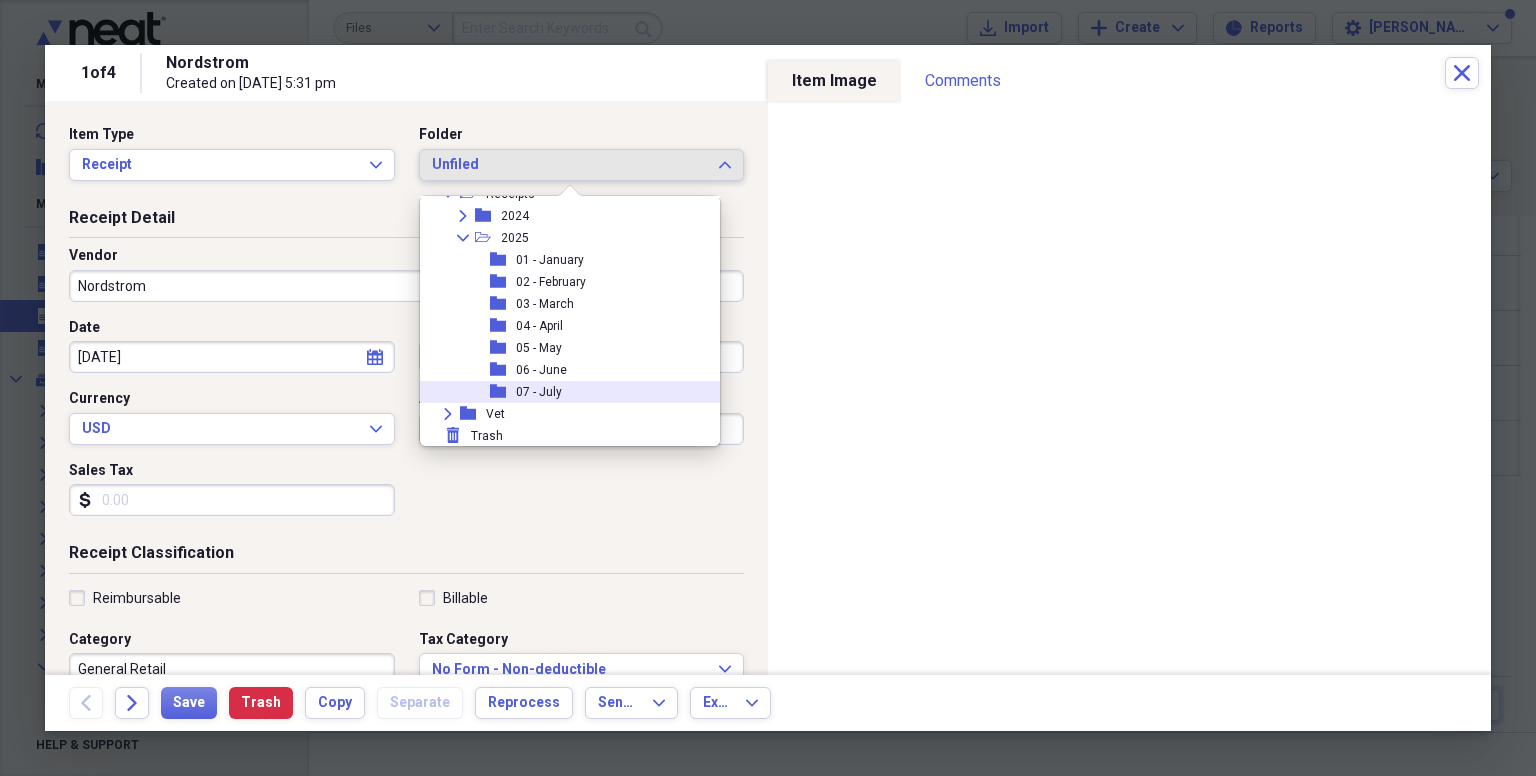 click on "07 - July" at bounding box center [539, 392] 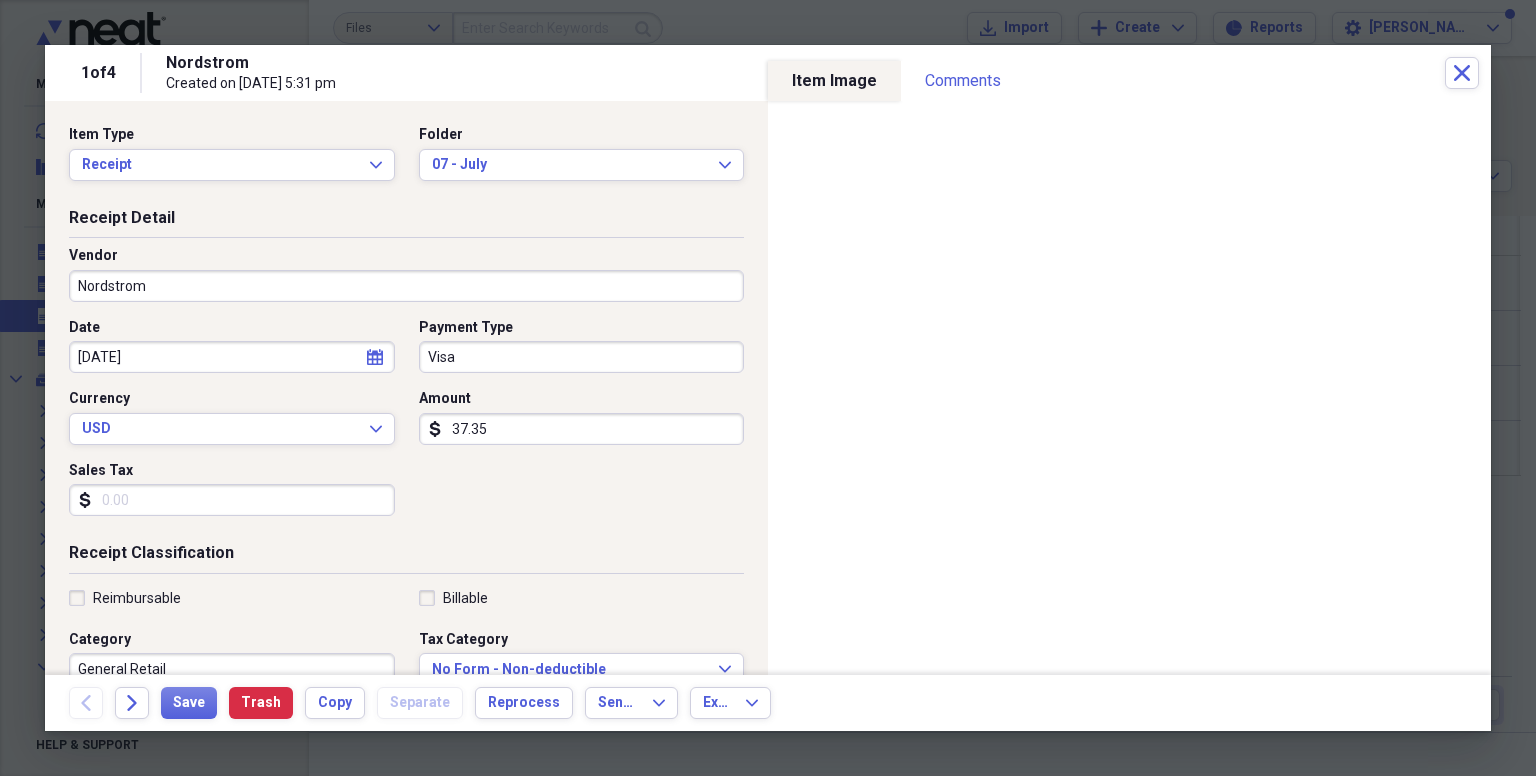 click on "Visa" at bounding box center (582, 357) 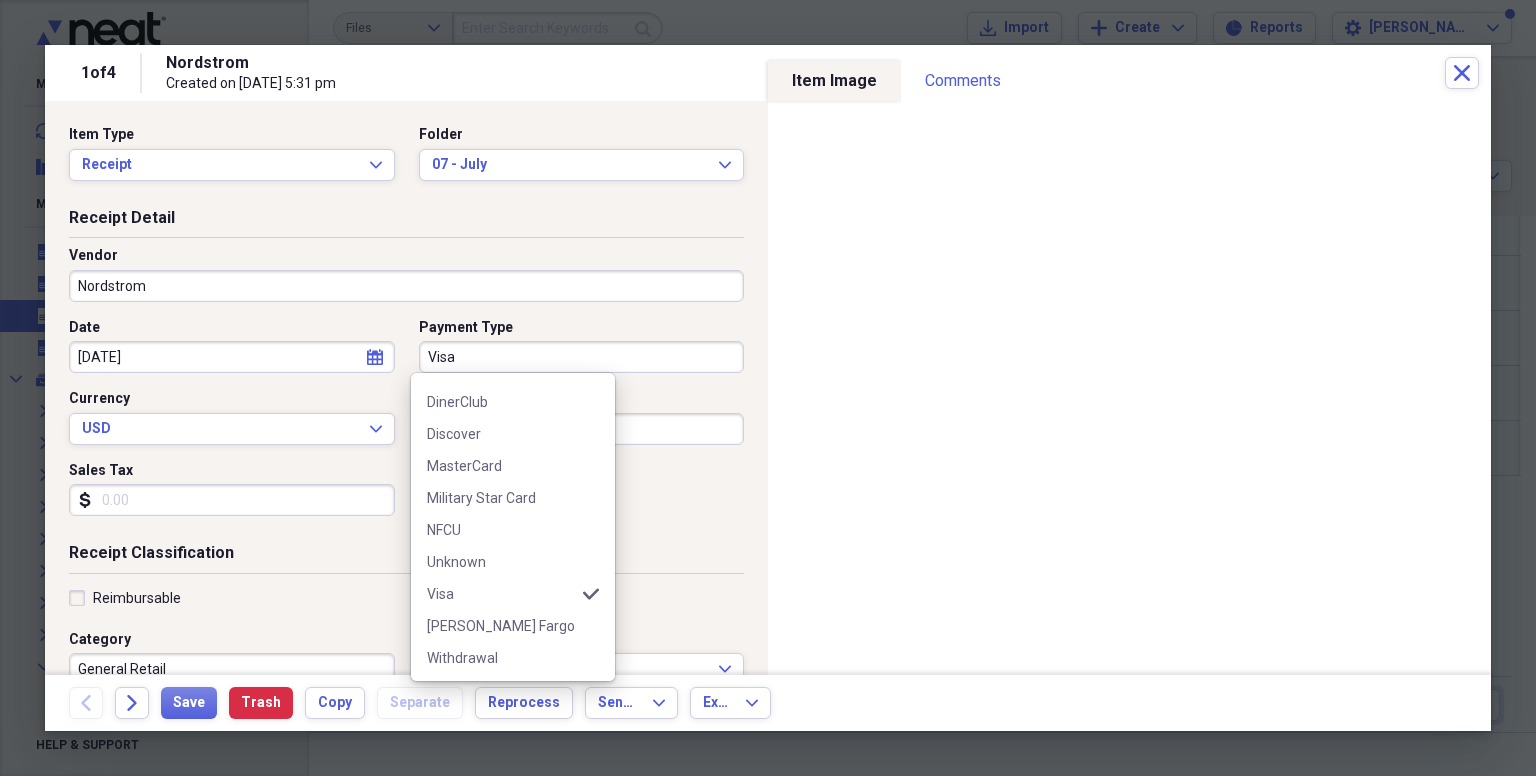 scroll, scrollTop: 156, scrollLeft: 0, axis: vertical 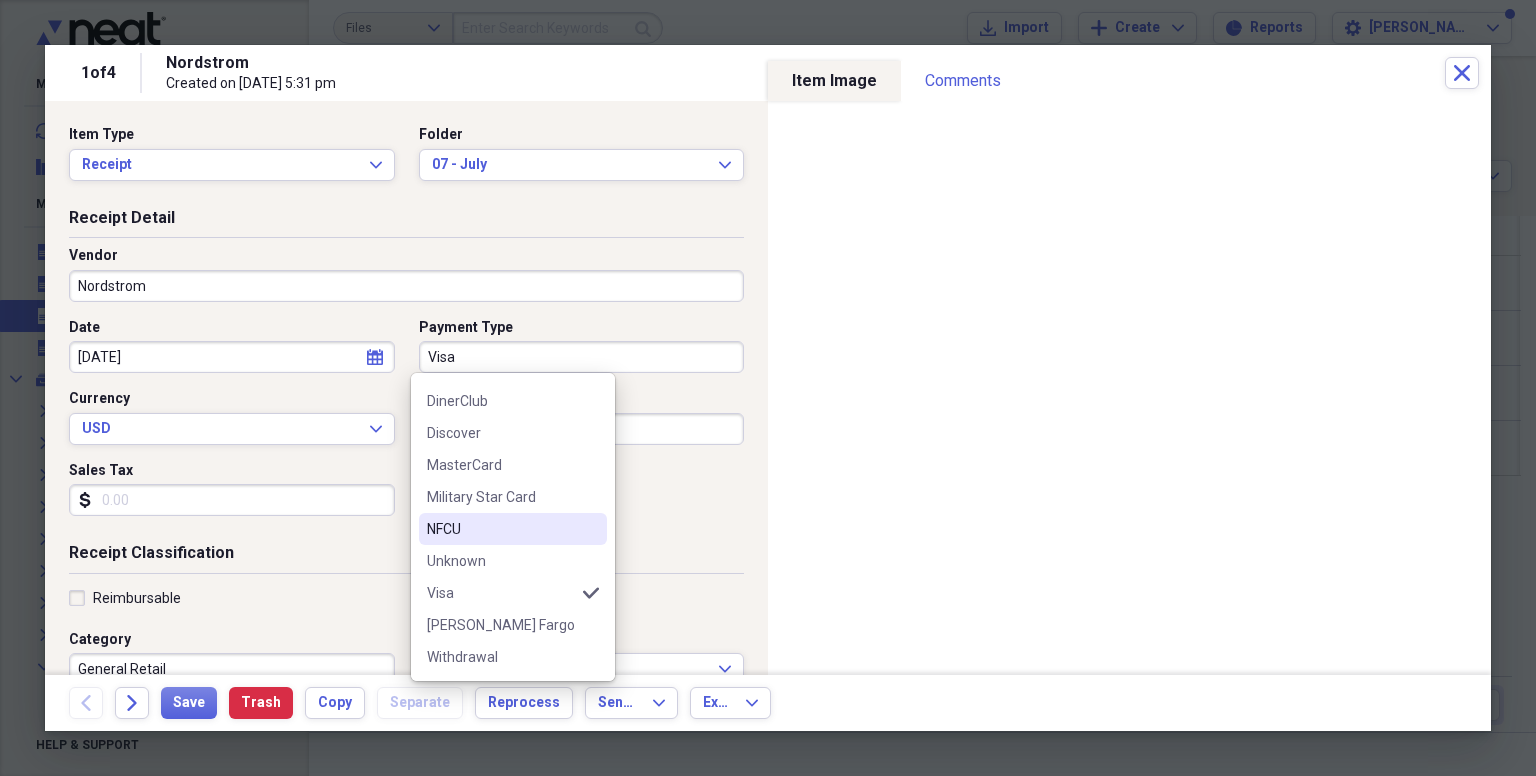 click on "NFCU" at bounding box center [513, 529] 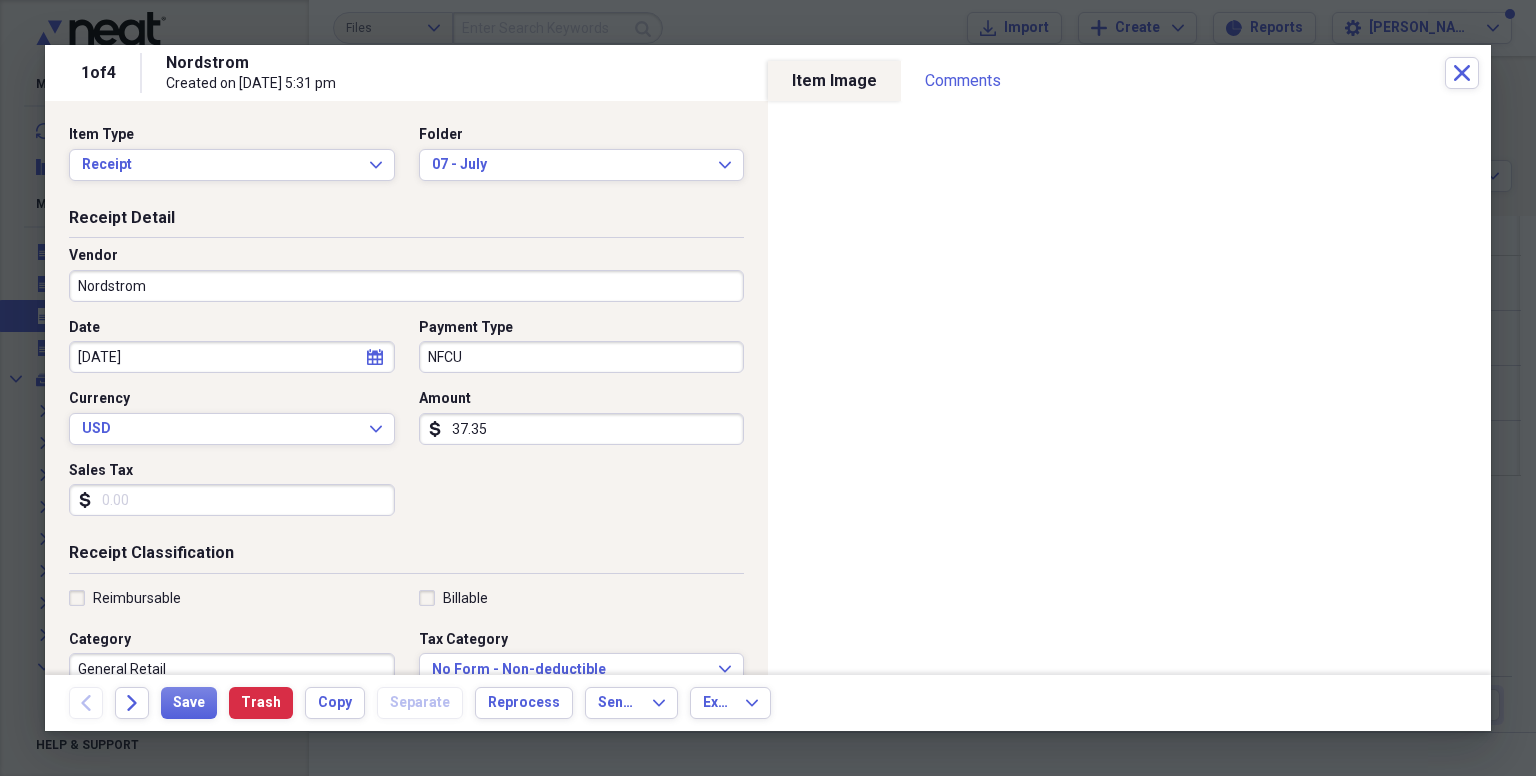 click on "Sales Tax" at bounding box center (232, 500) 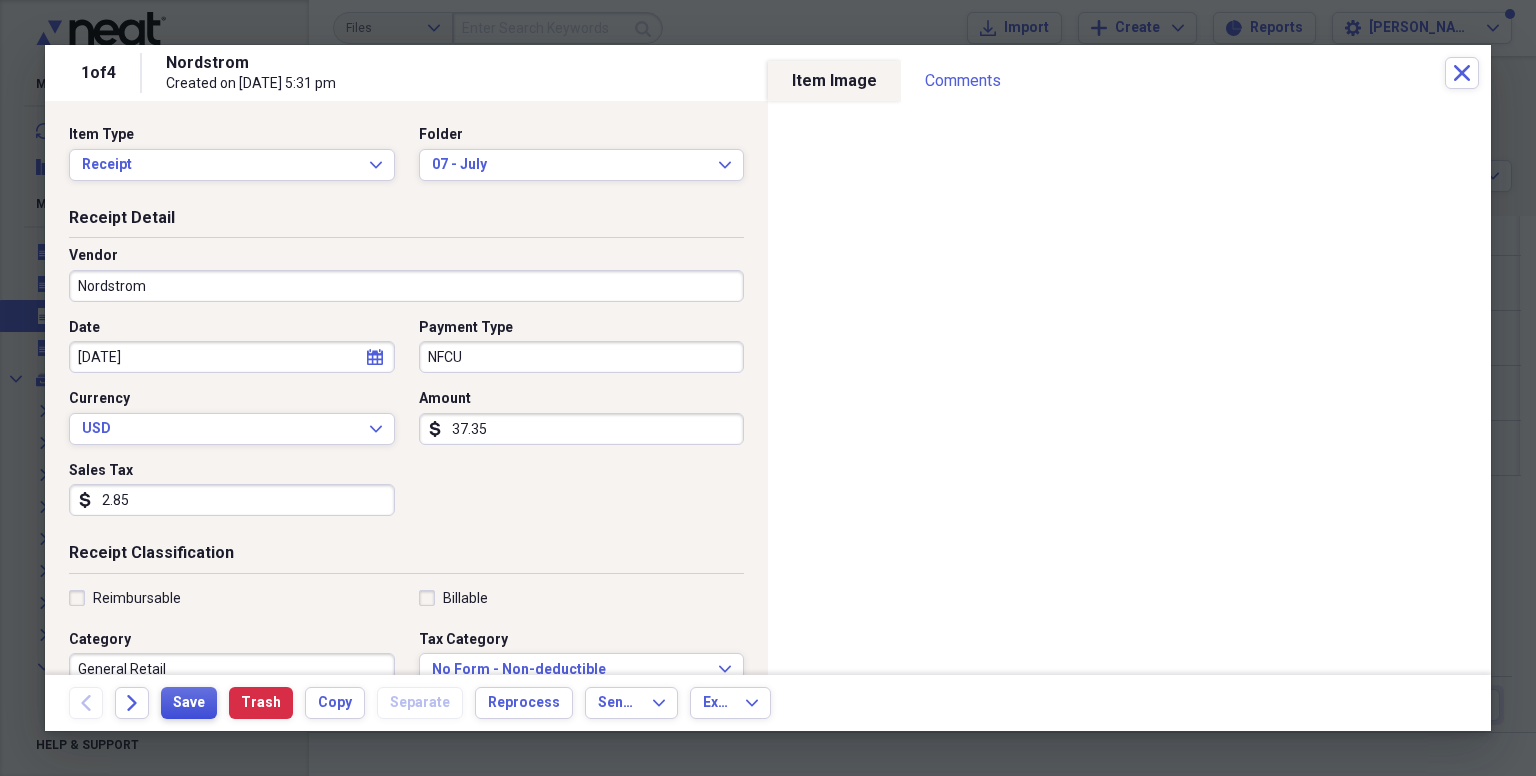 type on "2.85" 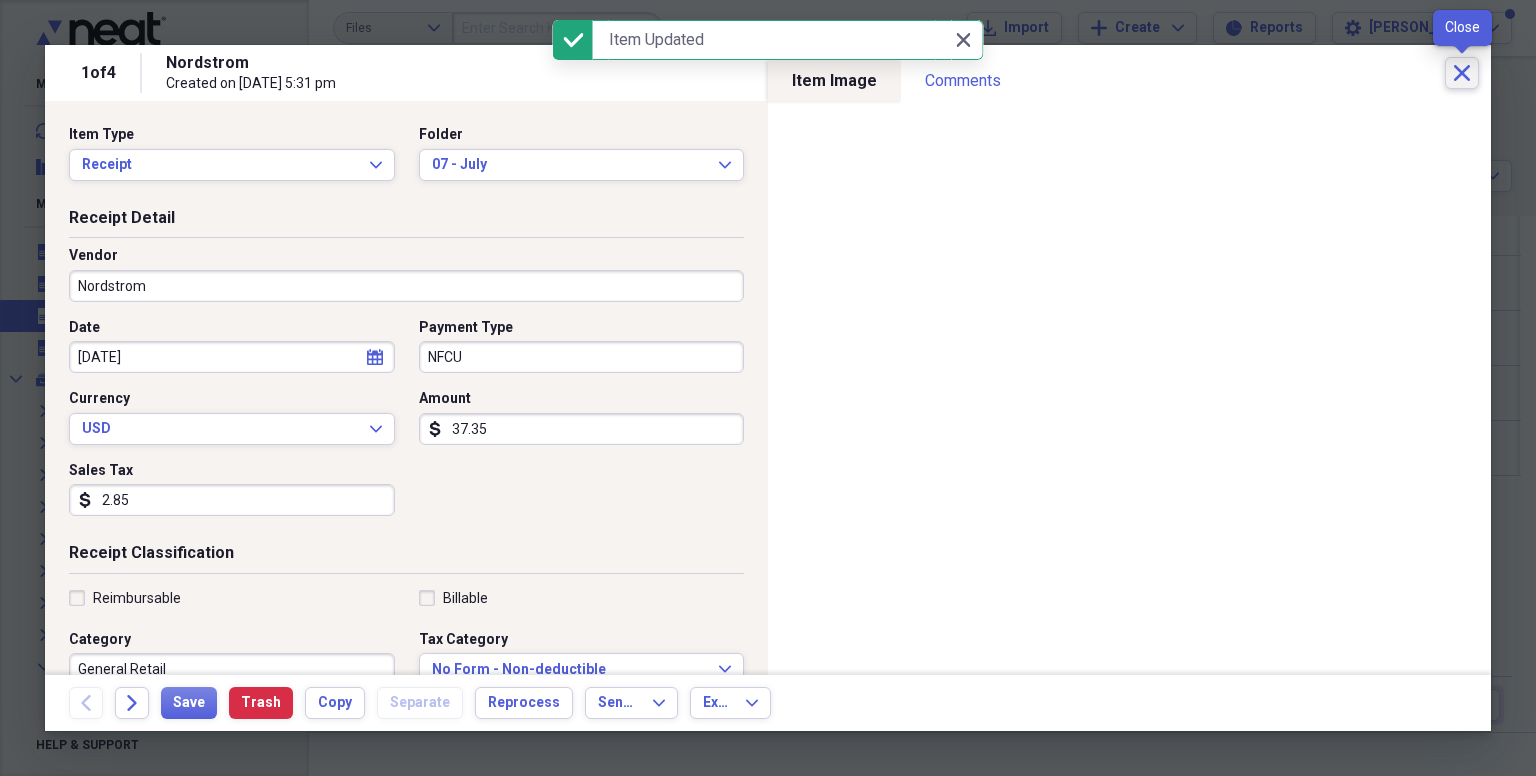 click 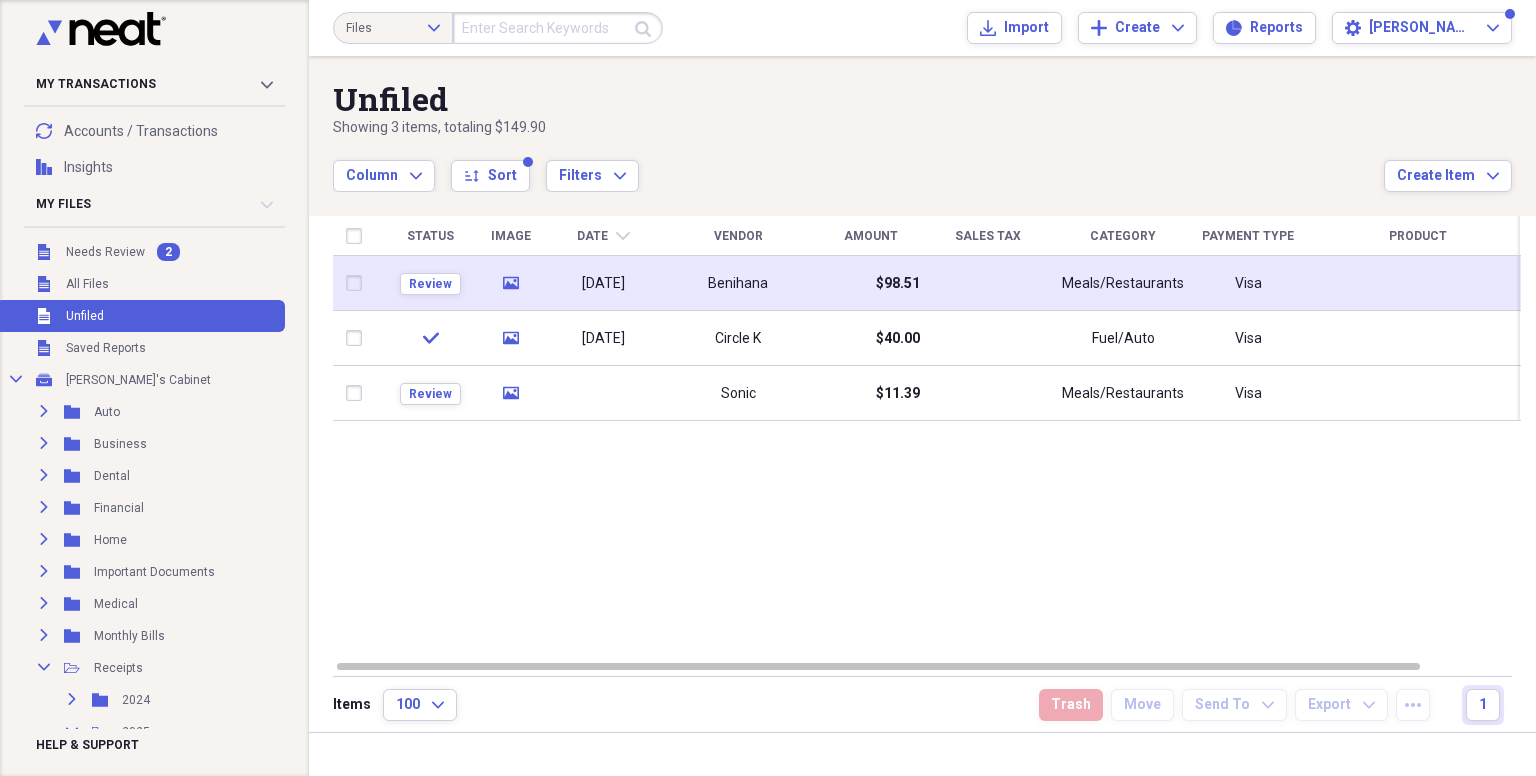 click on "[DATE]" at bounding box center [603, 283] 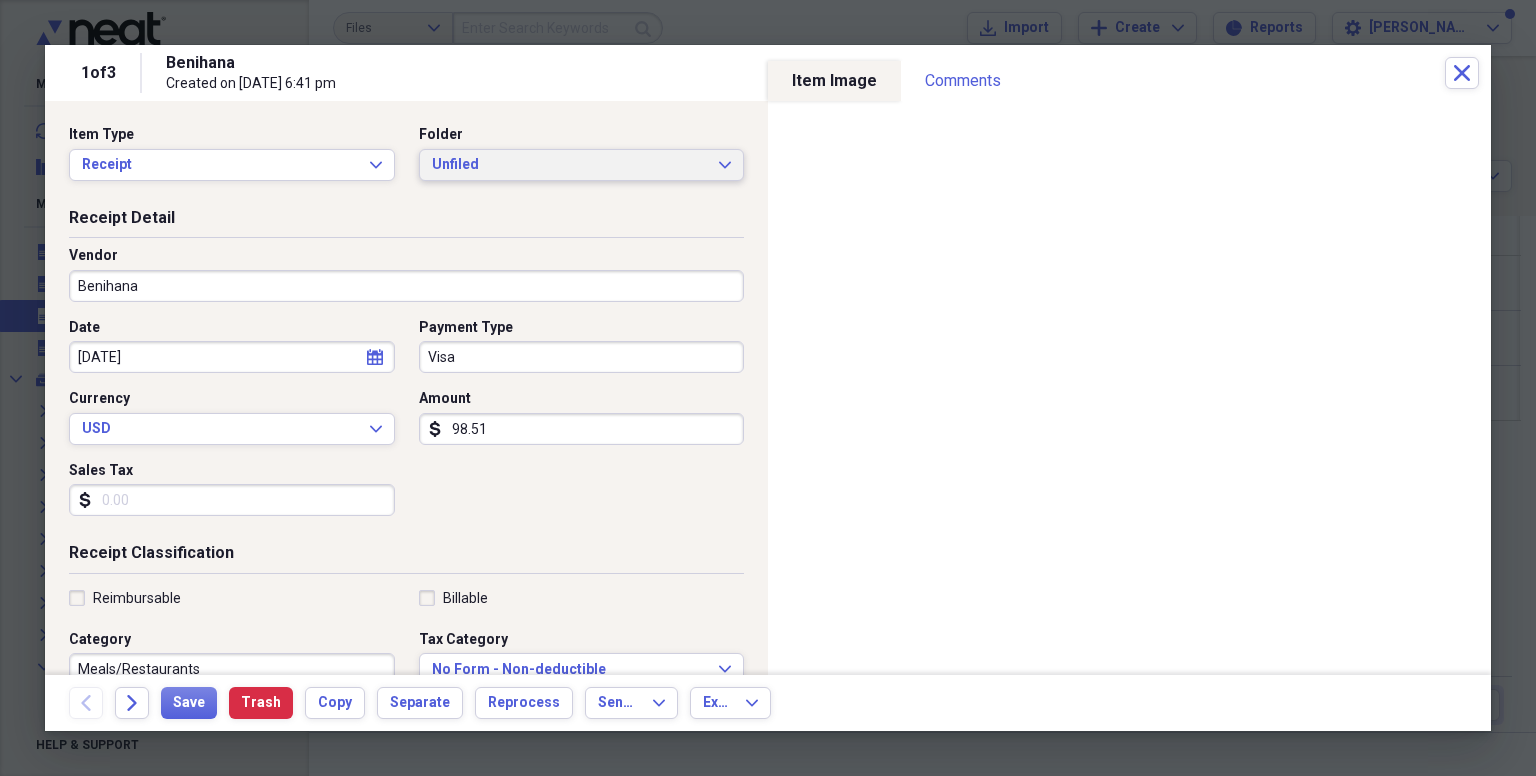 click on "Unfiled Expand" at bounding box center [582, 165] 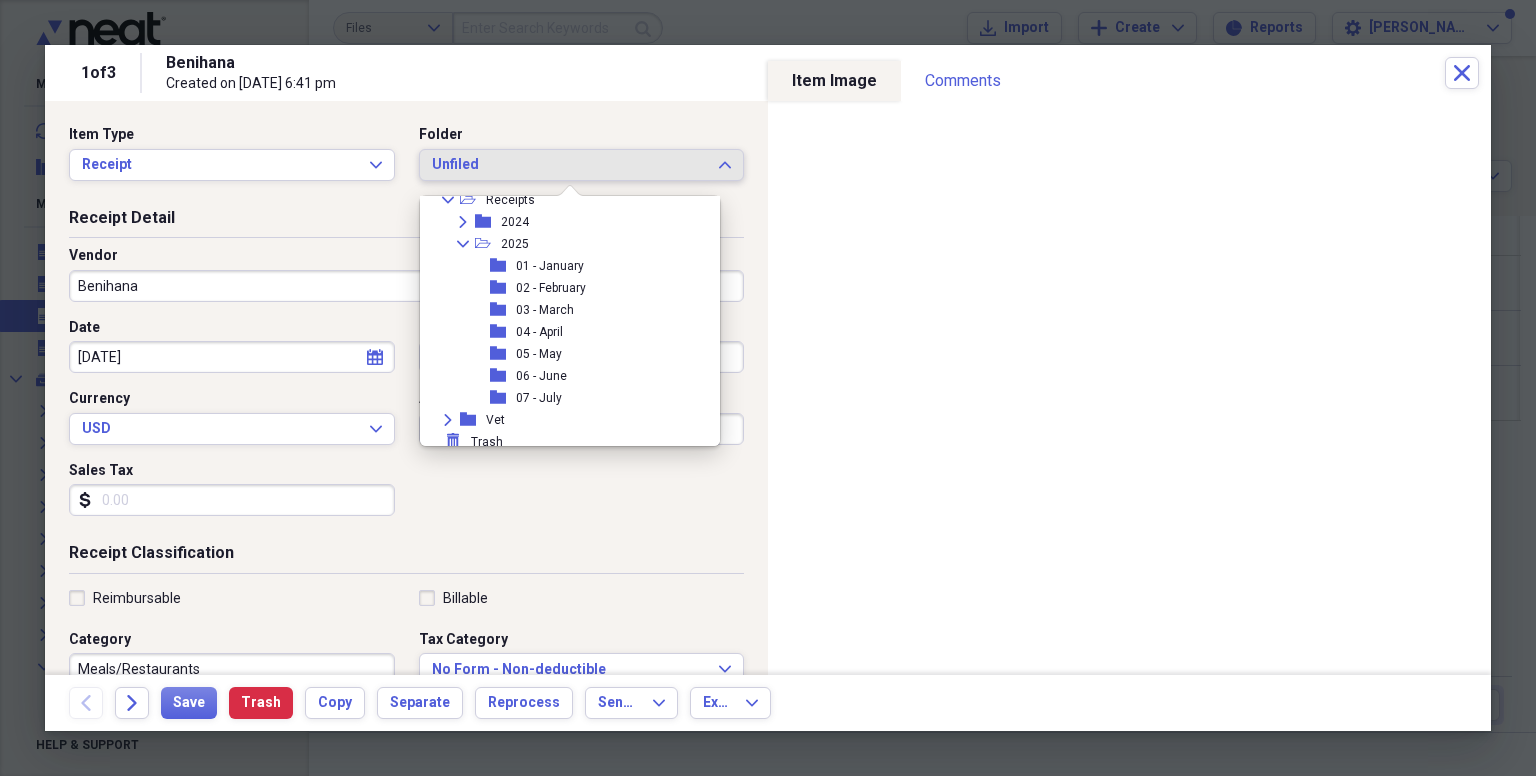 scroll, scrollTop: 248, scrollLeft: 0, axis: vertical 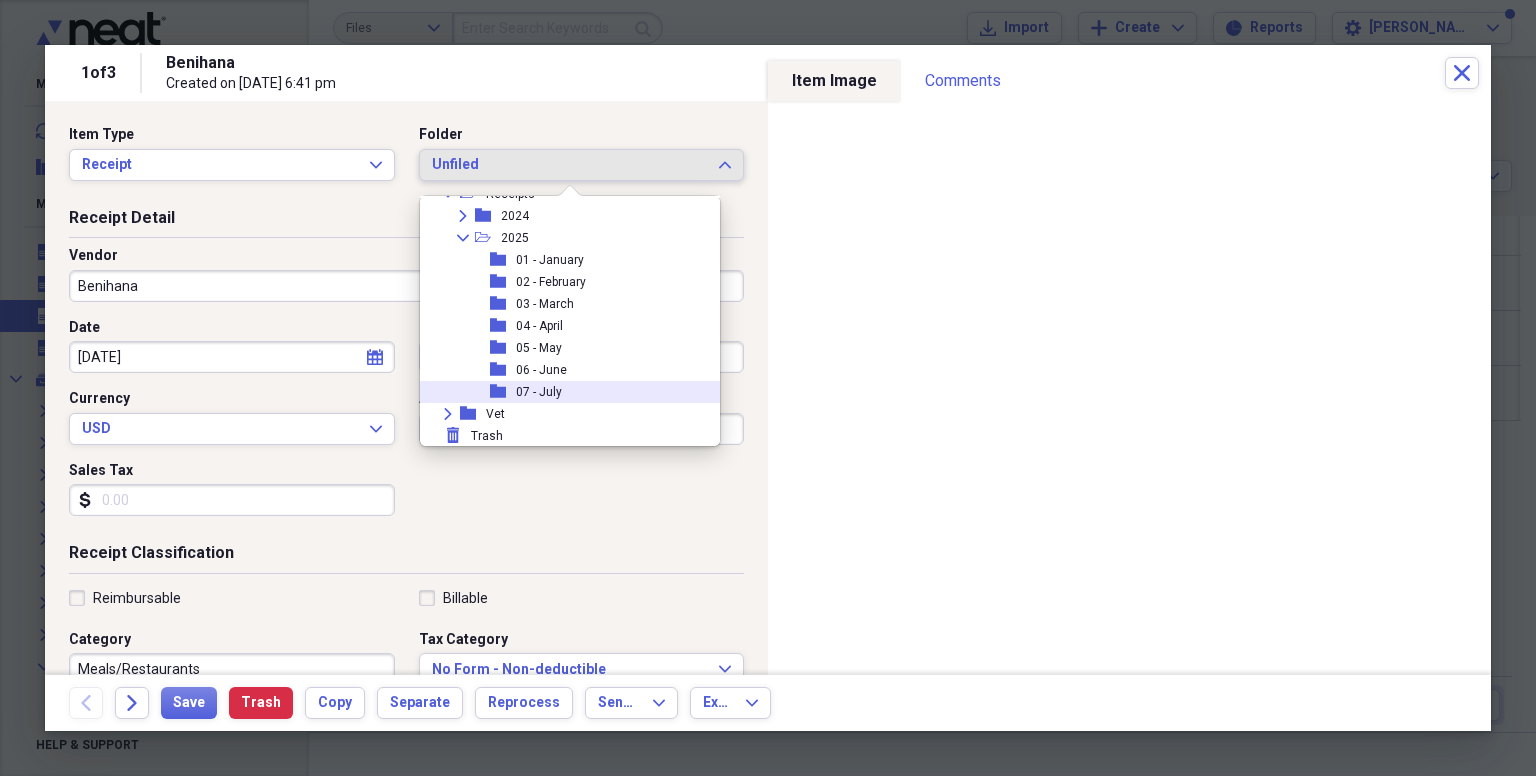 click on "07 - July" at bounding box center (539, 392) 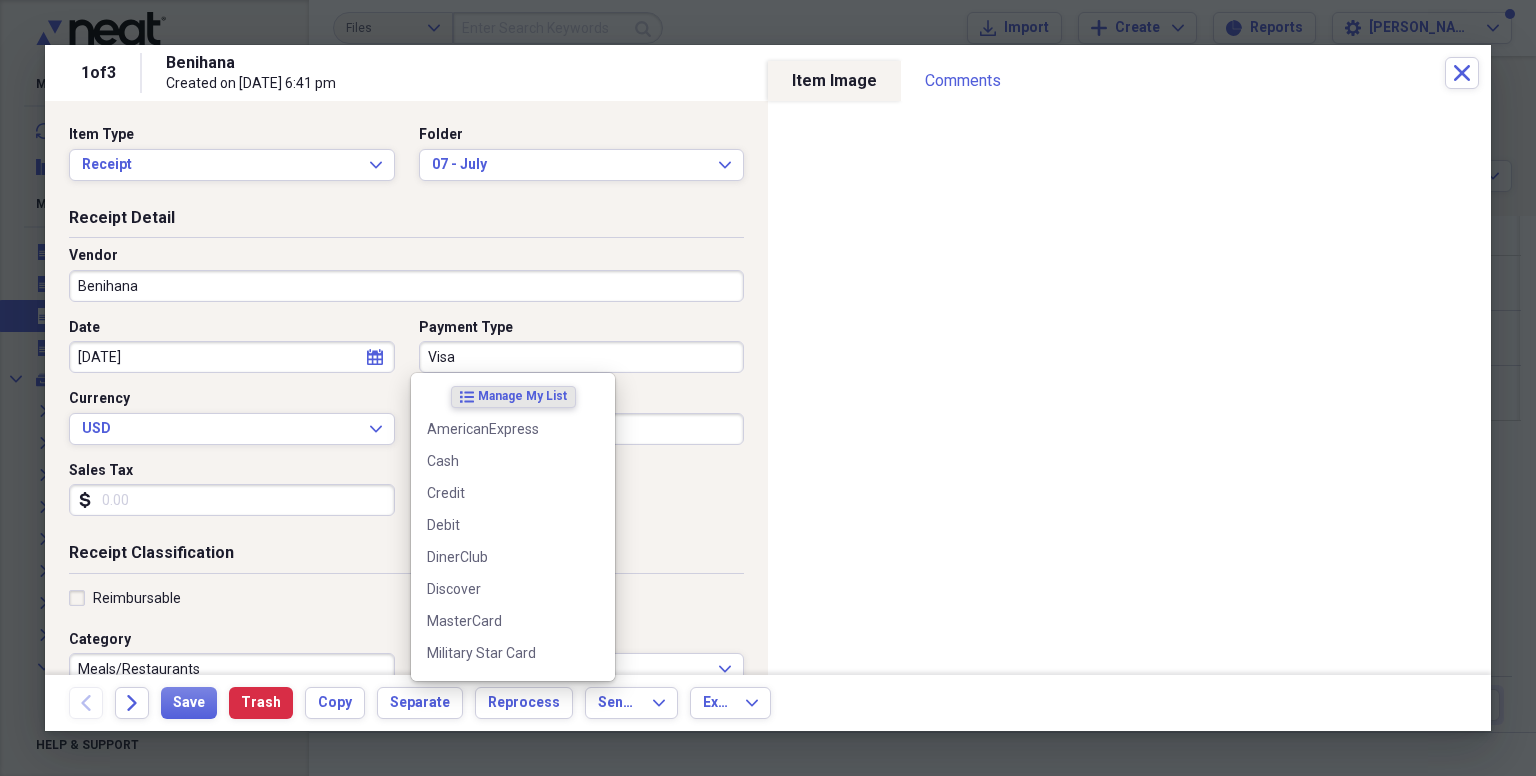 click on "Visa" at bounding box center [582, 357] 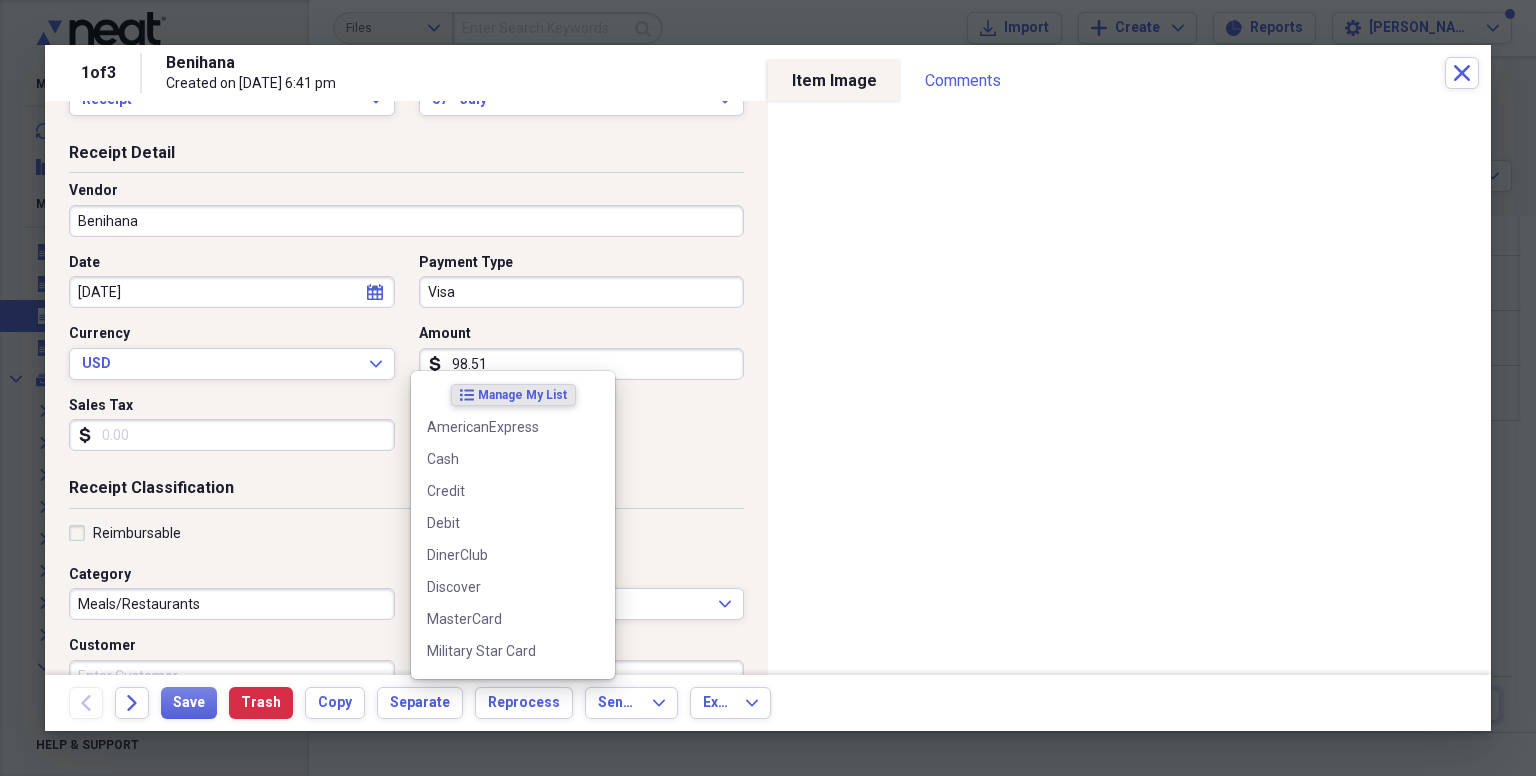 scroll, scrollTop: 100, scrollLeft: 0, axis: vertical 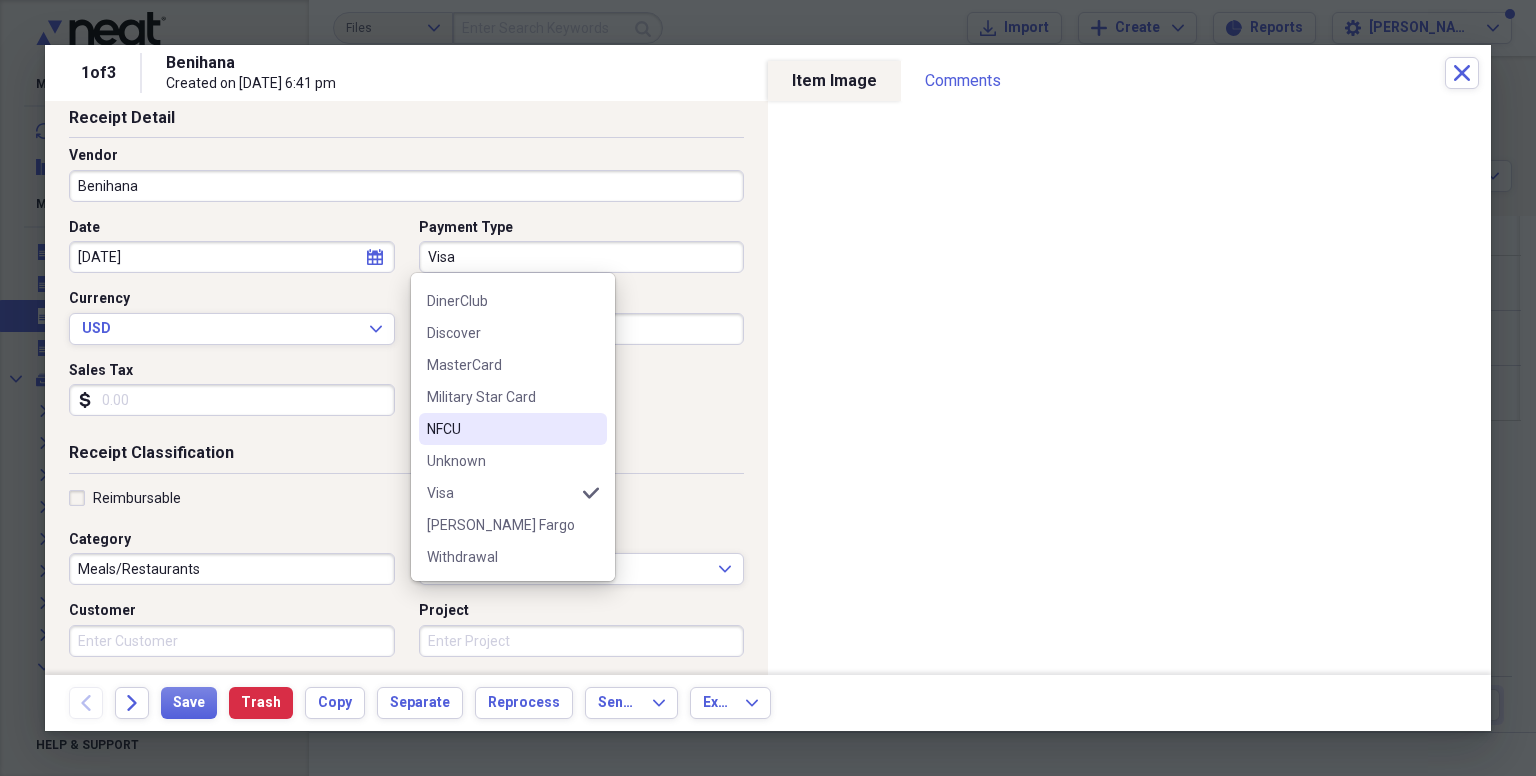 click on "NFCU" at bounding box center (501, 429) 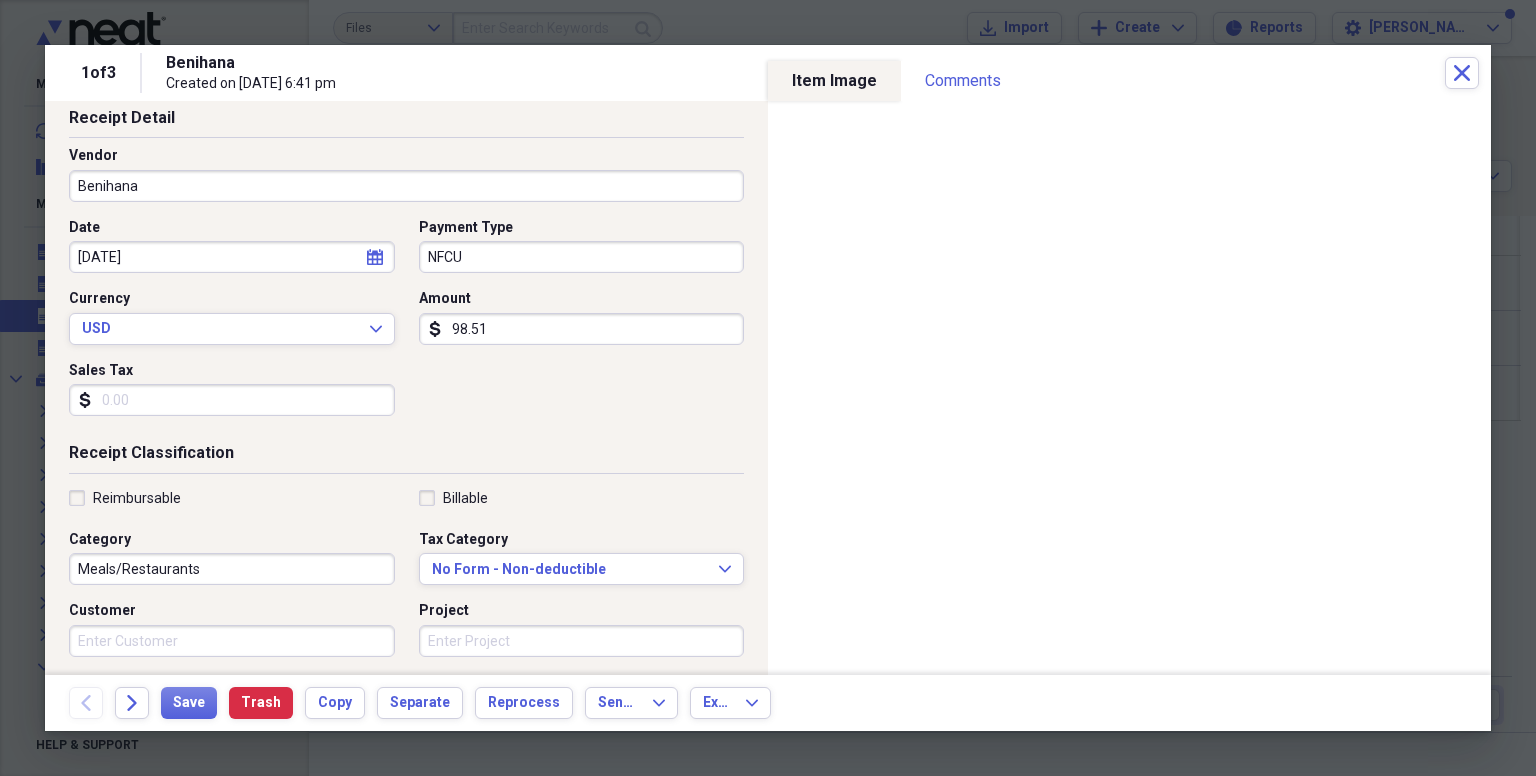 click on "Sales Tax" at bounding box center (232, 400) 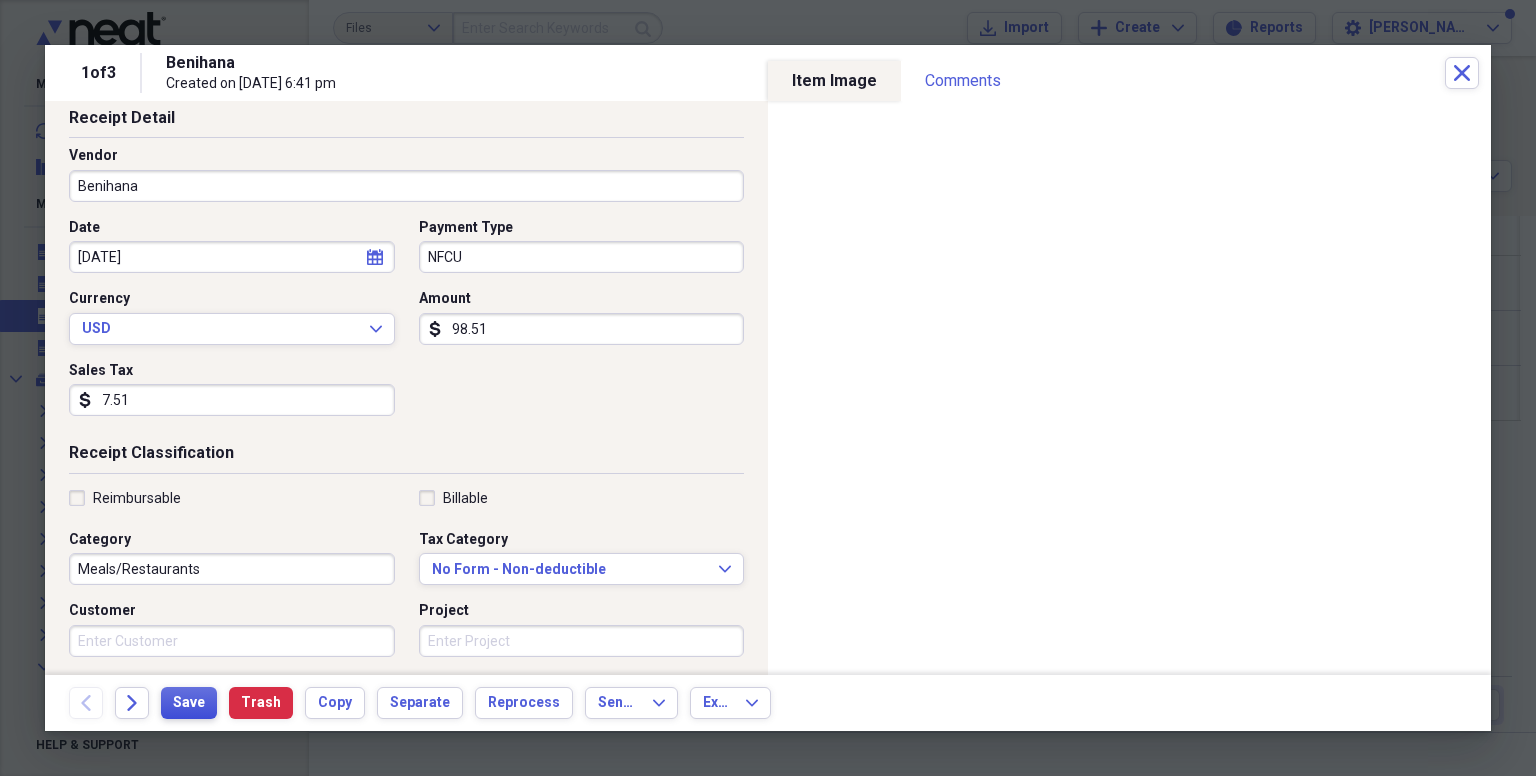 type on "7.51" 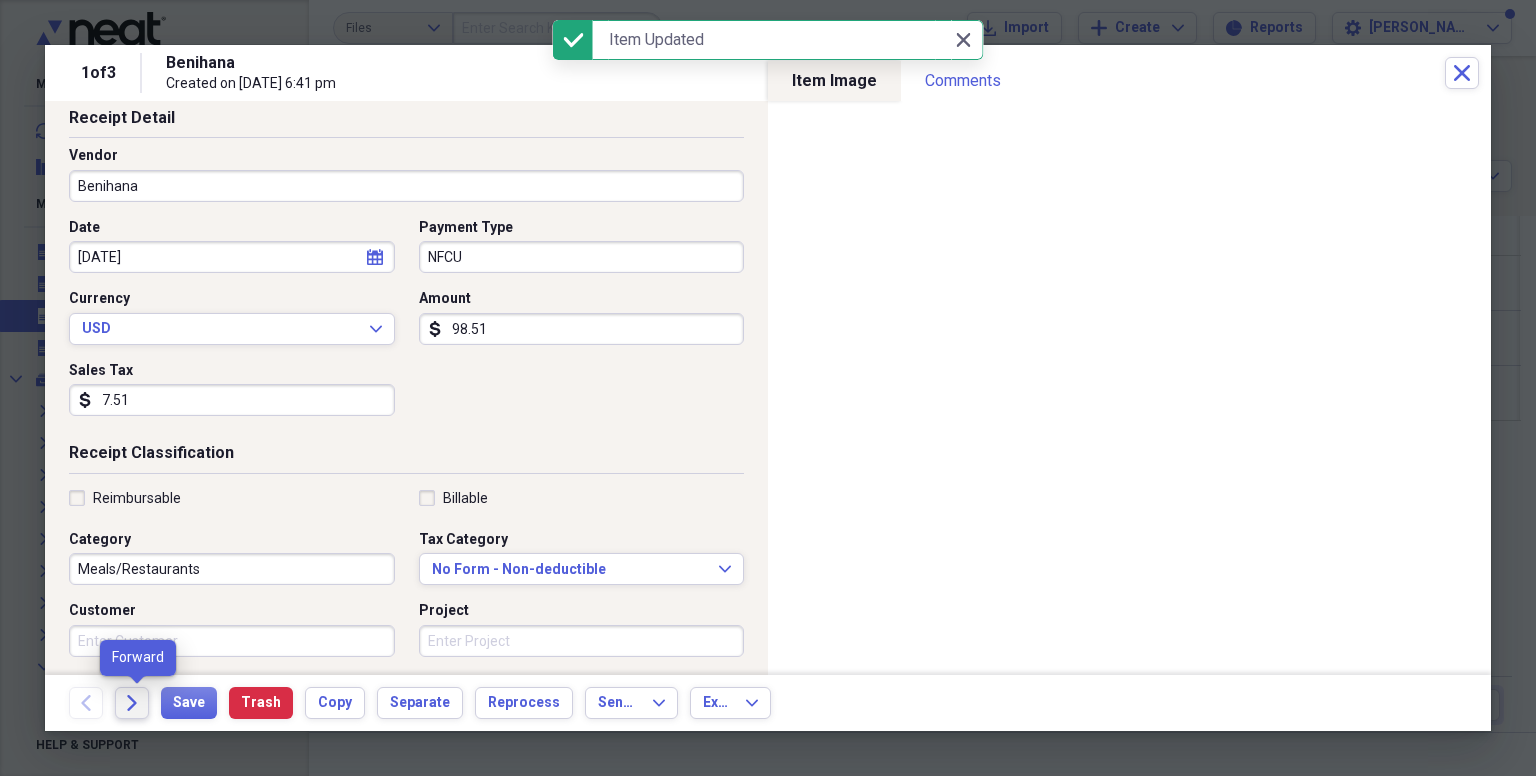 click 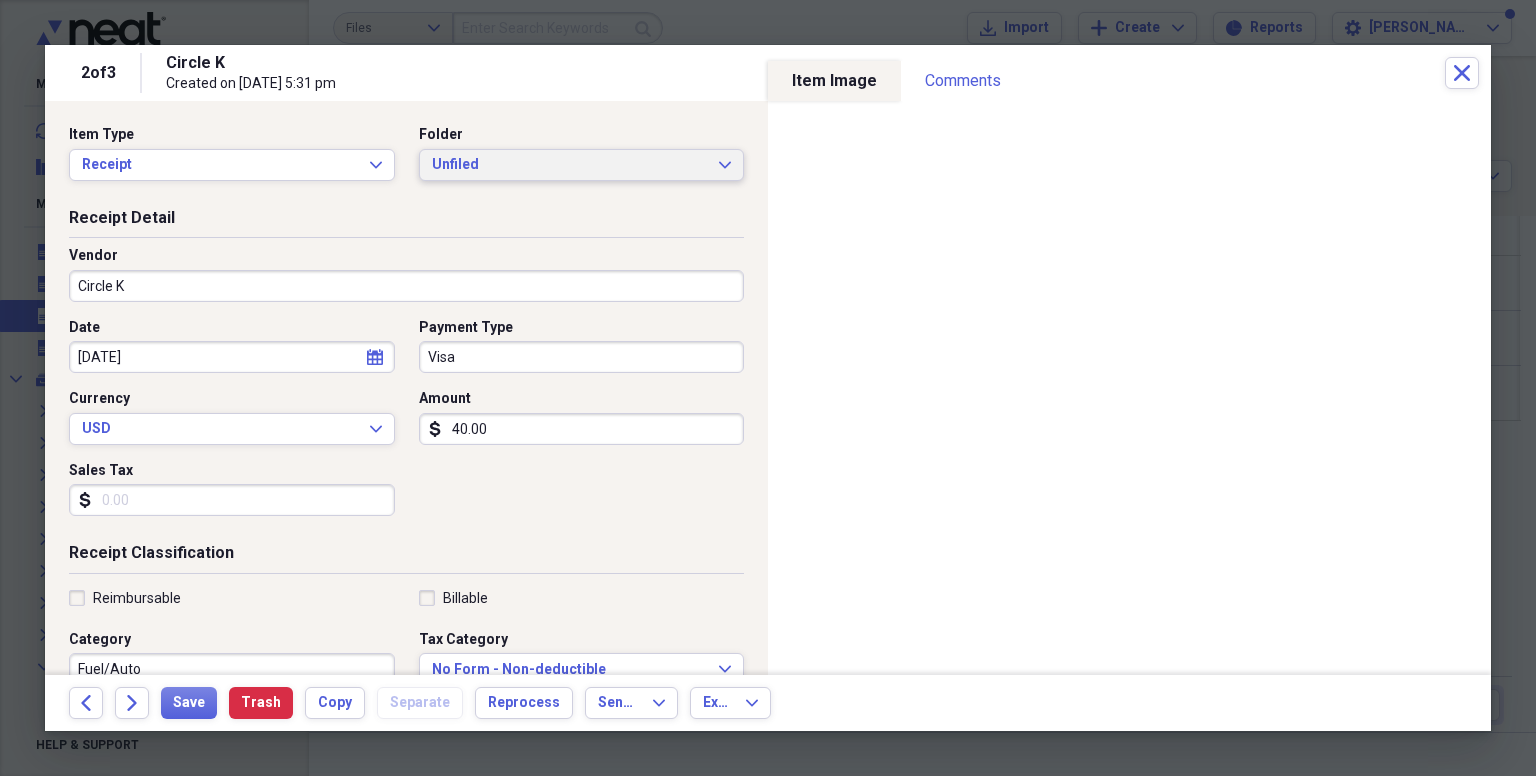 click on "Unfiled" at bounding box center [570, 165] 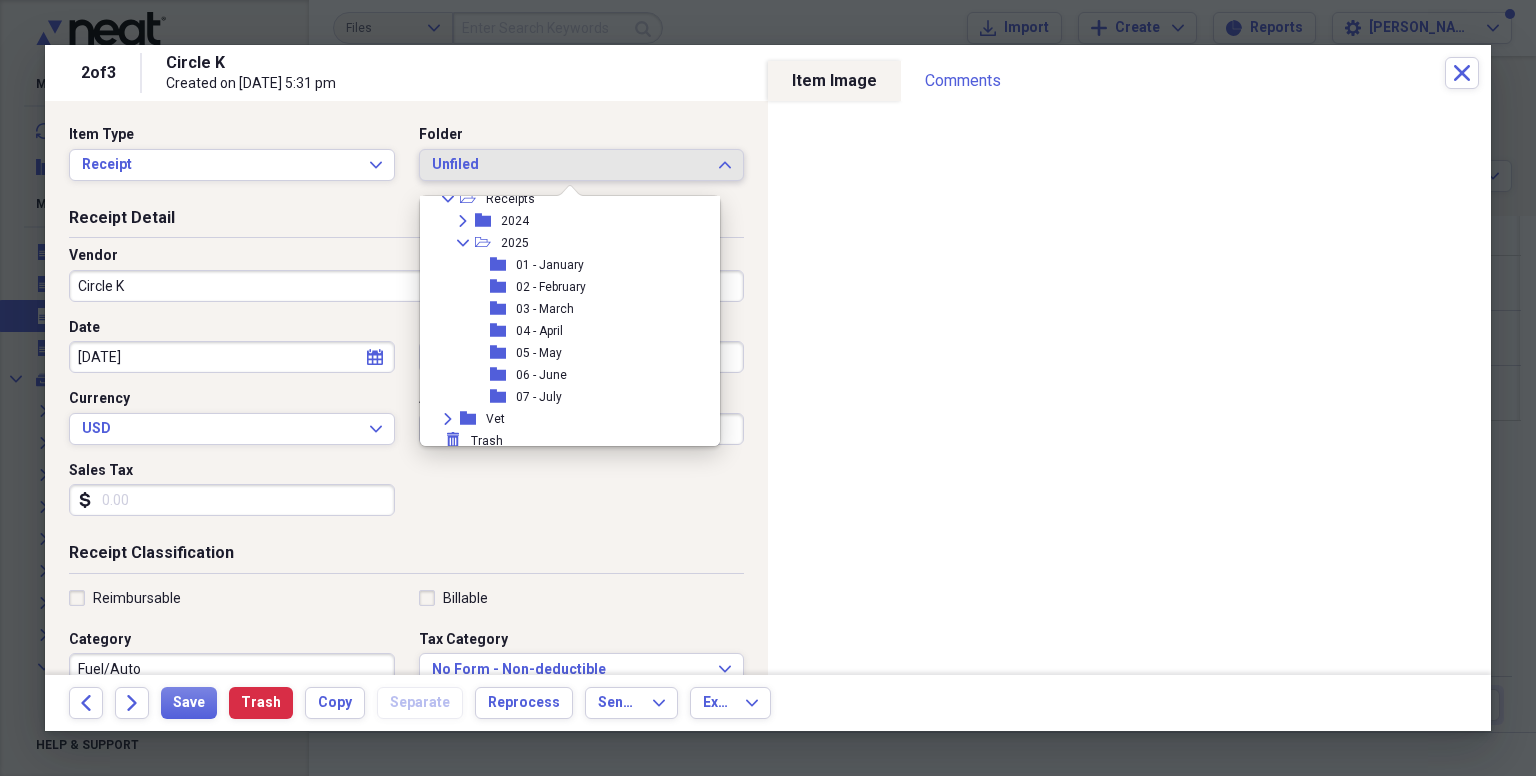 scroll, scrollTop: 248, scrollLeft: 0, axis: vertical 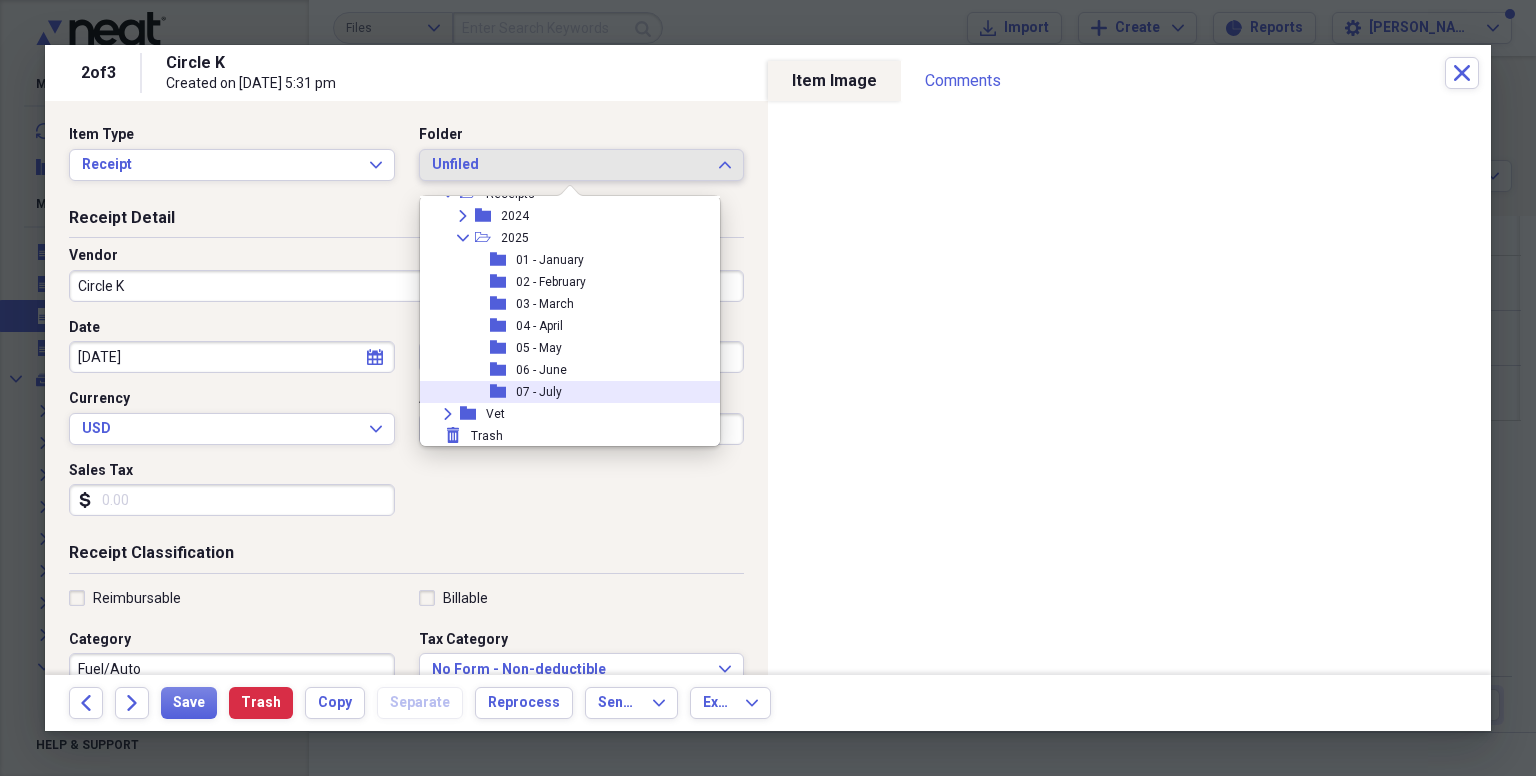 click on "07 - July" at bounding box center [539, 392] 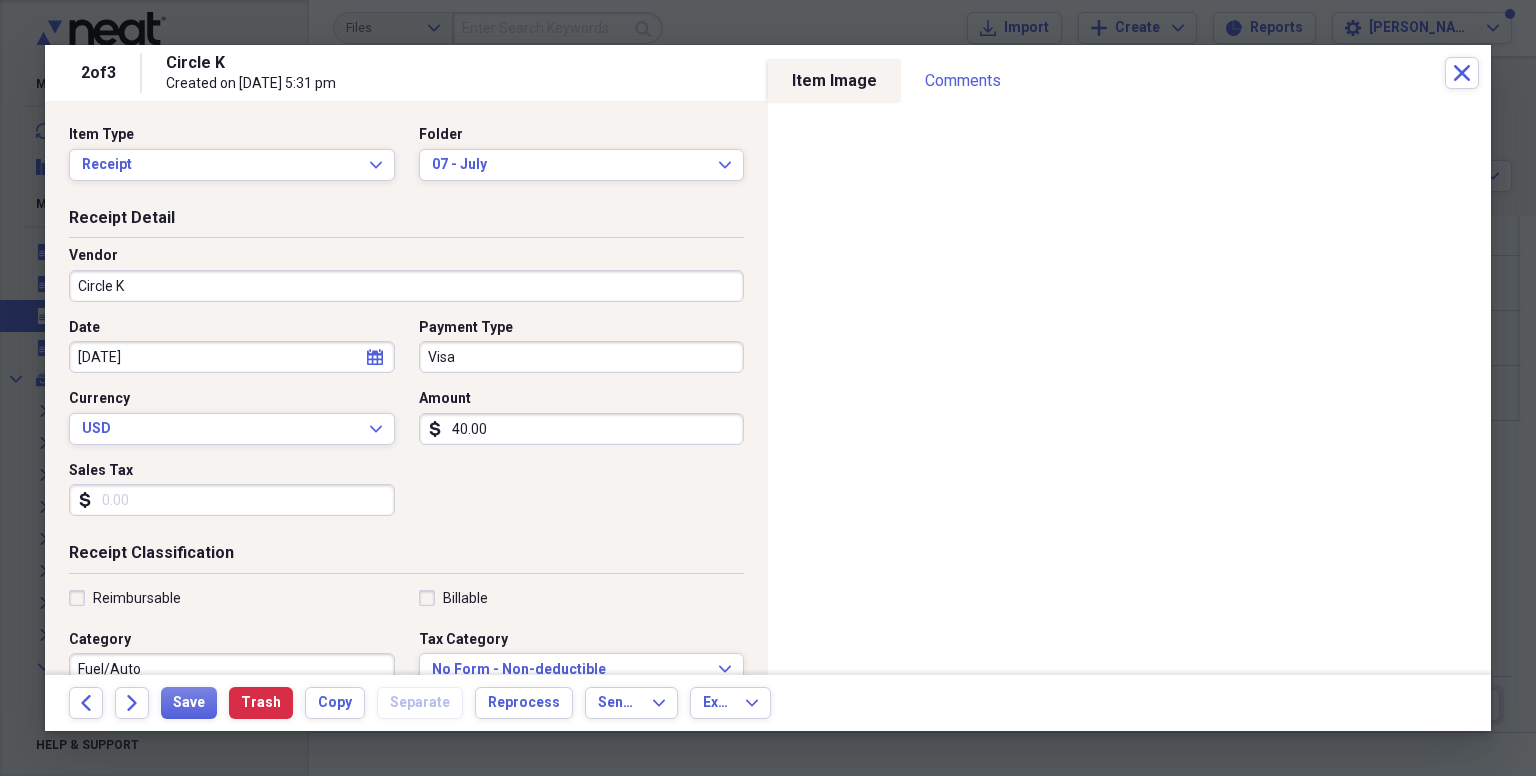 click on "Visa" at bounding box center [582, 357] 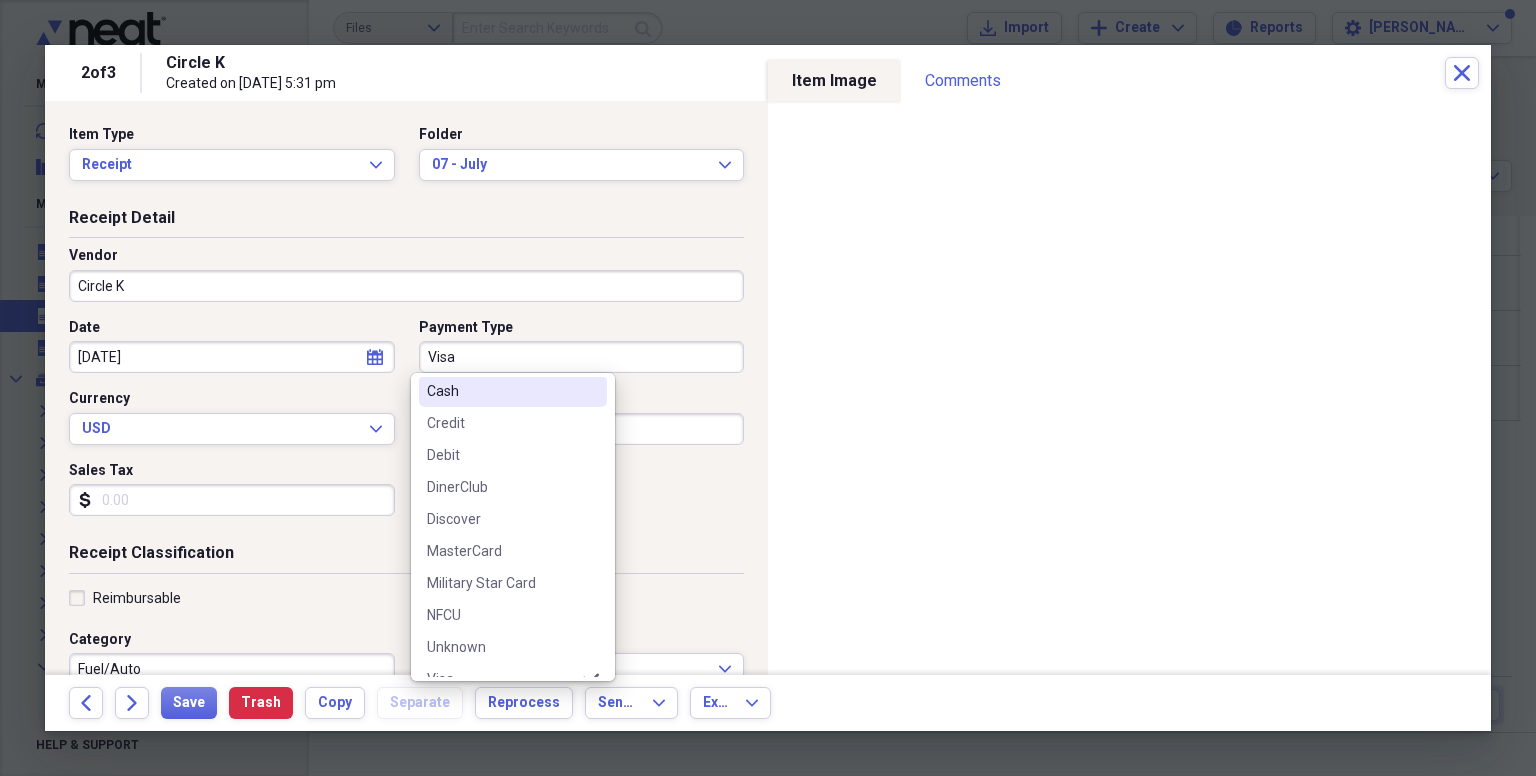scroll, scrollTop: 156, scrollLeft: 0, axis: vertical 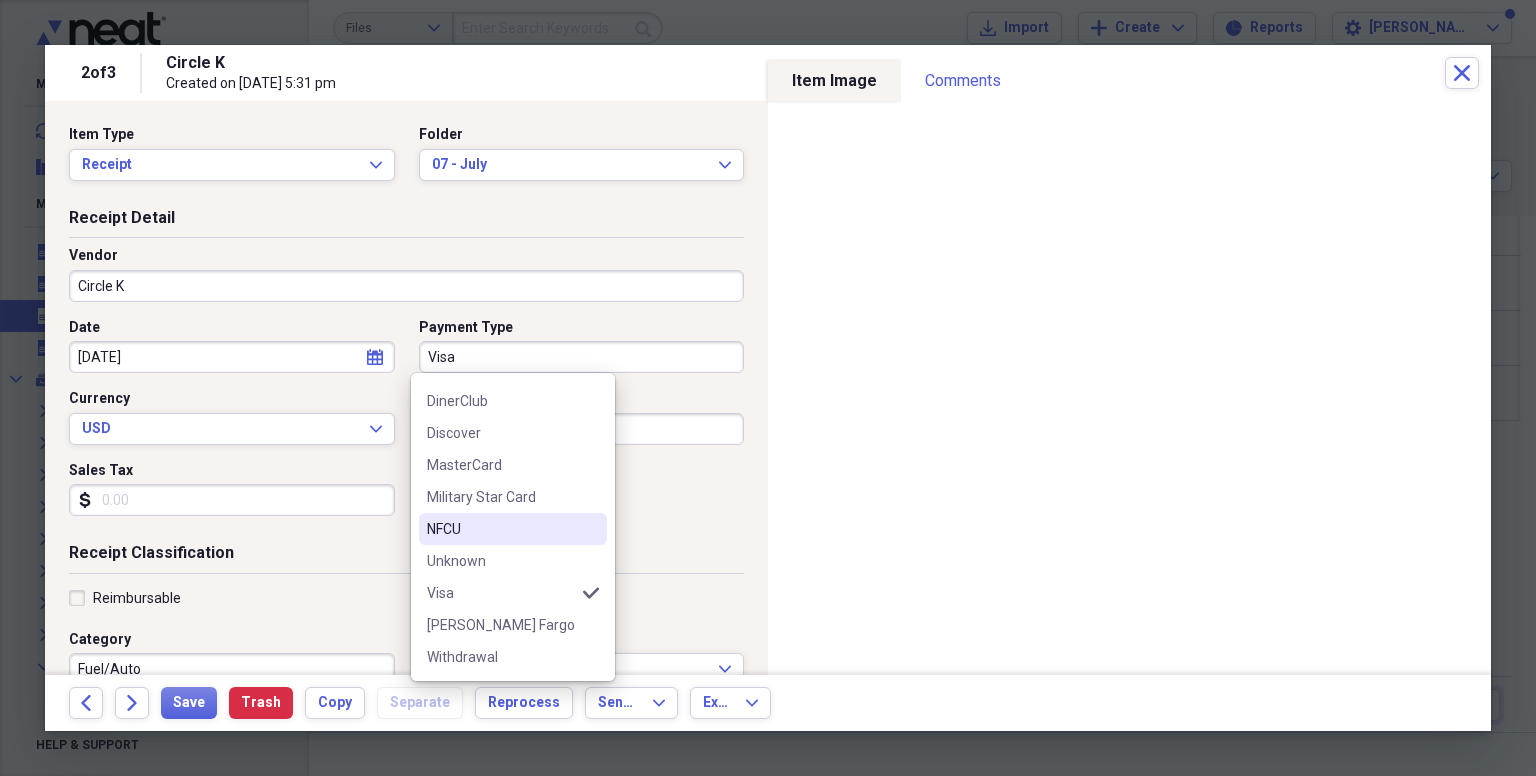click on "NFCU" at bounding box center [501, 529] 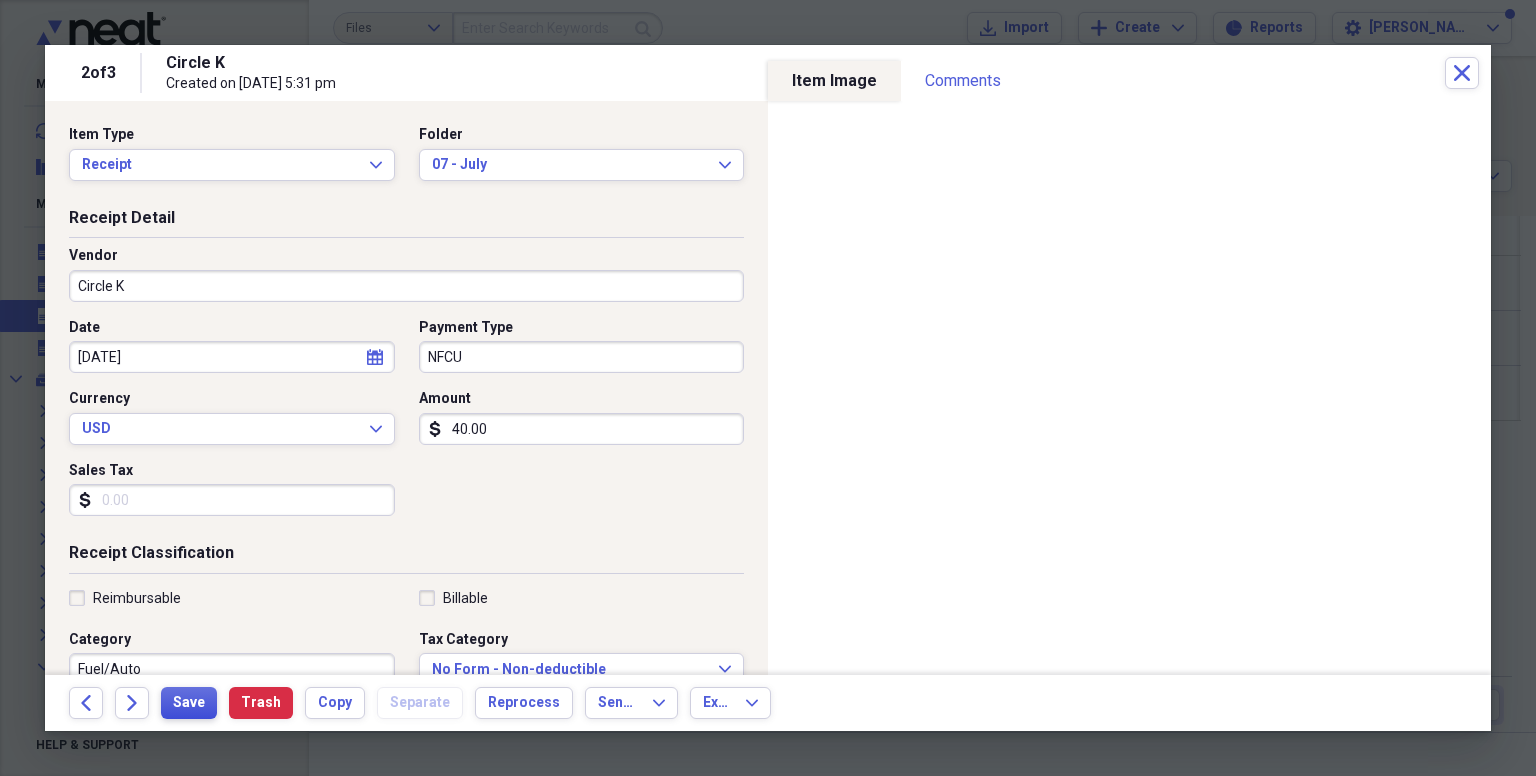 click on "Save" at bounding box center (189, 703) 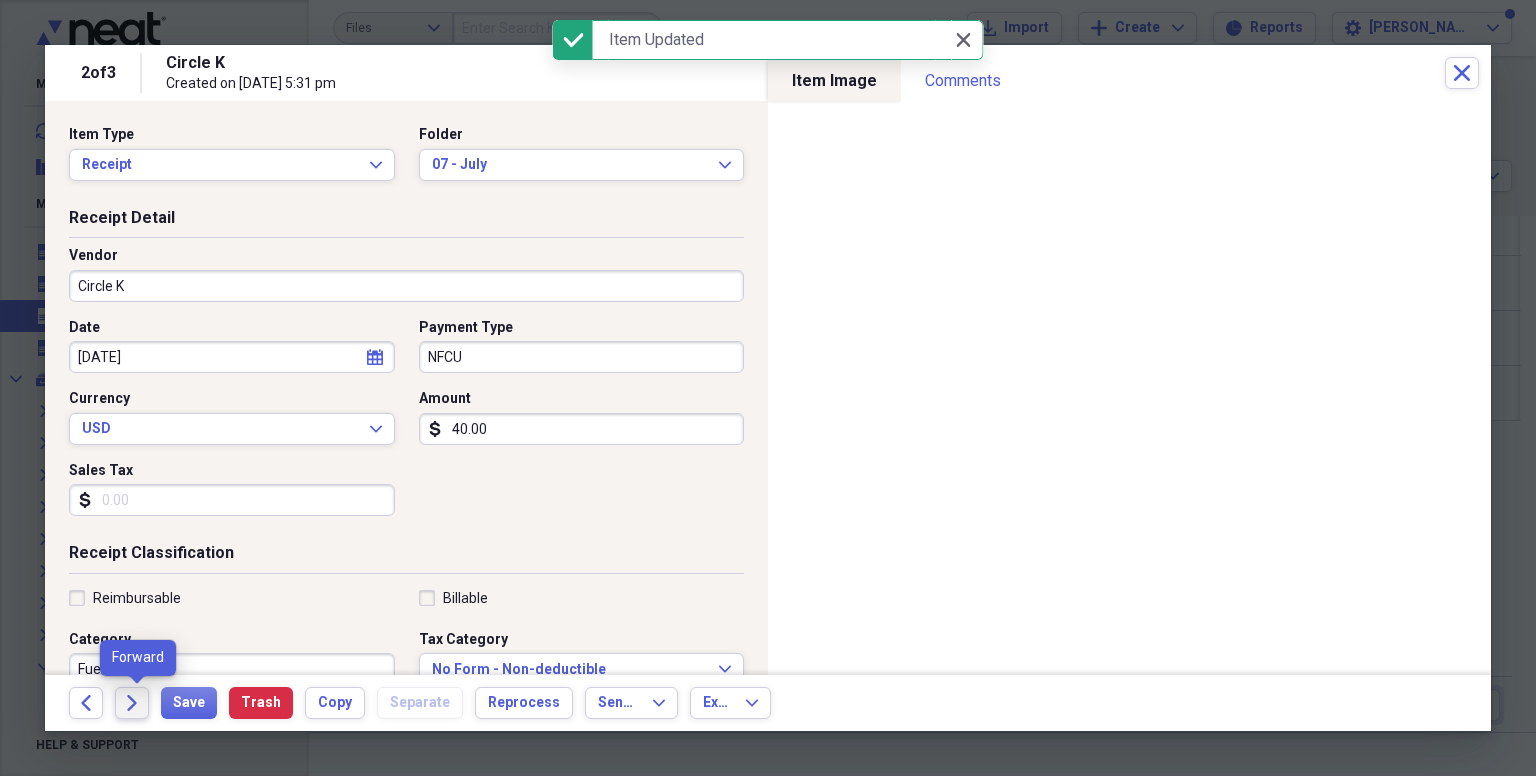 click on "Forward" 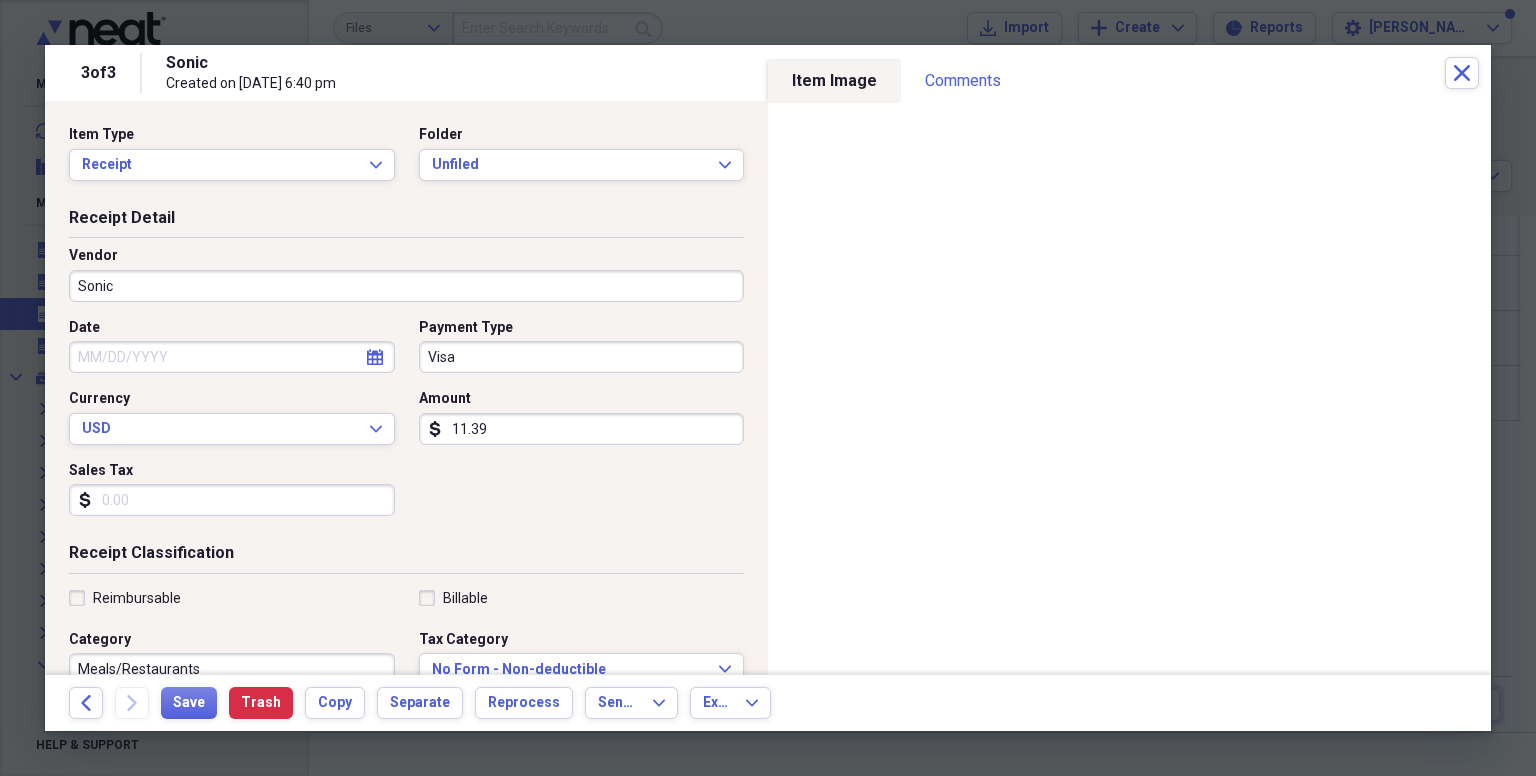click on "Visa" at bounding box center [582, 357] 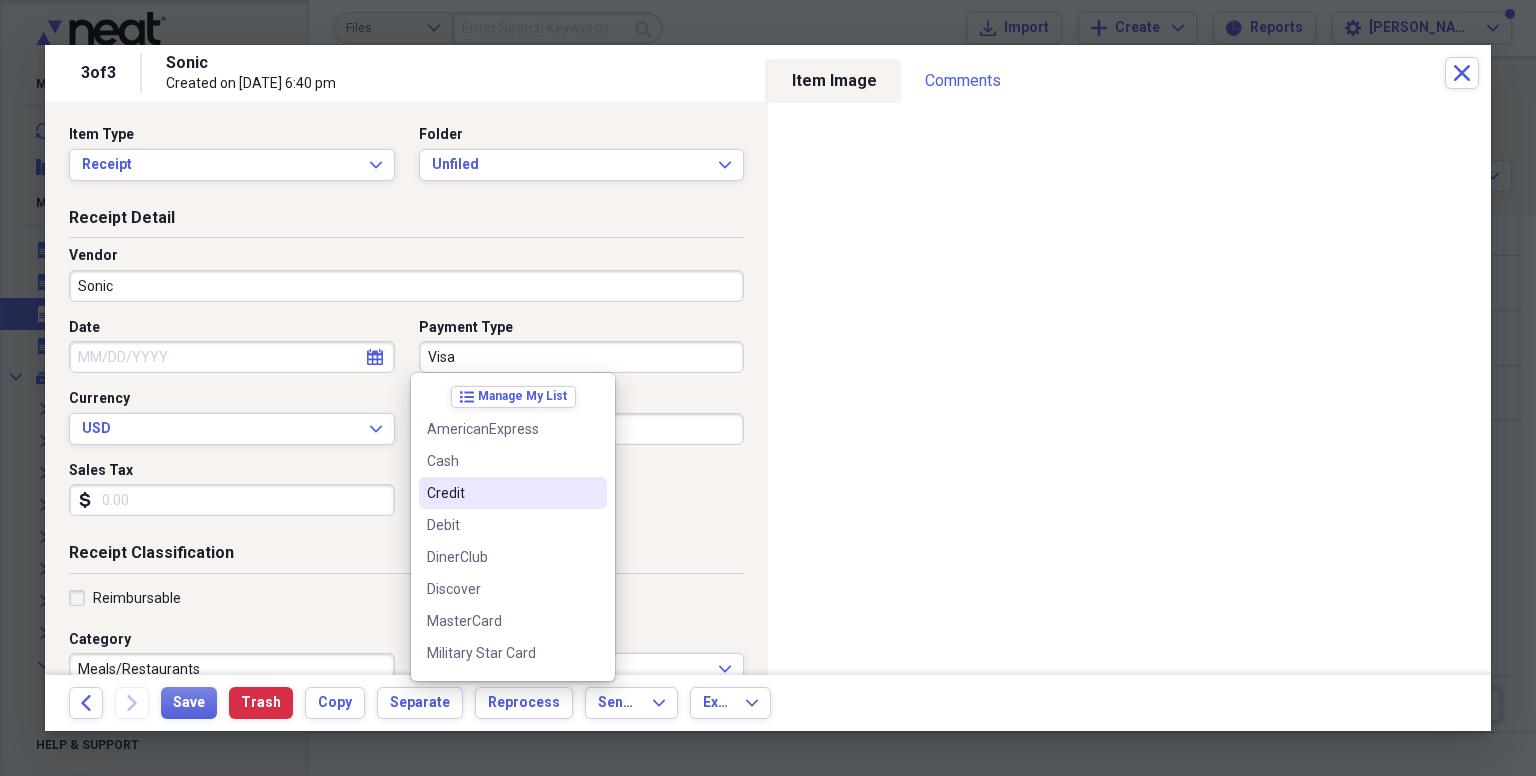 scroll, scrollTop: 156, scrollLeft: 0, axis: vertical 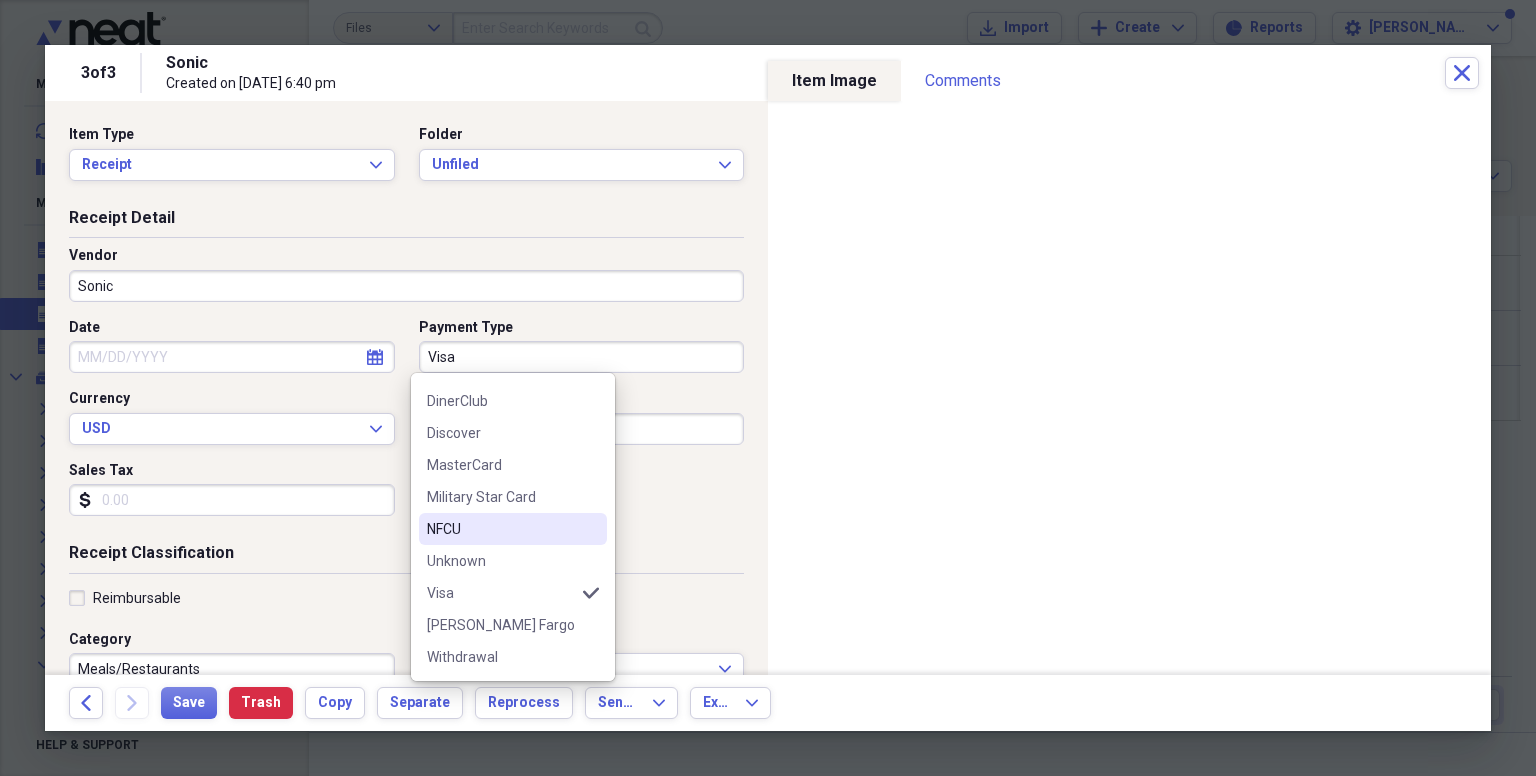 click on "NFCU" at bounding box center [501, 529] 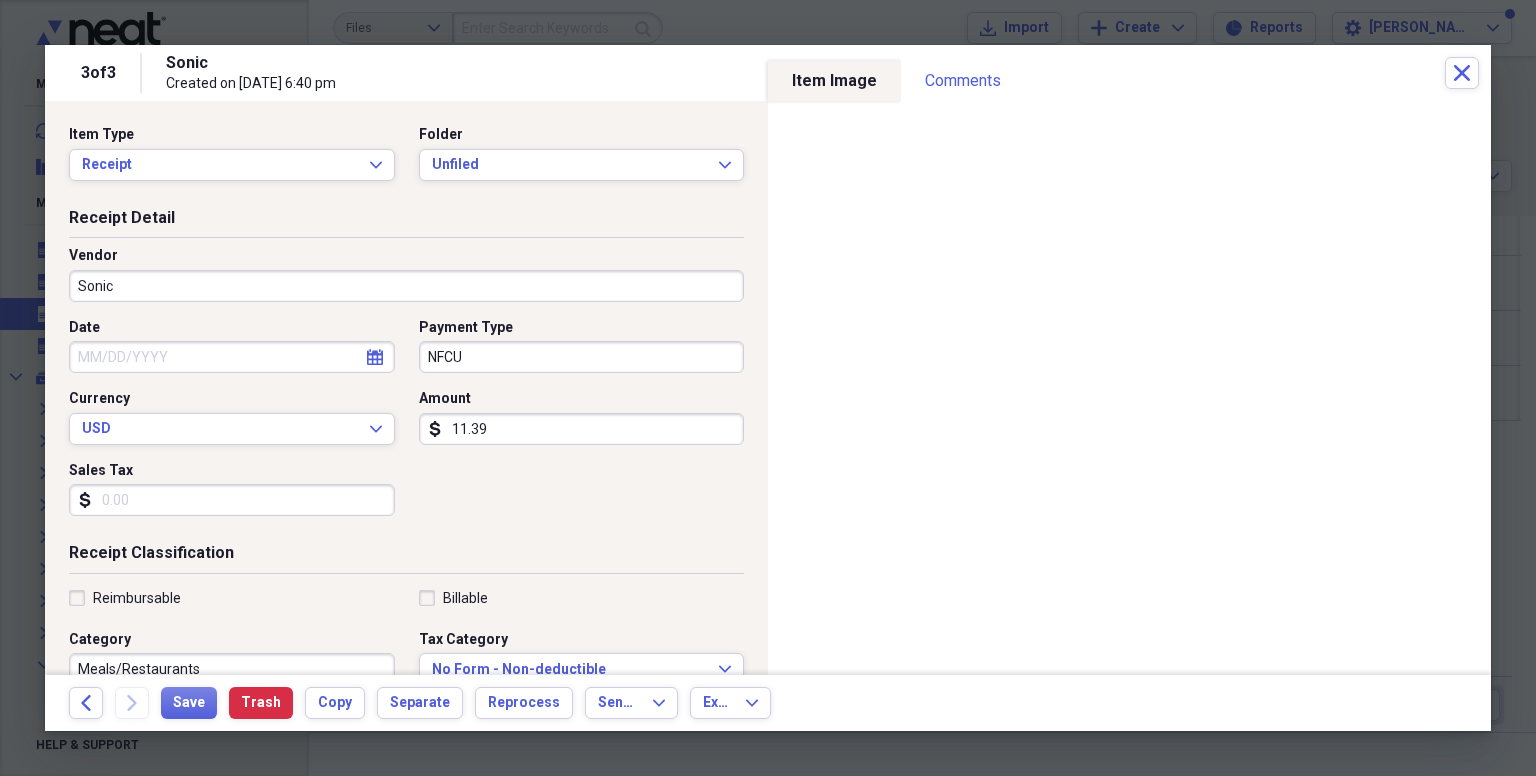 click on "Sales Tax" at bounding box center [232, 500] 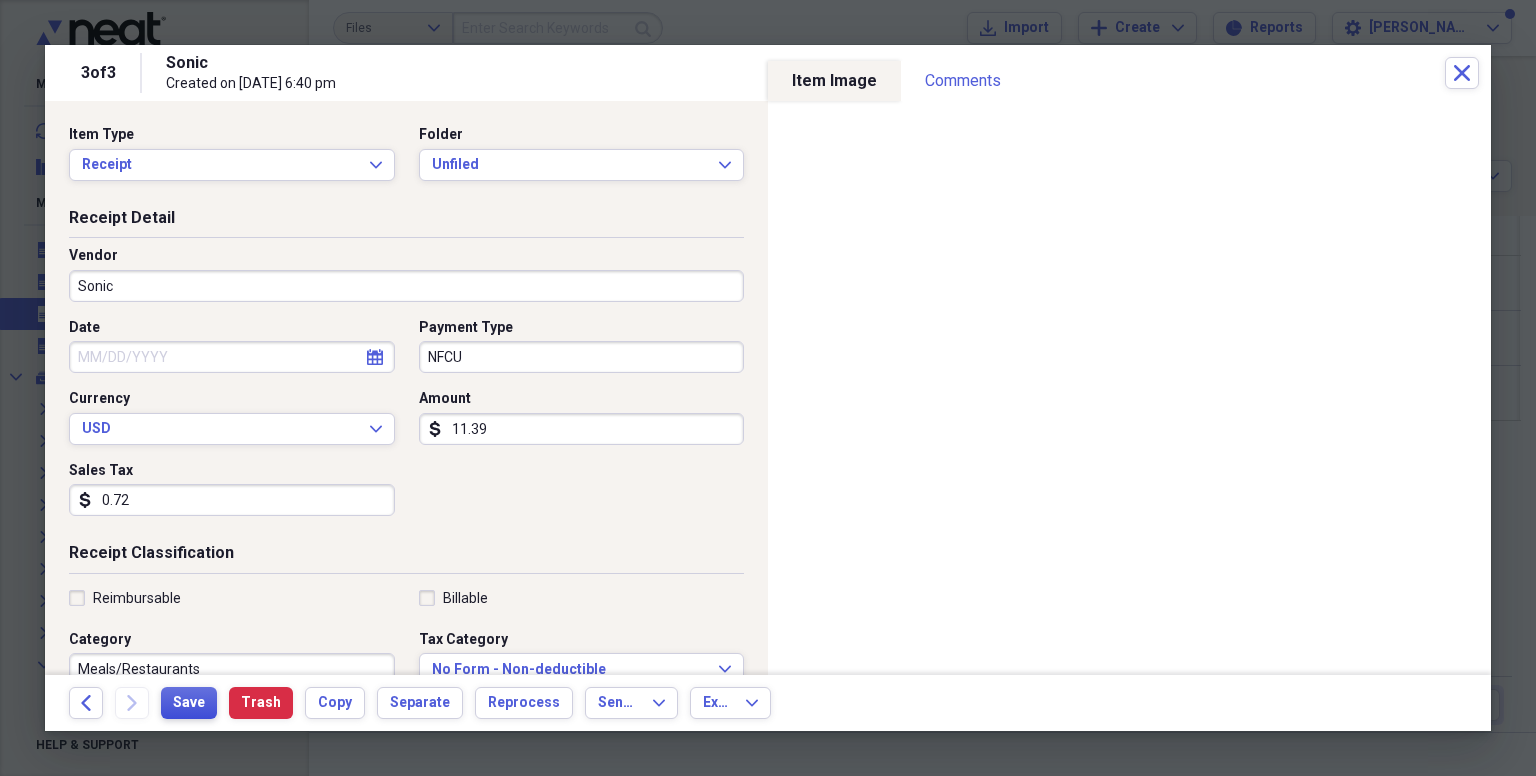 type on "0.72" 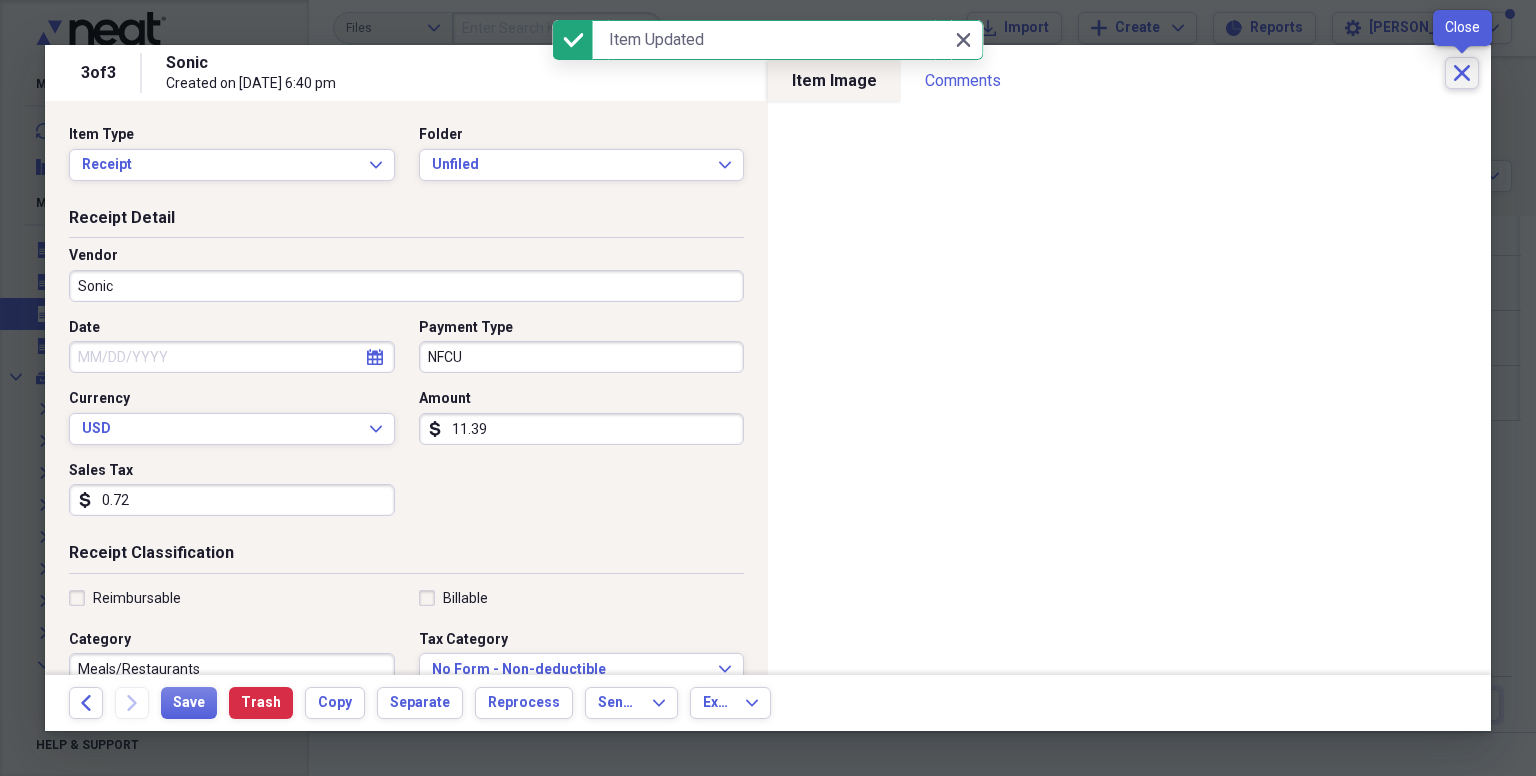 click 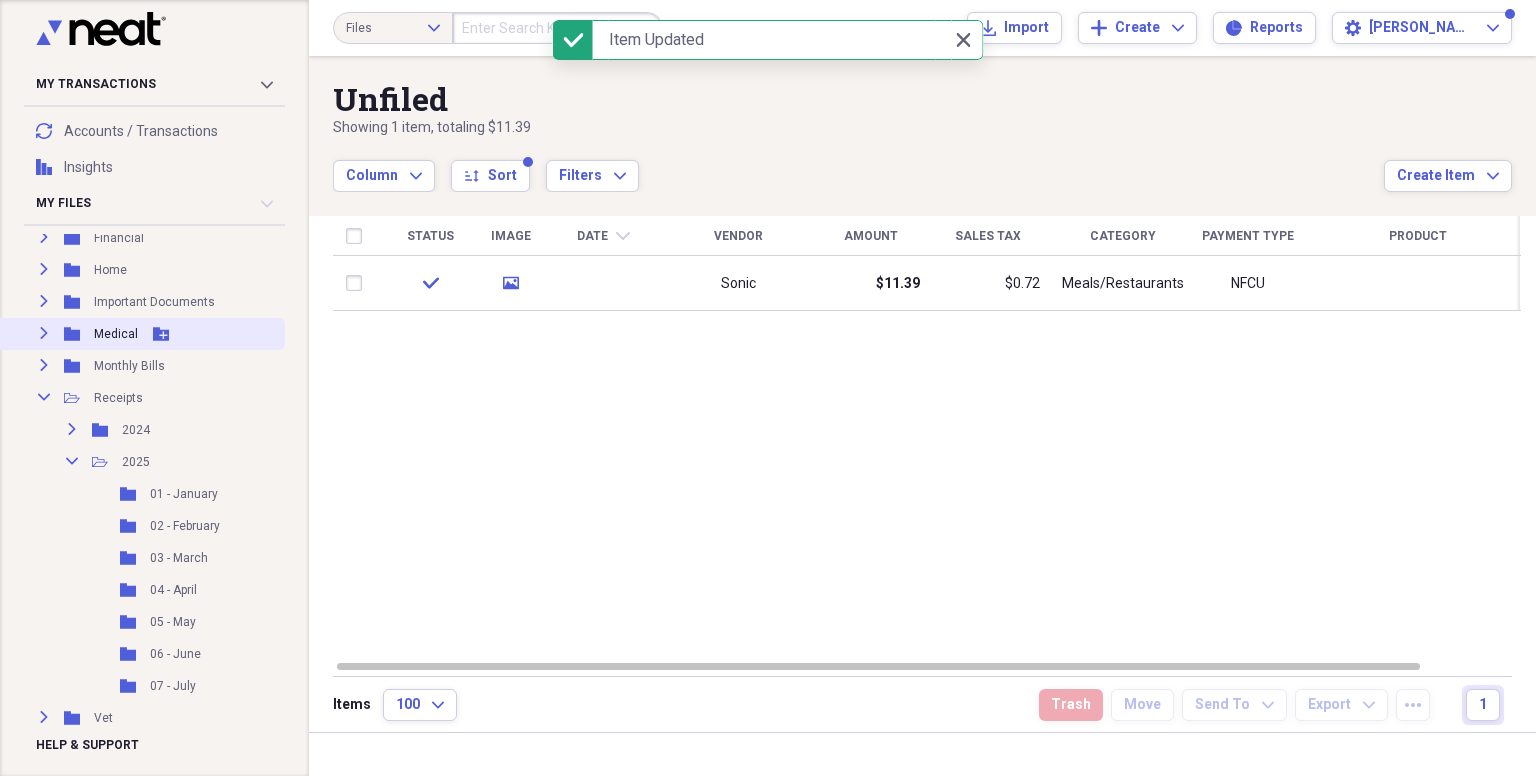 scroll, scrollTop: 302, scrollLeft: 0, axis: vertical 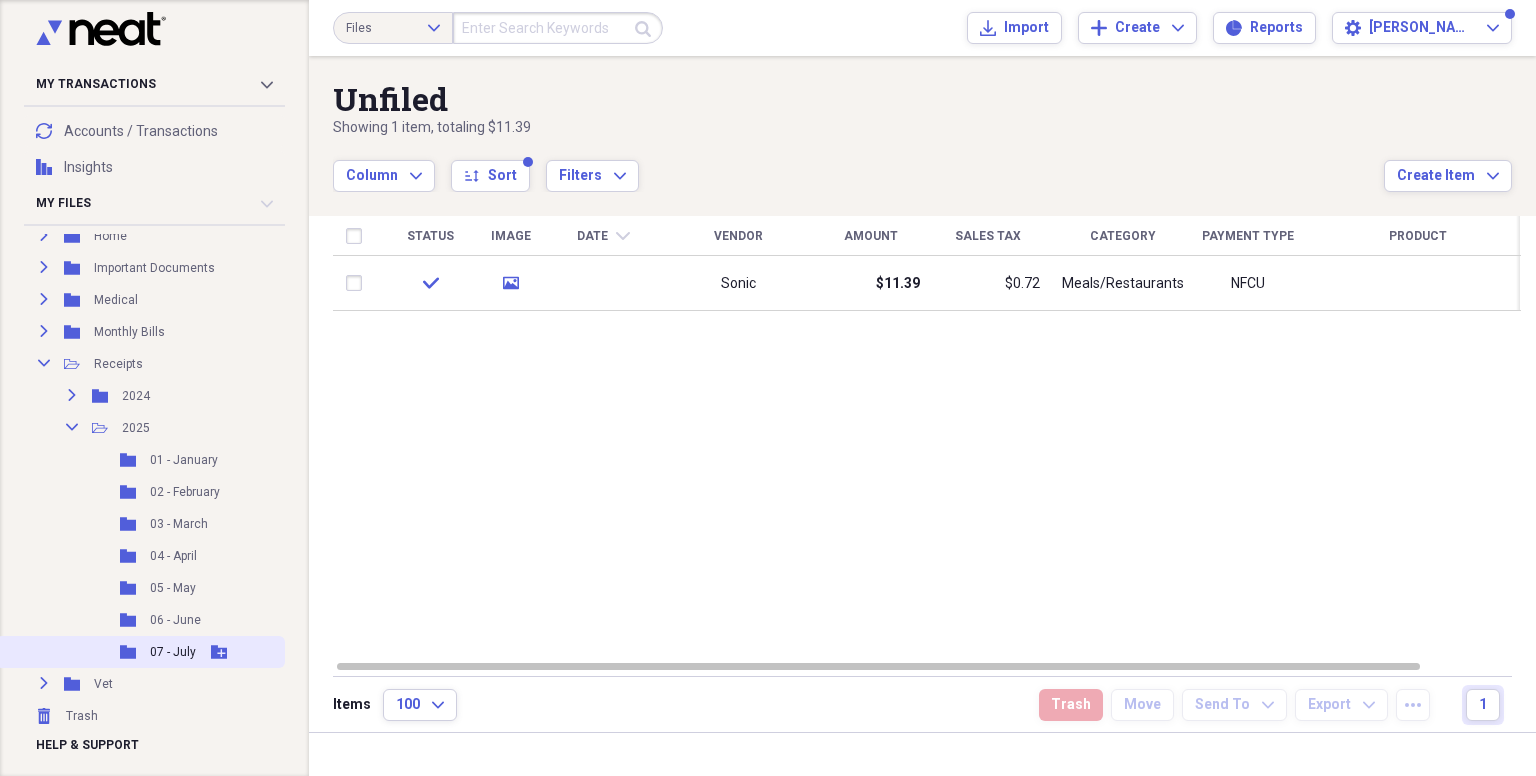 click on "07 - July" at bounding box center [173, 652] 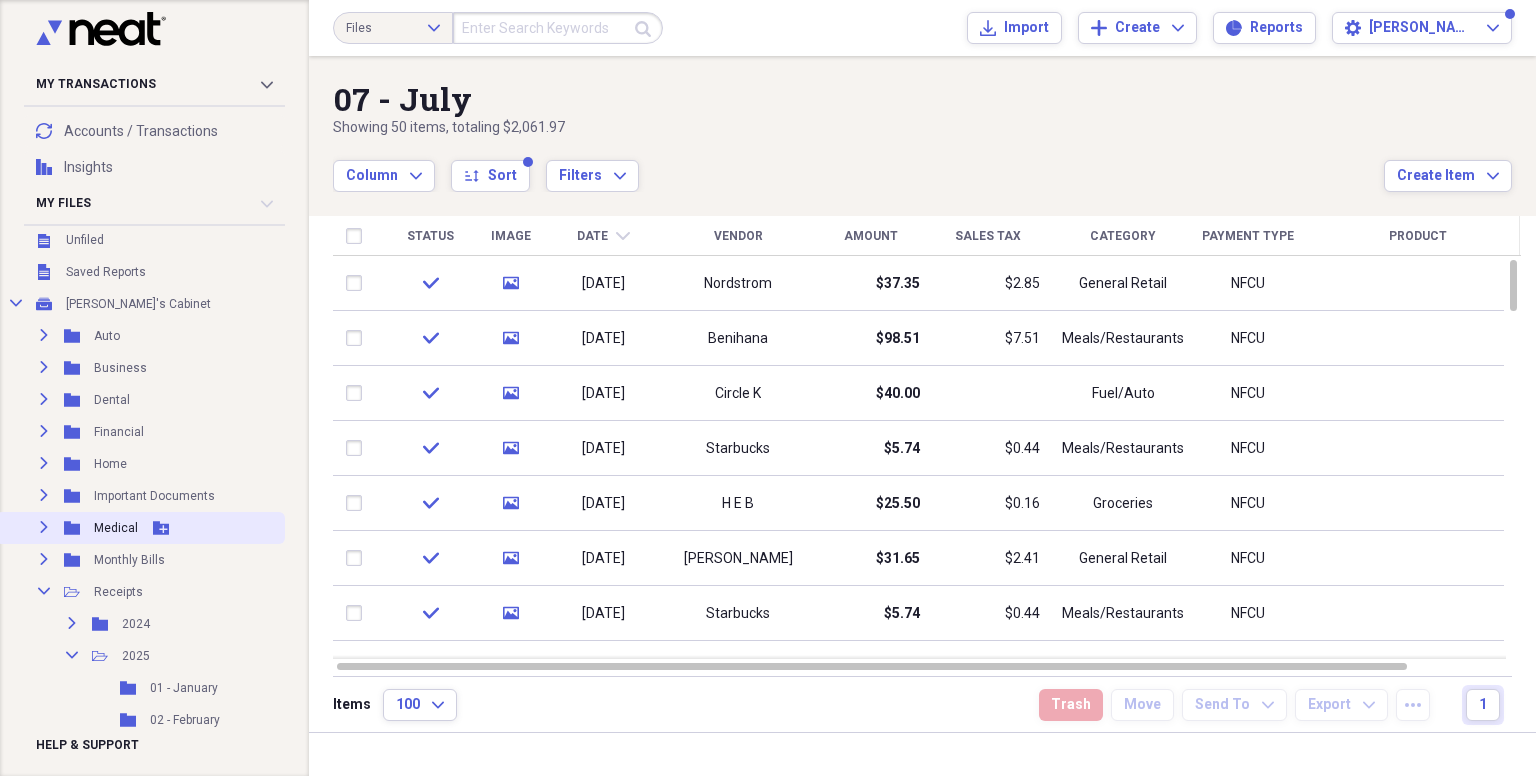 scroll, scrollTop: 0, scrollLeft: 0, axis: both 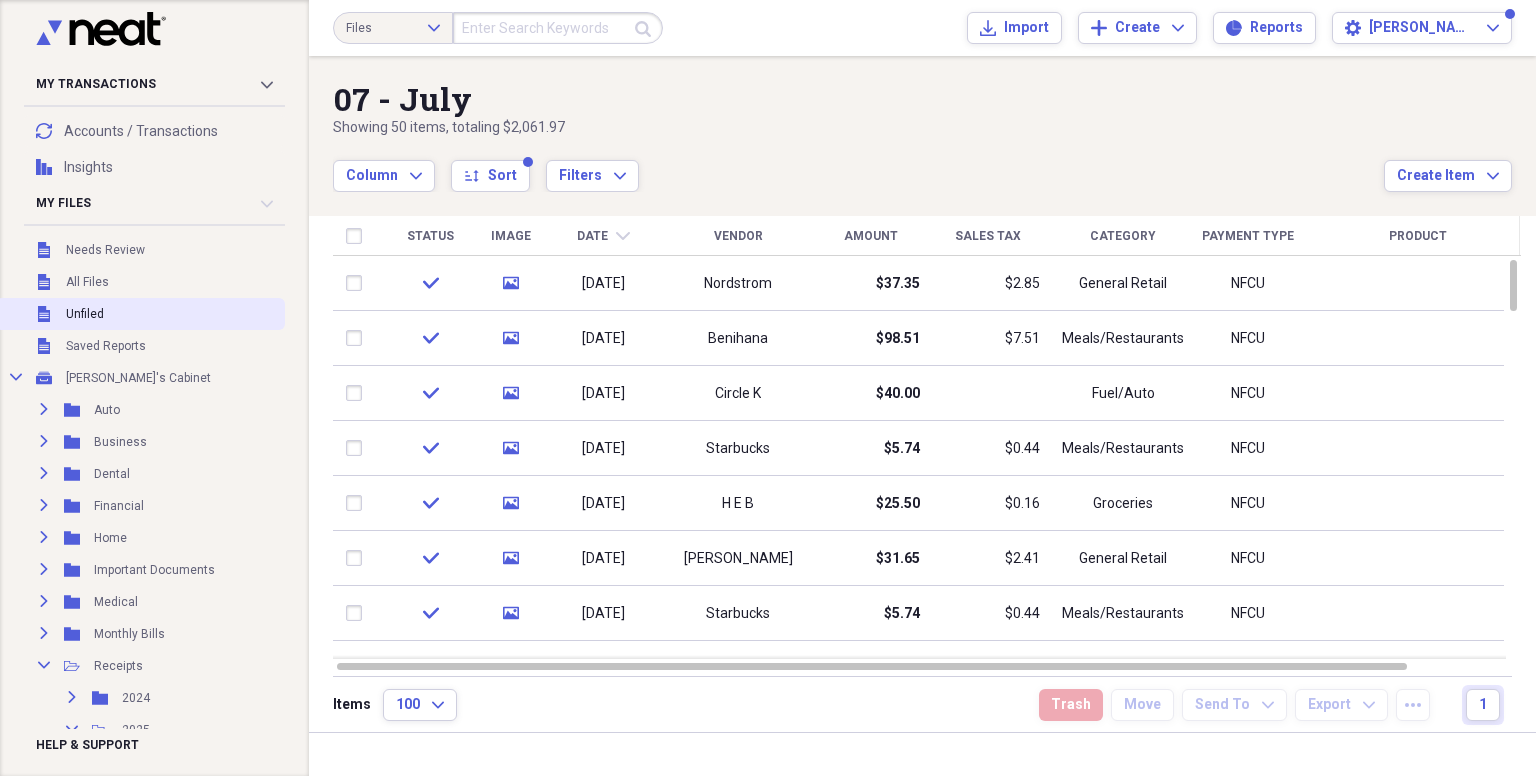 click on "Unfiled Unfiled" at bounding box center (140, 314) 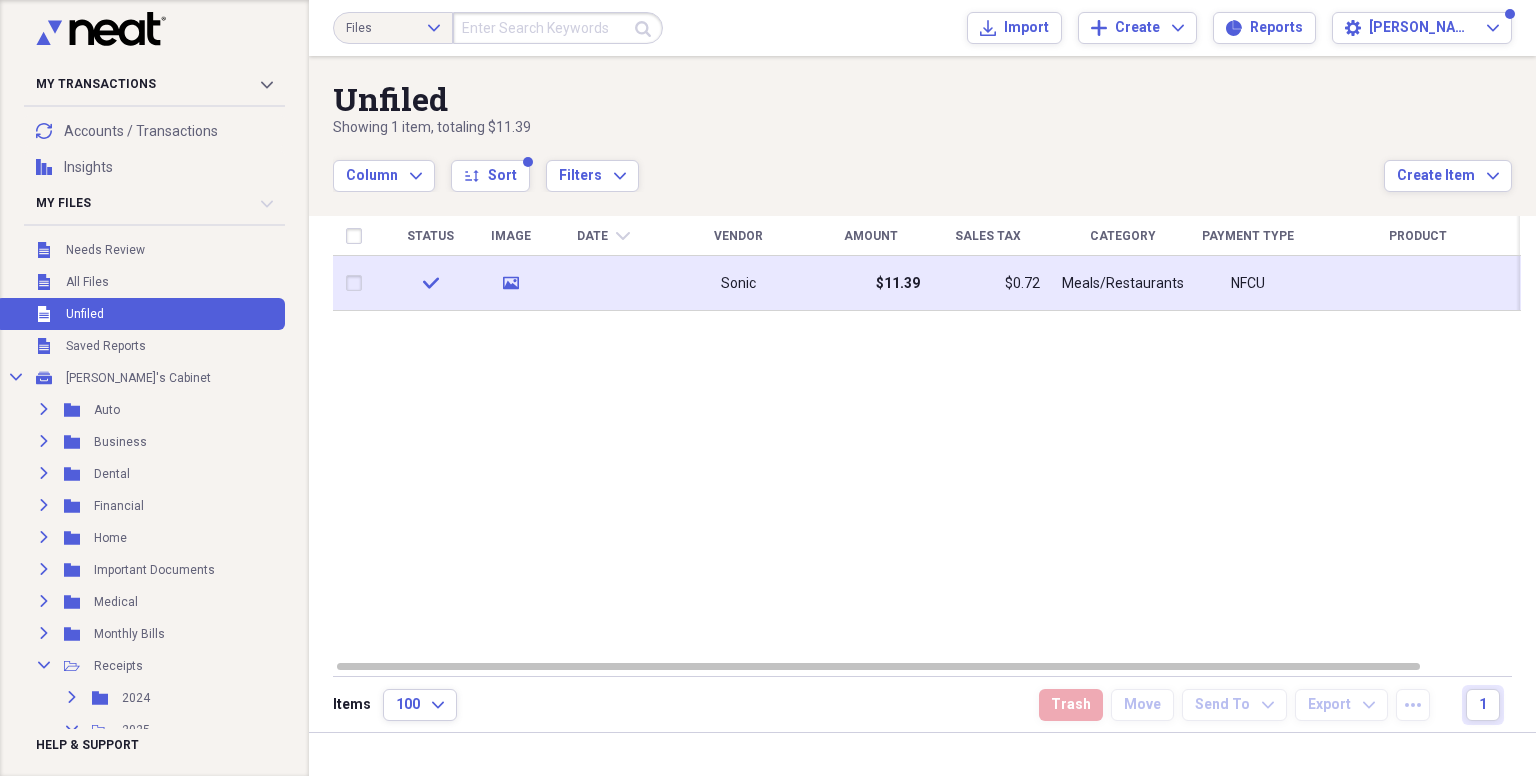 click at bounding box center [603, 283] 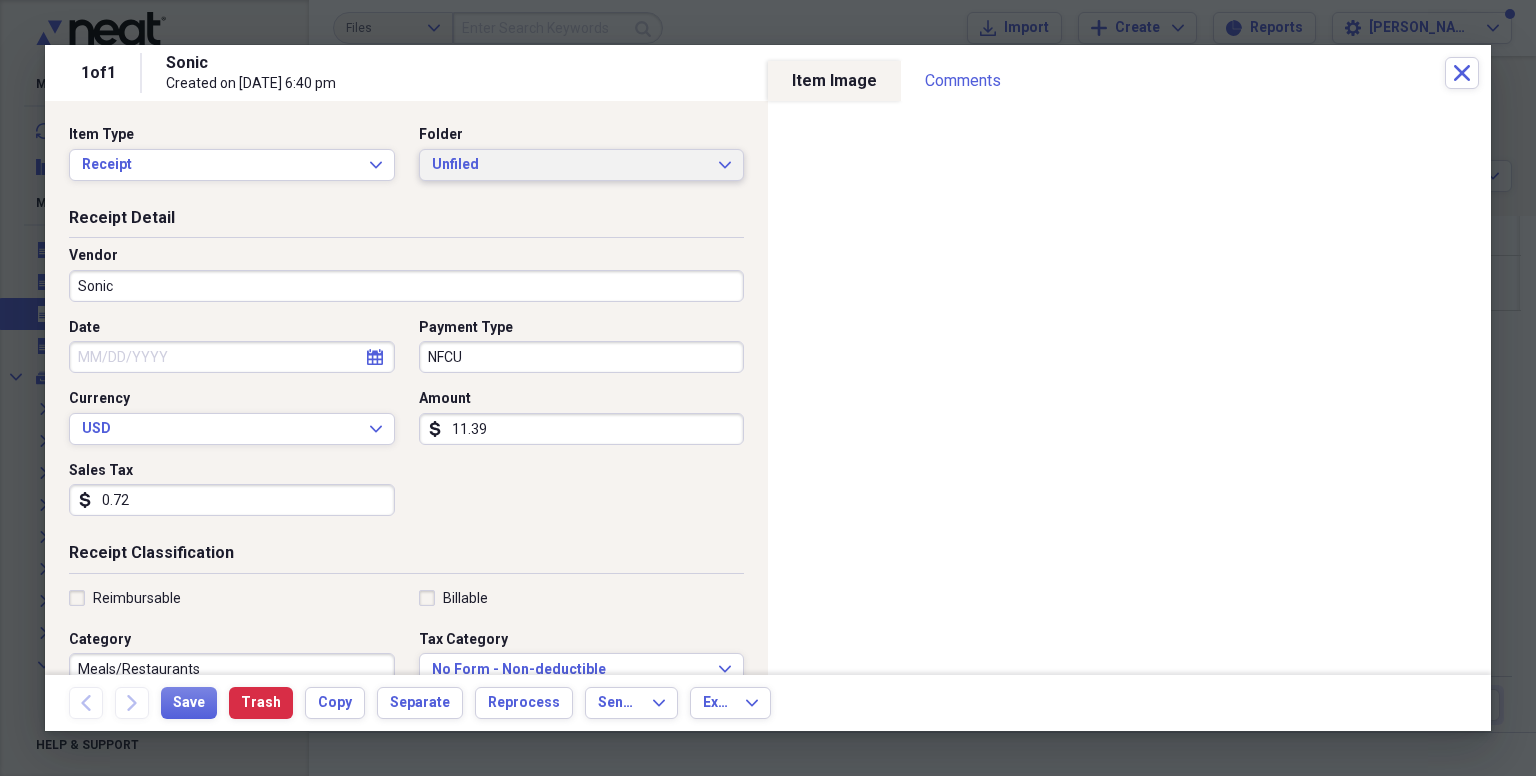 click on "Unfiled Expand" at bounding box center [582, 165] 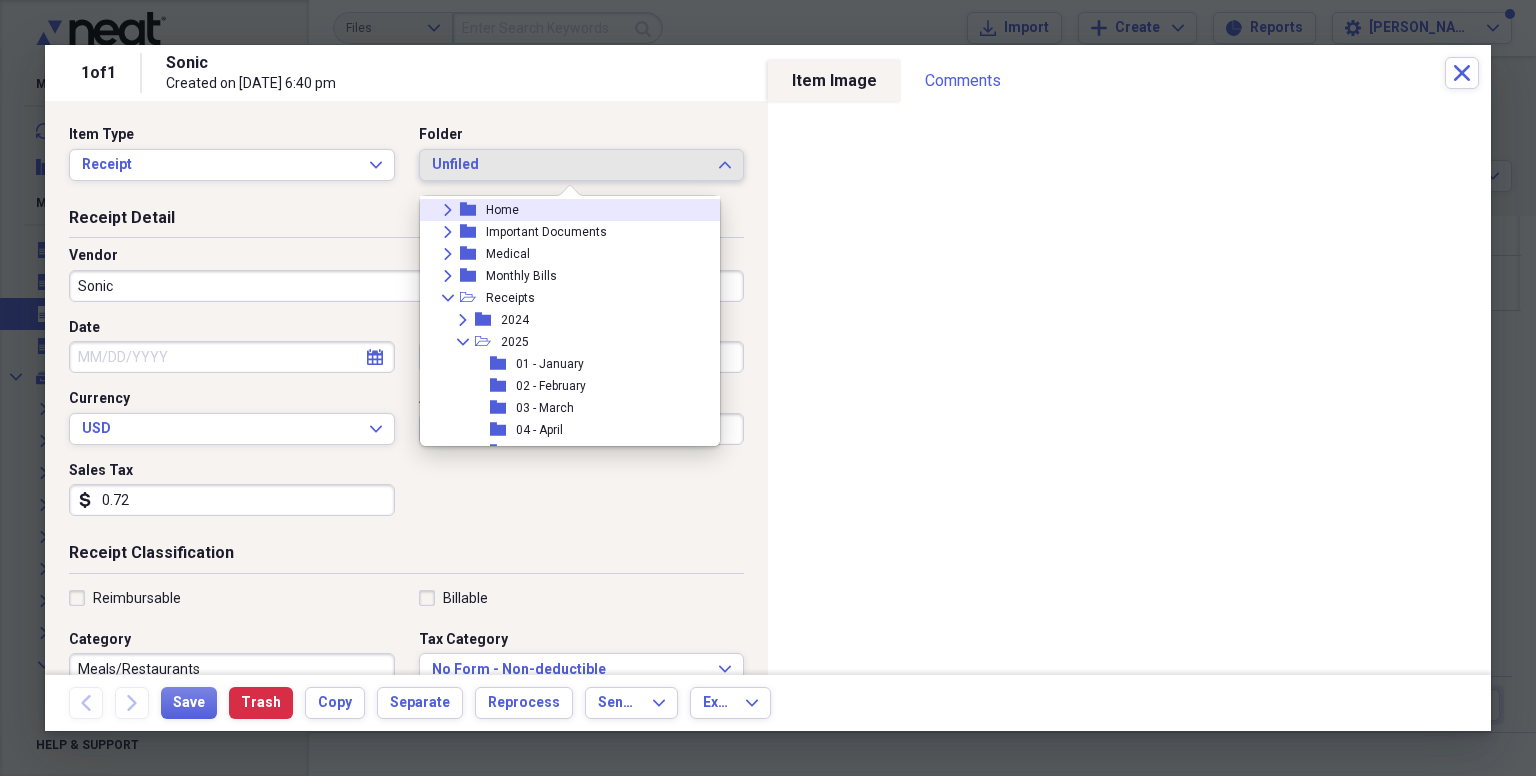 scroll, scrollTop: 248, scrollLeft: 0, axis: vertical 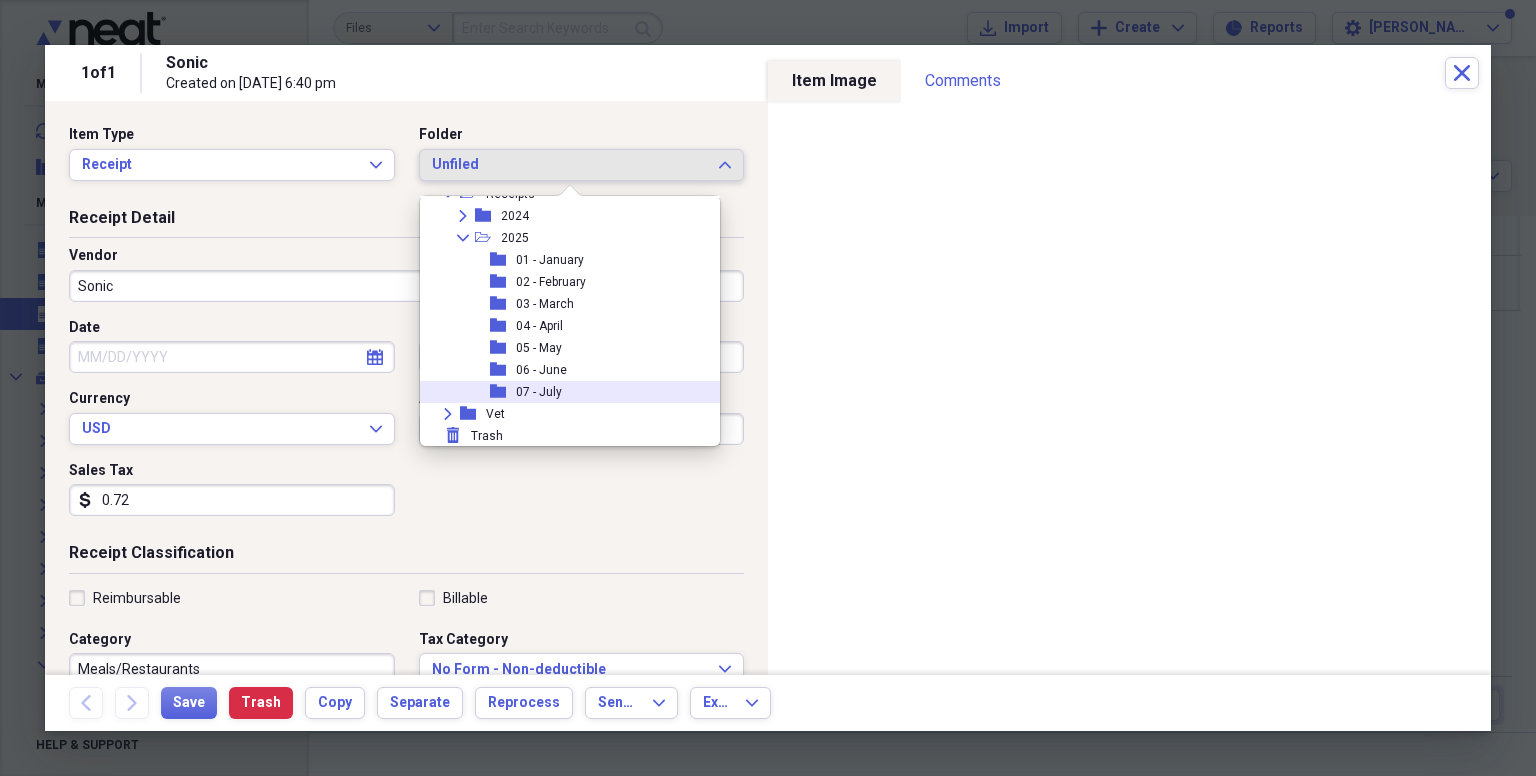 click on "07 - July" at bounding box center (539, 392) 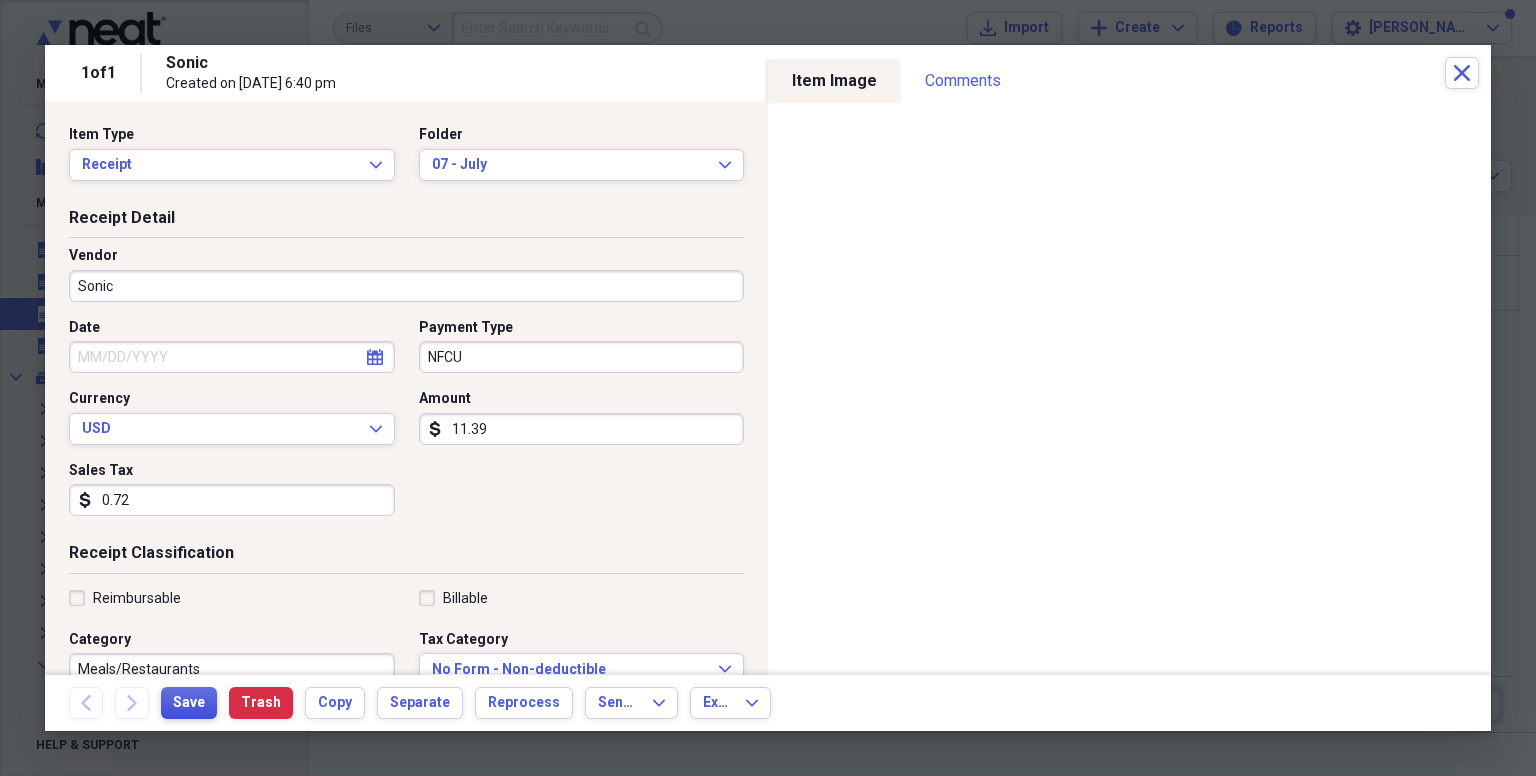 click on "Save" at bounding box center (189, 703) 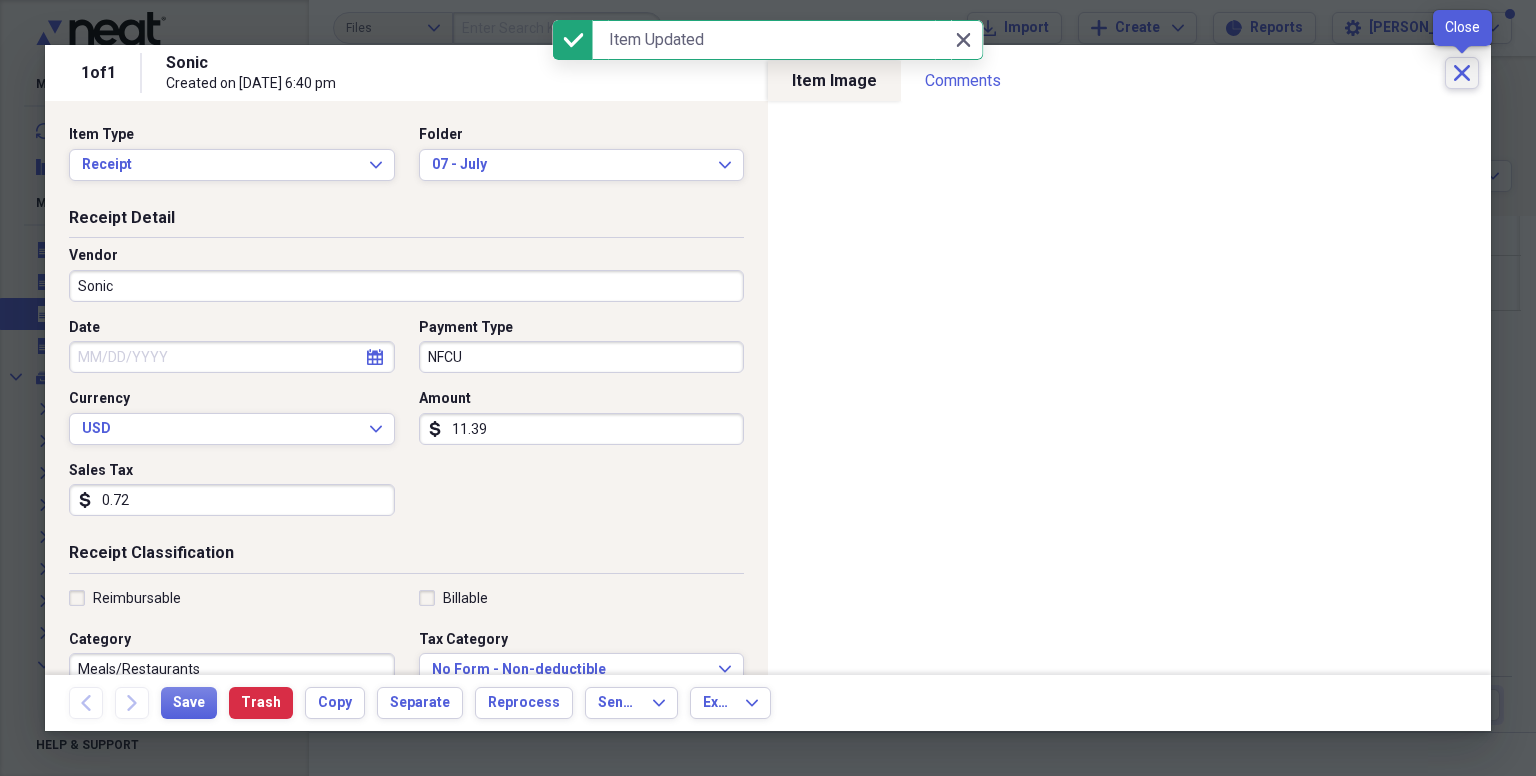 click on "Close" 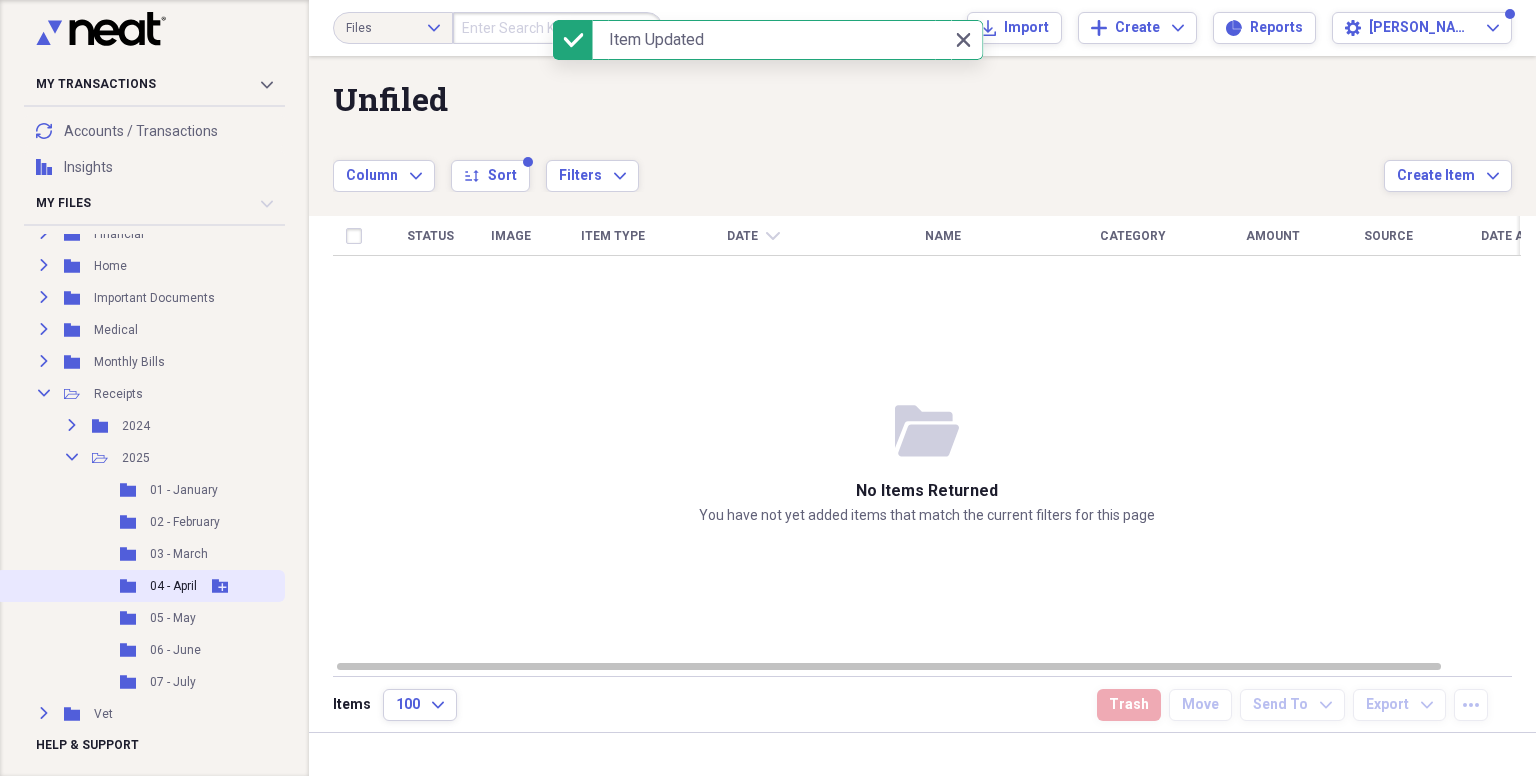 scroll, scrollTop: 302, scrollLeft: 0, axis: vertical 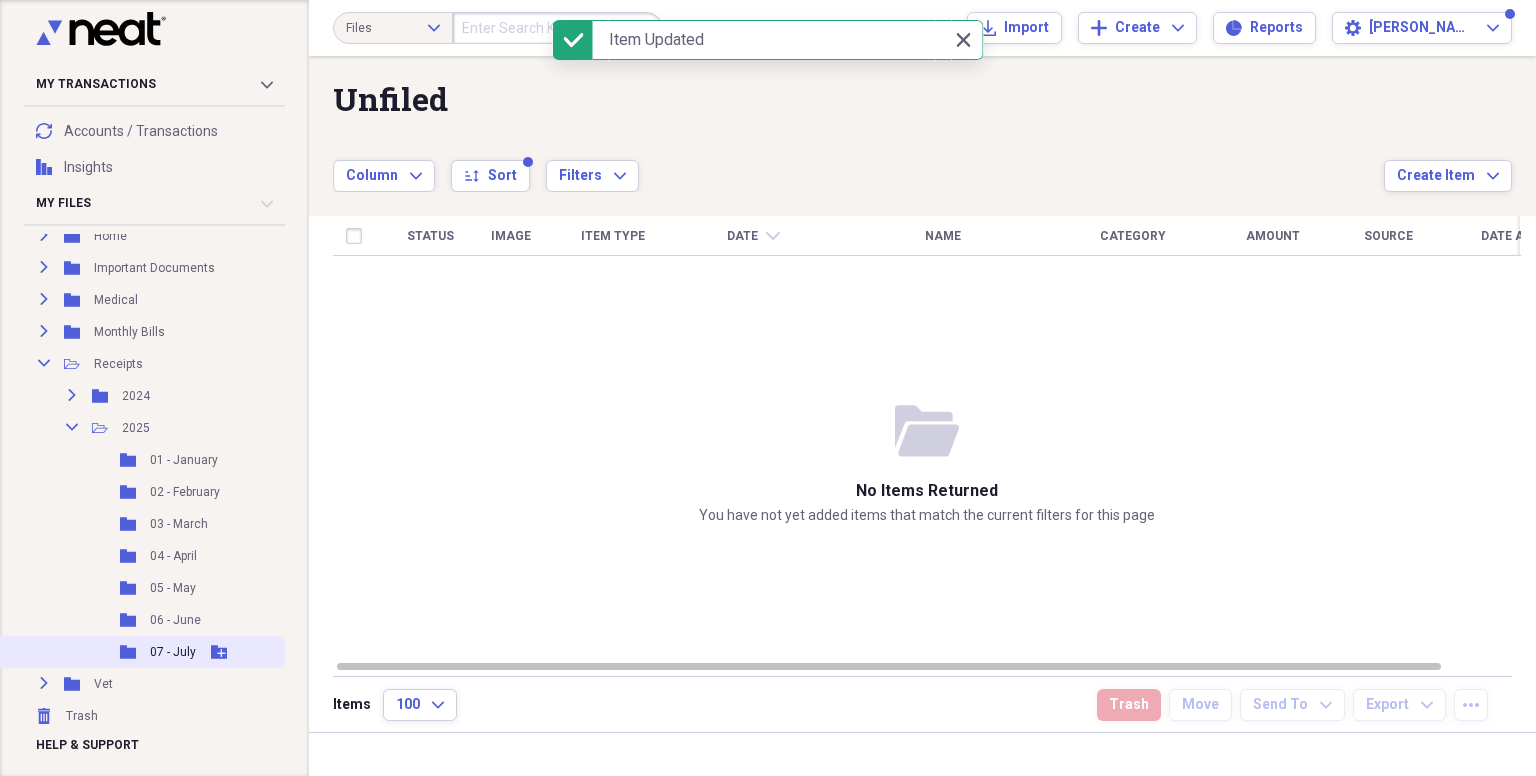 click on "07 - July" at bounding box center (173, 652) 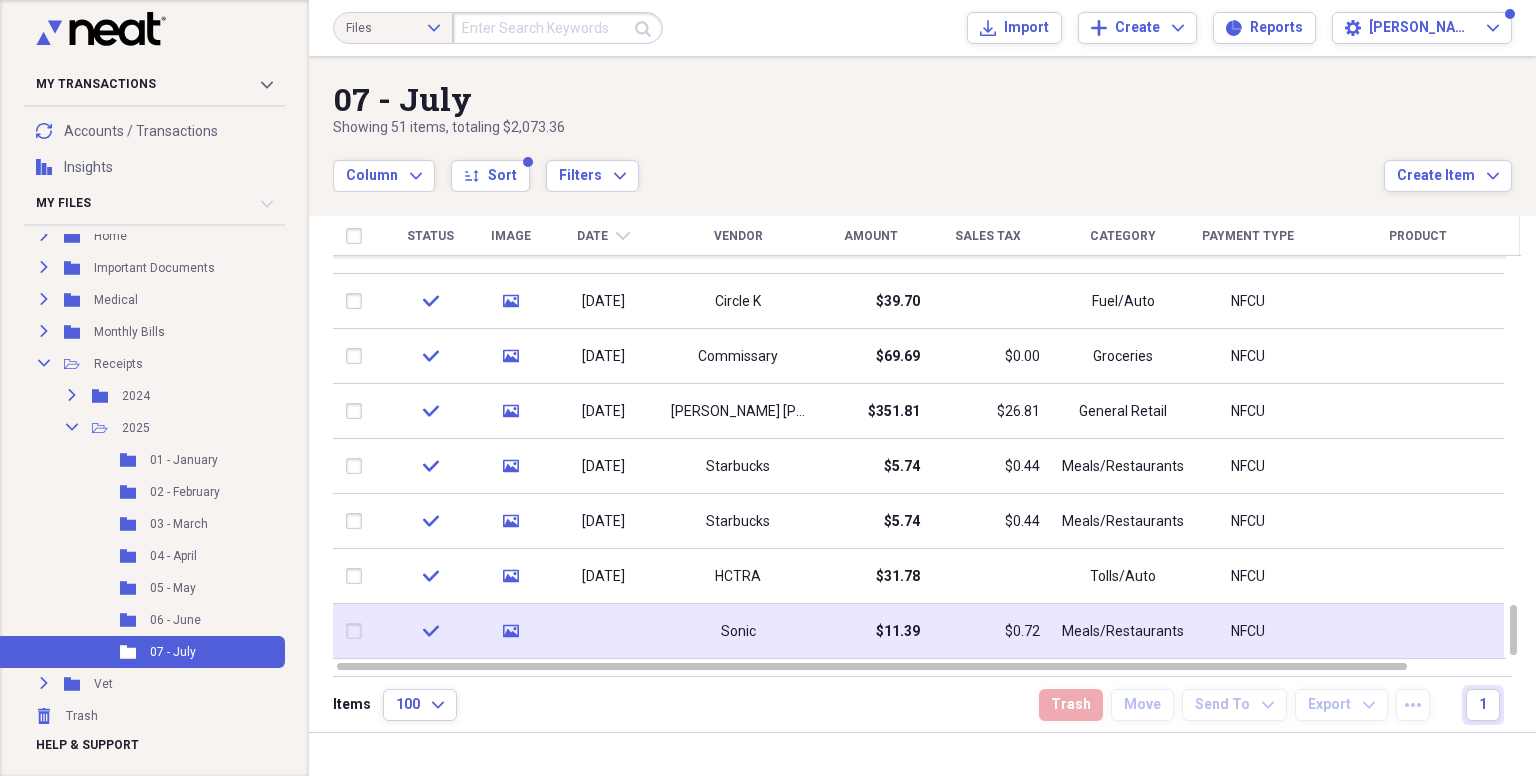 click at bounding box center [603, 631] 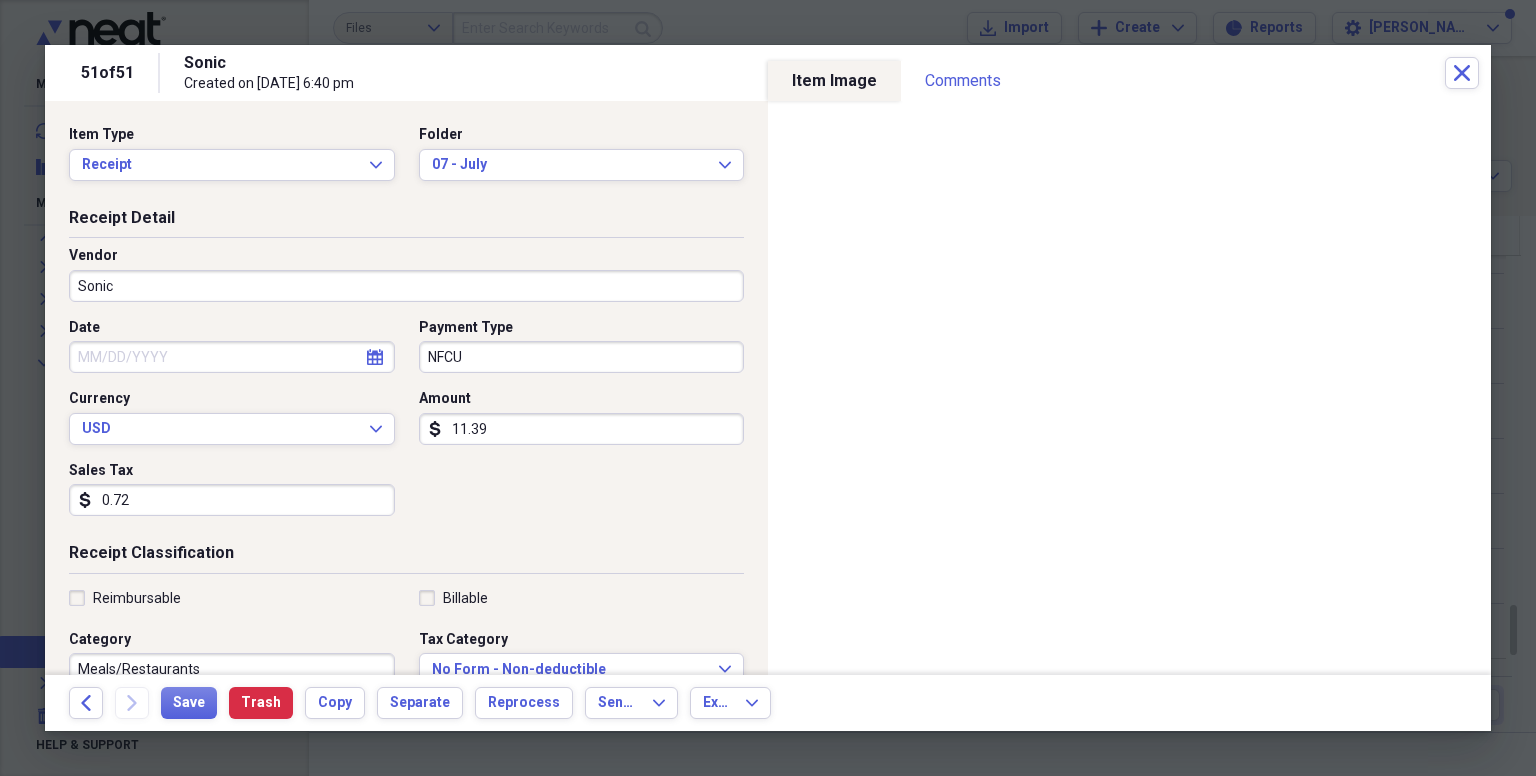 click on "Date" at bounding box center [232, 357] 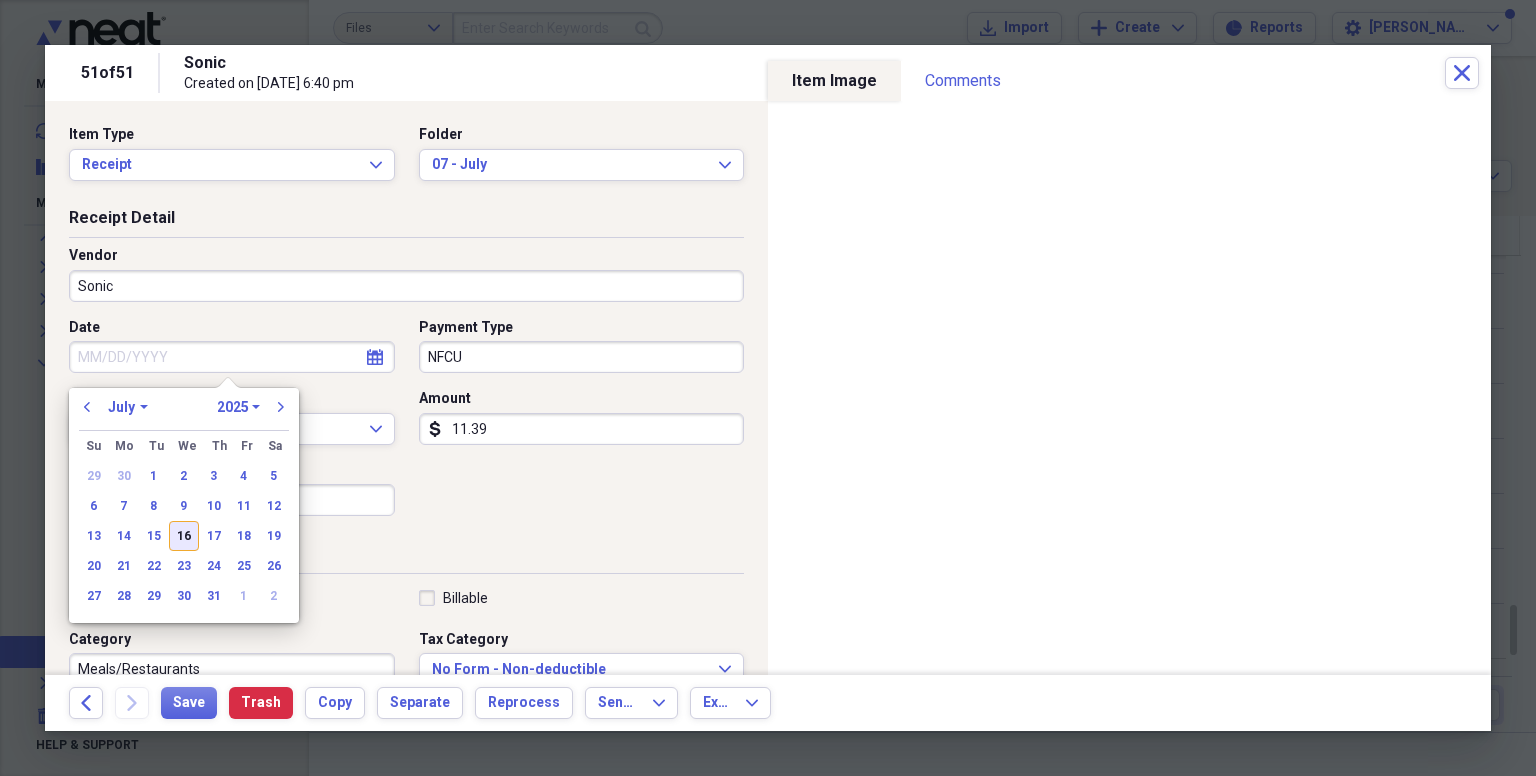 click on "16" at bounding box center [184, 536] 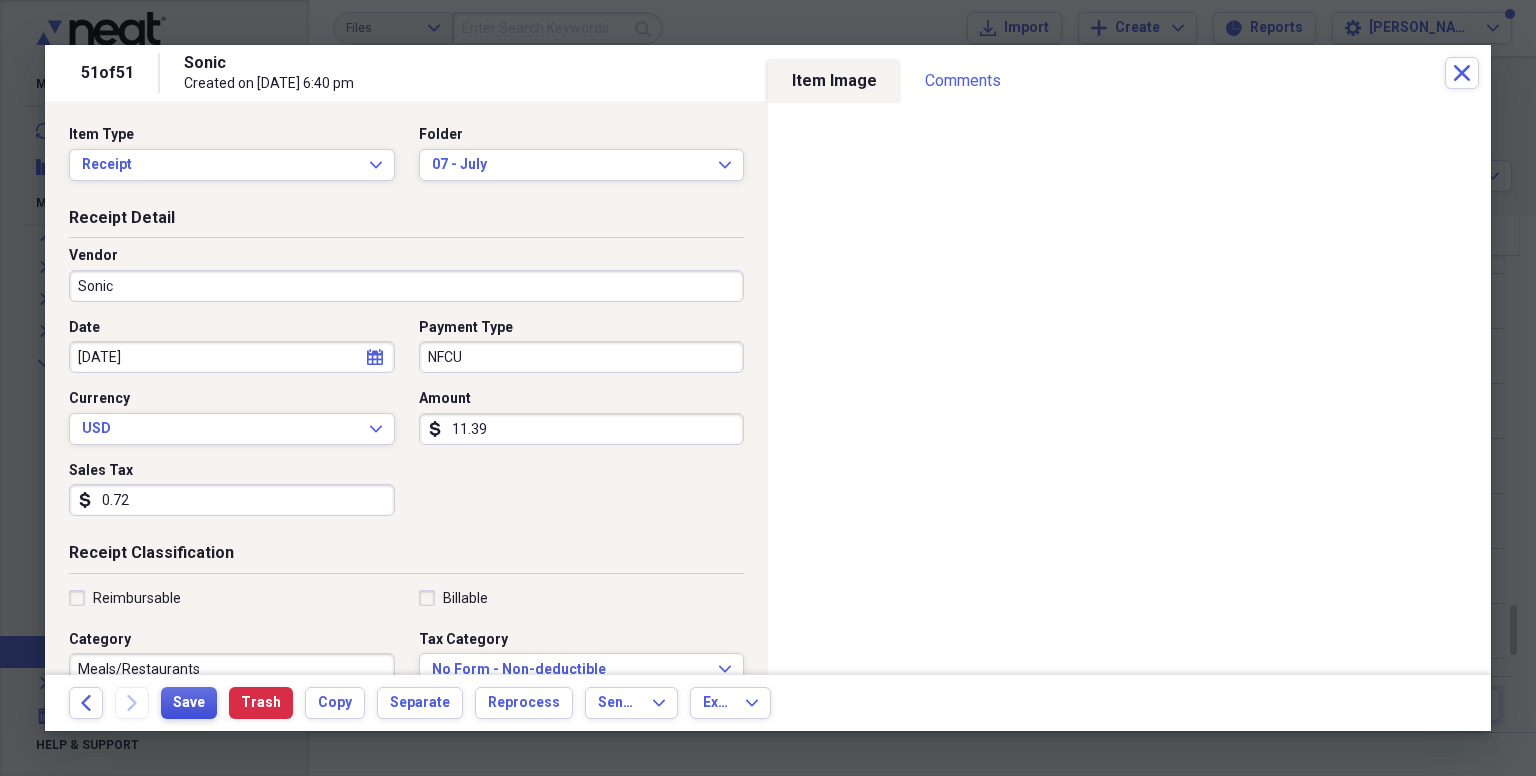click on "Save" at bounding box center (189, 703) 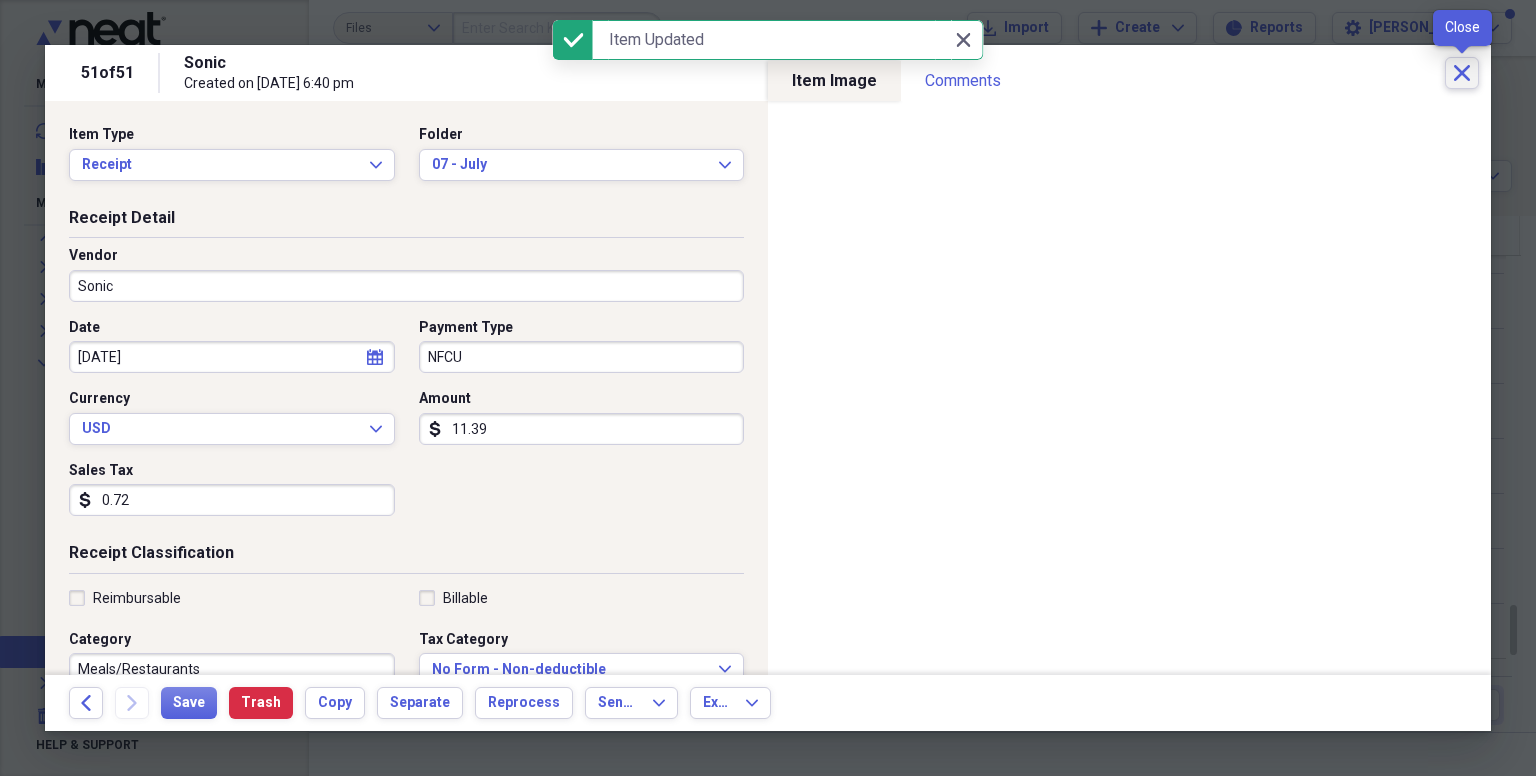 click on "Close" 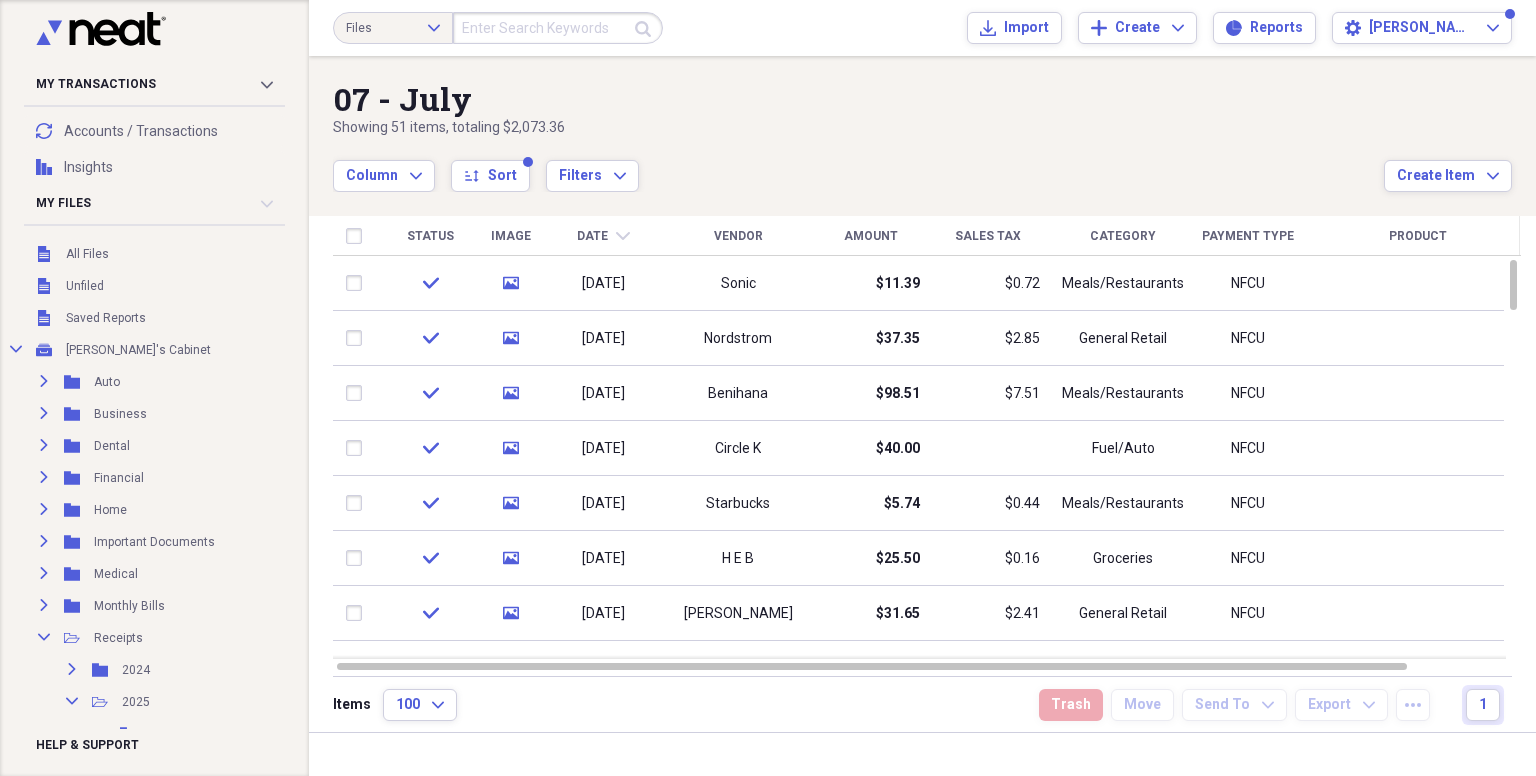 scroll, scrollTop: 0, scrollLeft: 0, axis: both 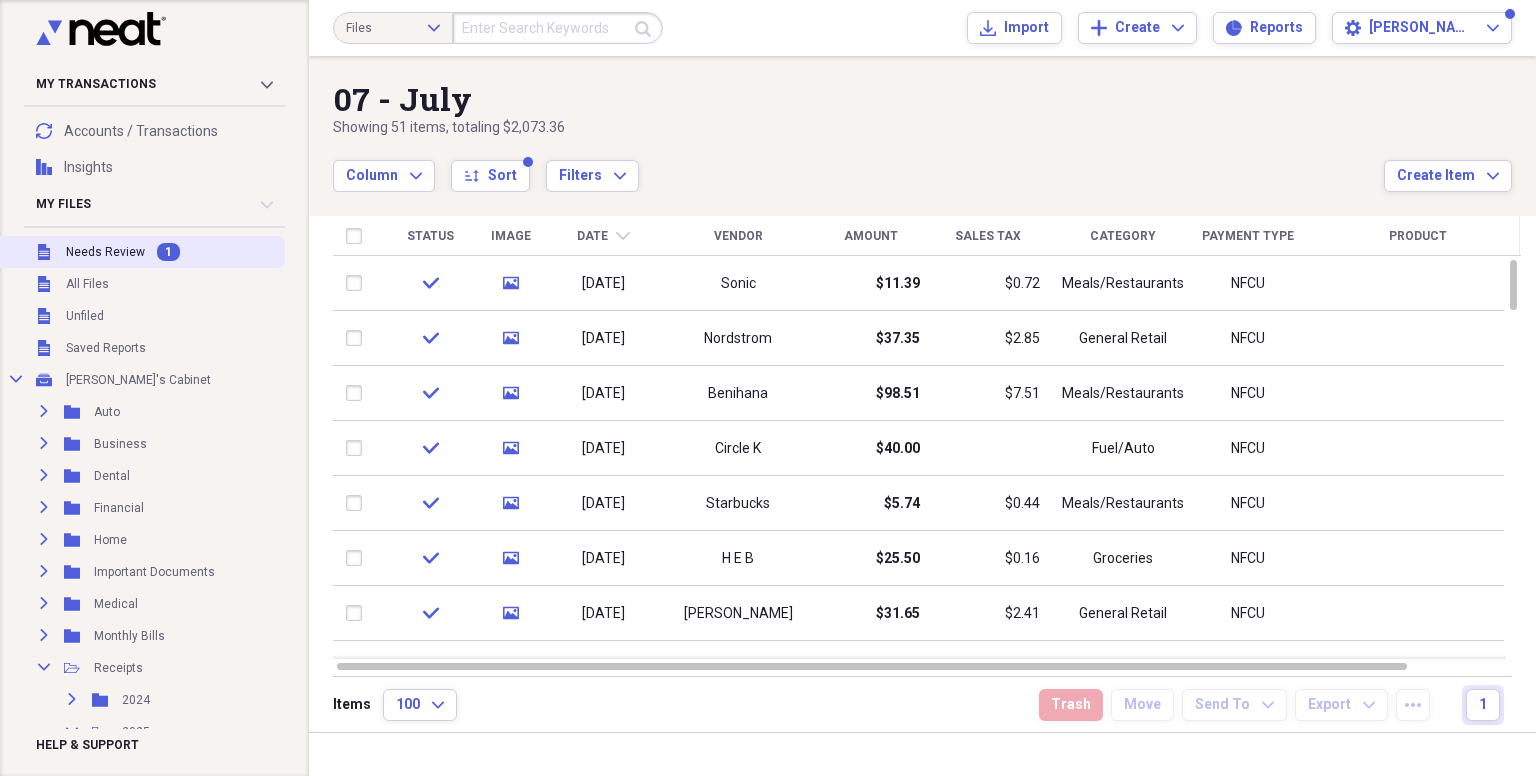 click on "Needs Review" at bounding box center (105, 252) 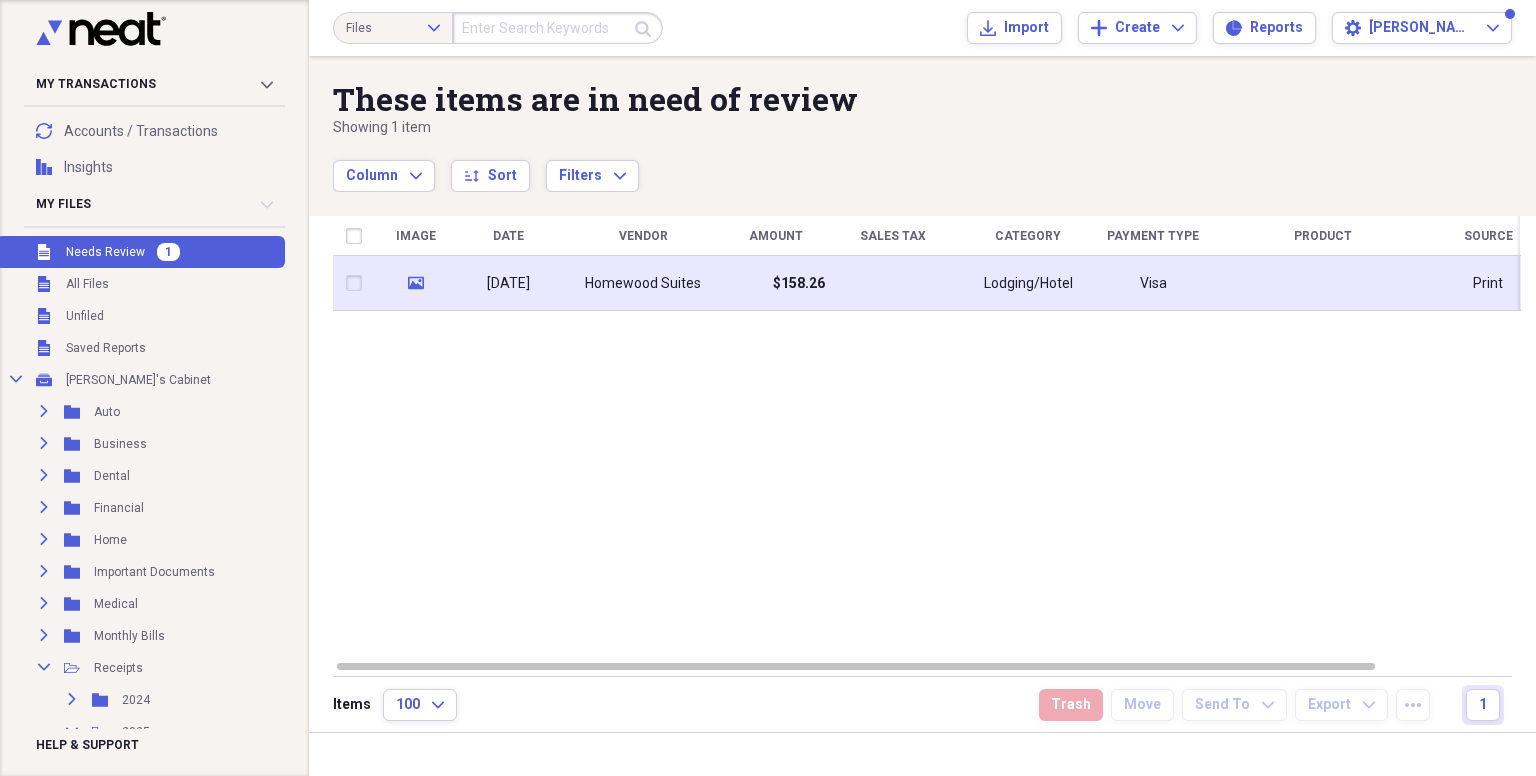 click on "[DATE]" at bounding box center (508, 283) 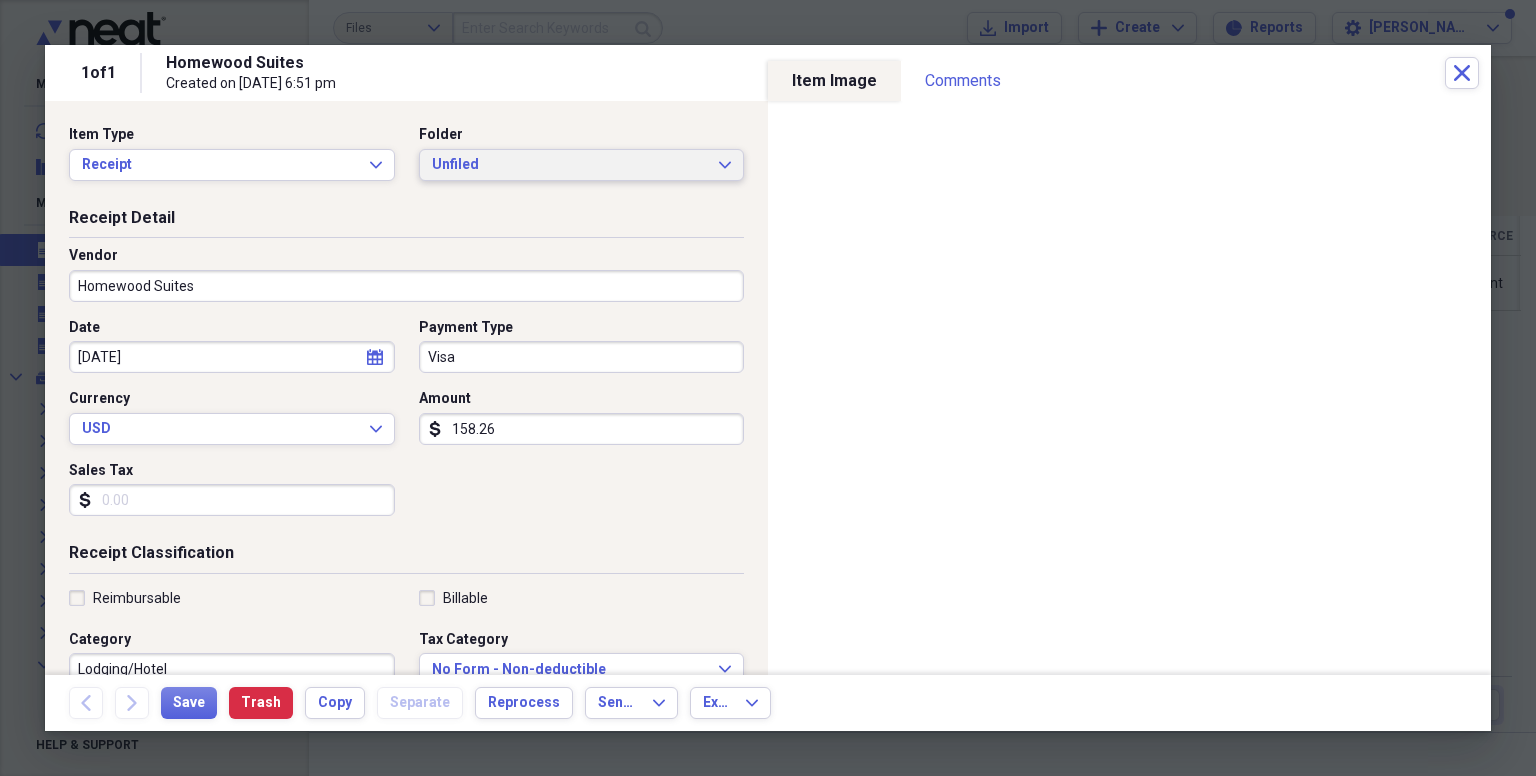 click on "Unfiled" at bounding box center (570, 165) 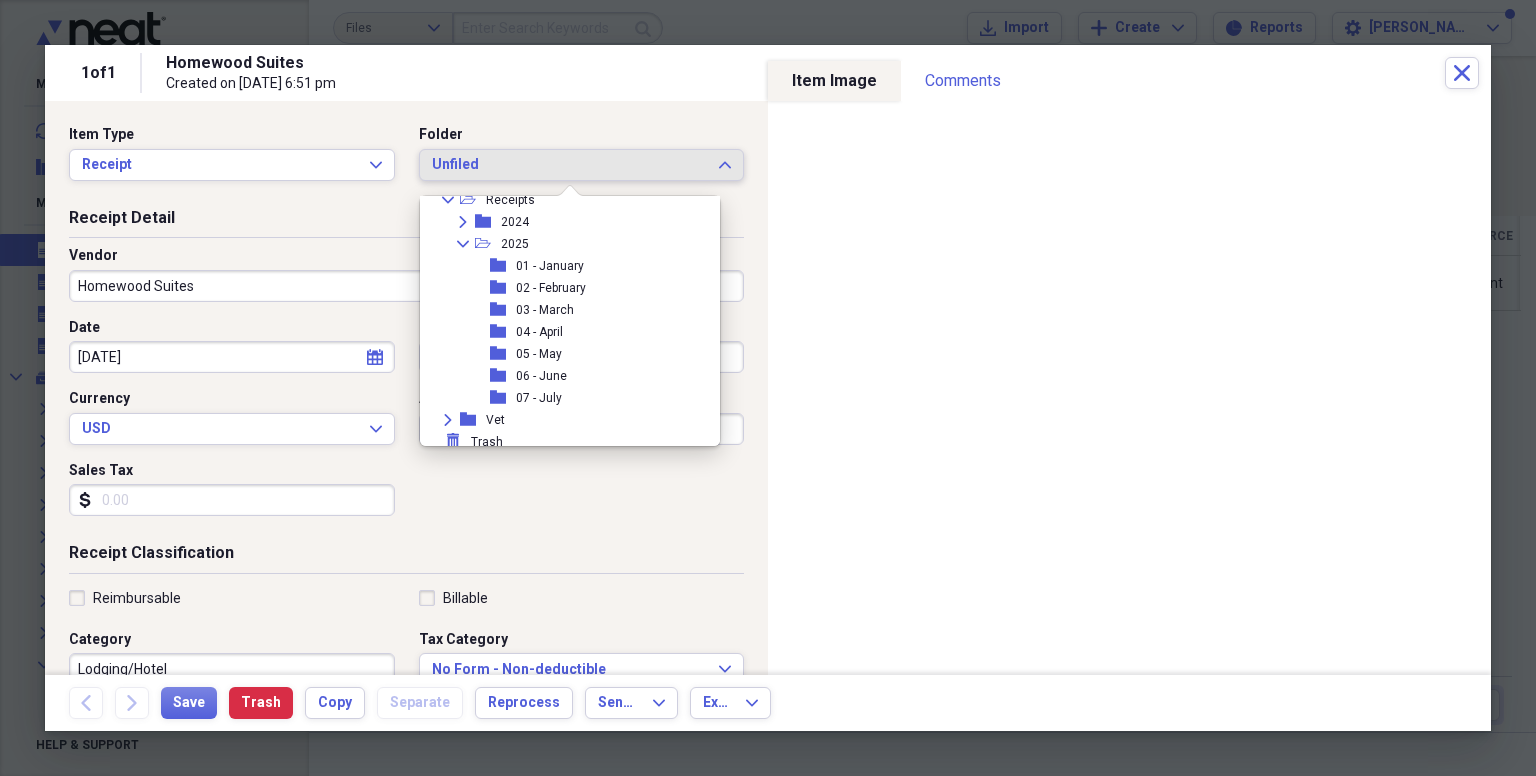scroll, scrollTop: 248, scrollLeft: 0, axis: vertical 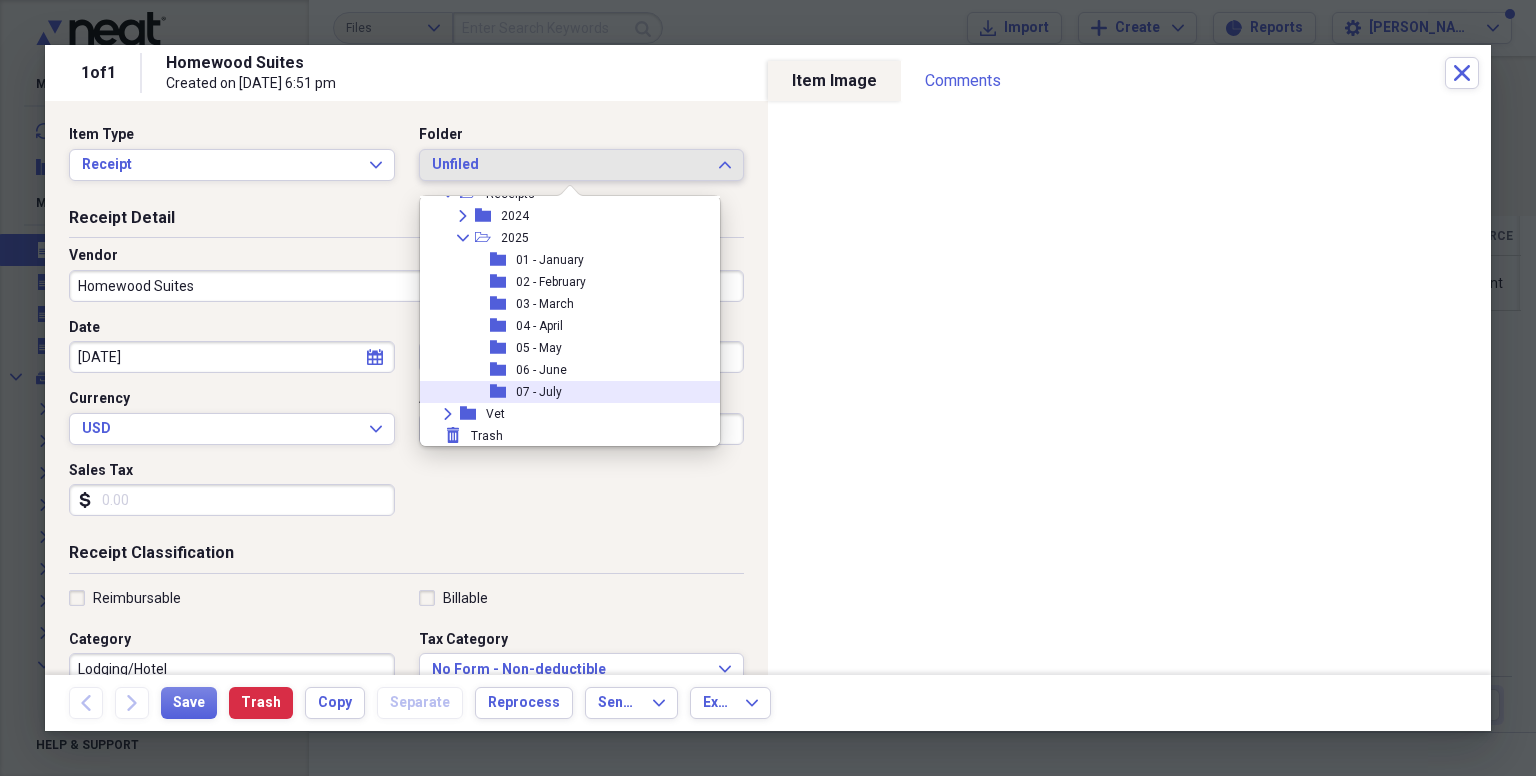 click on "folder 07 - July" at bounding box center [562, 392] 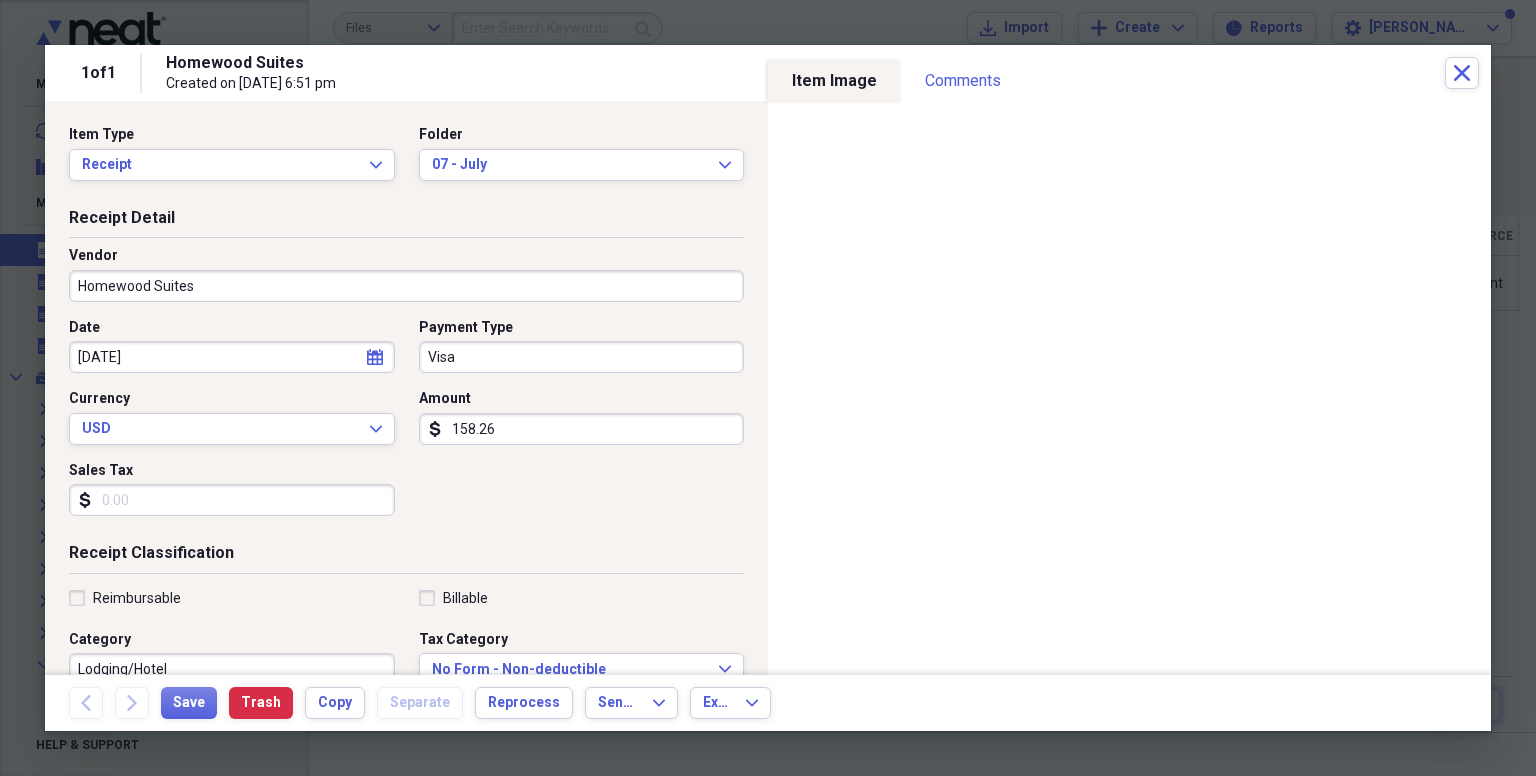click on "Visa" at bounding box center [582, 357] 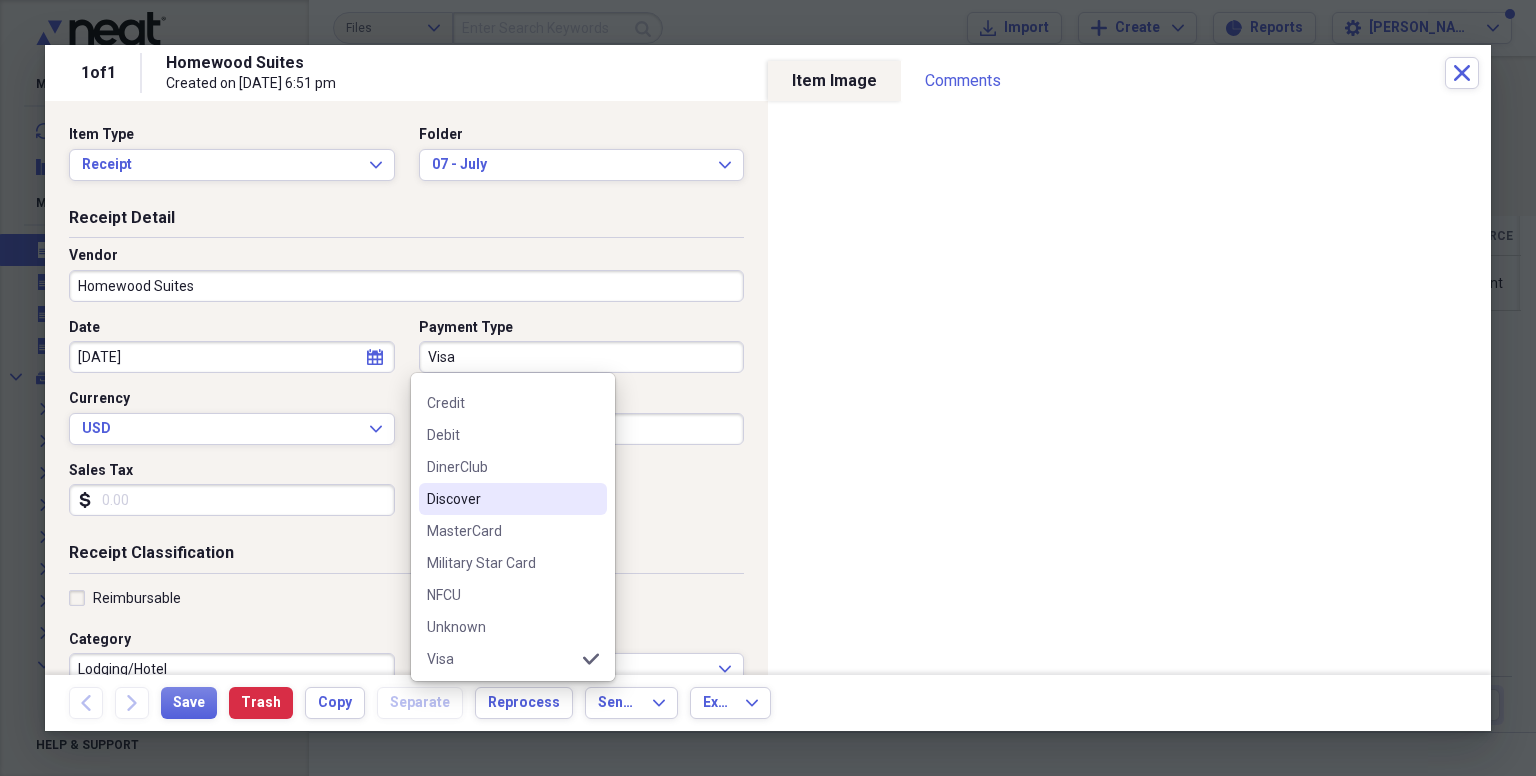 scroll, scrollTop: 156, scrollLeft: 0, axis: vertical 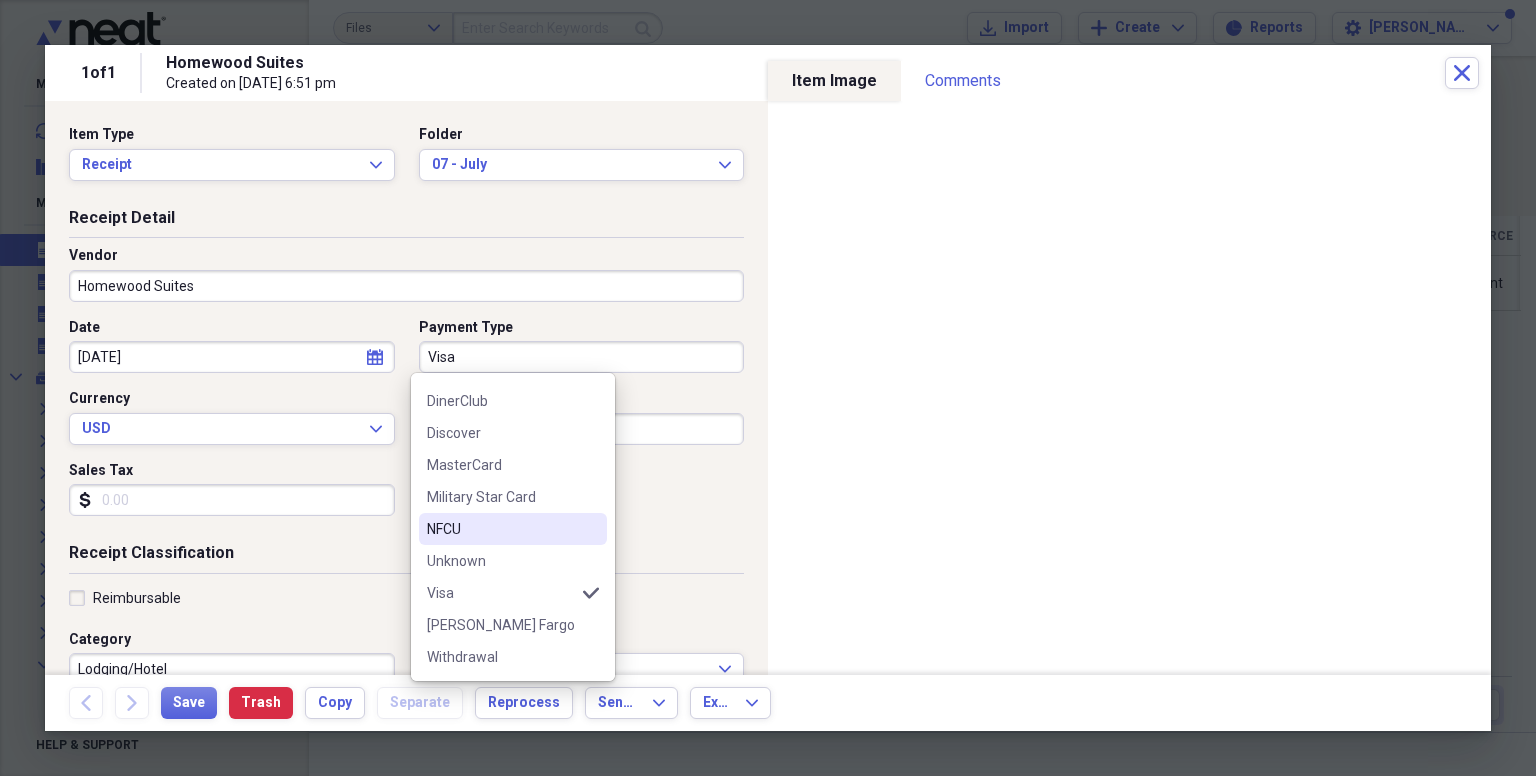 click on "NFCU" at bounding box center (501, 529) 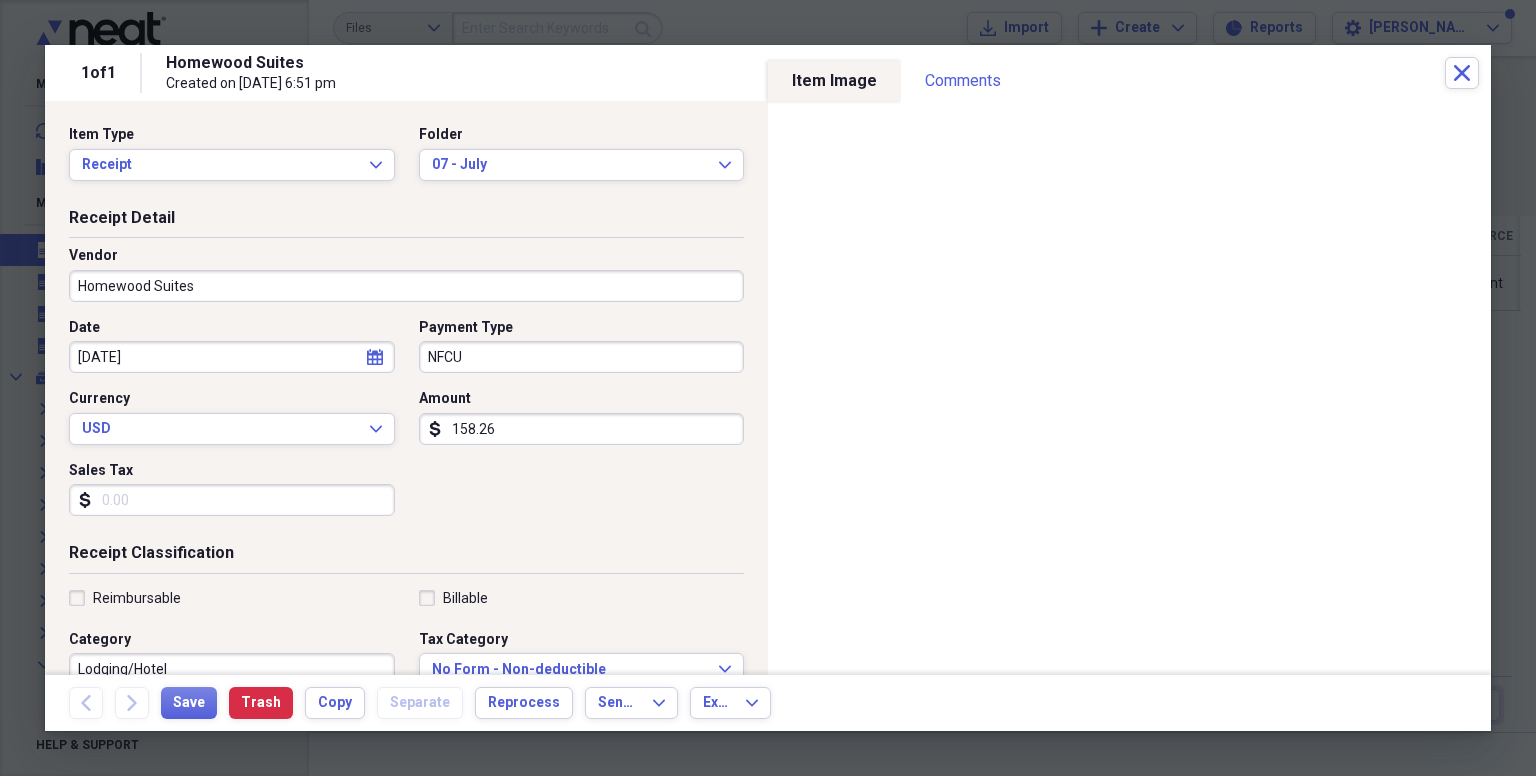 click on "Sales Tax" at bounding box center (232, 500) 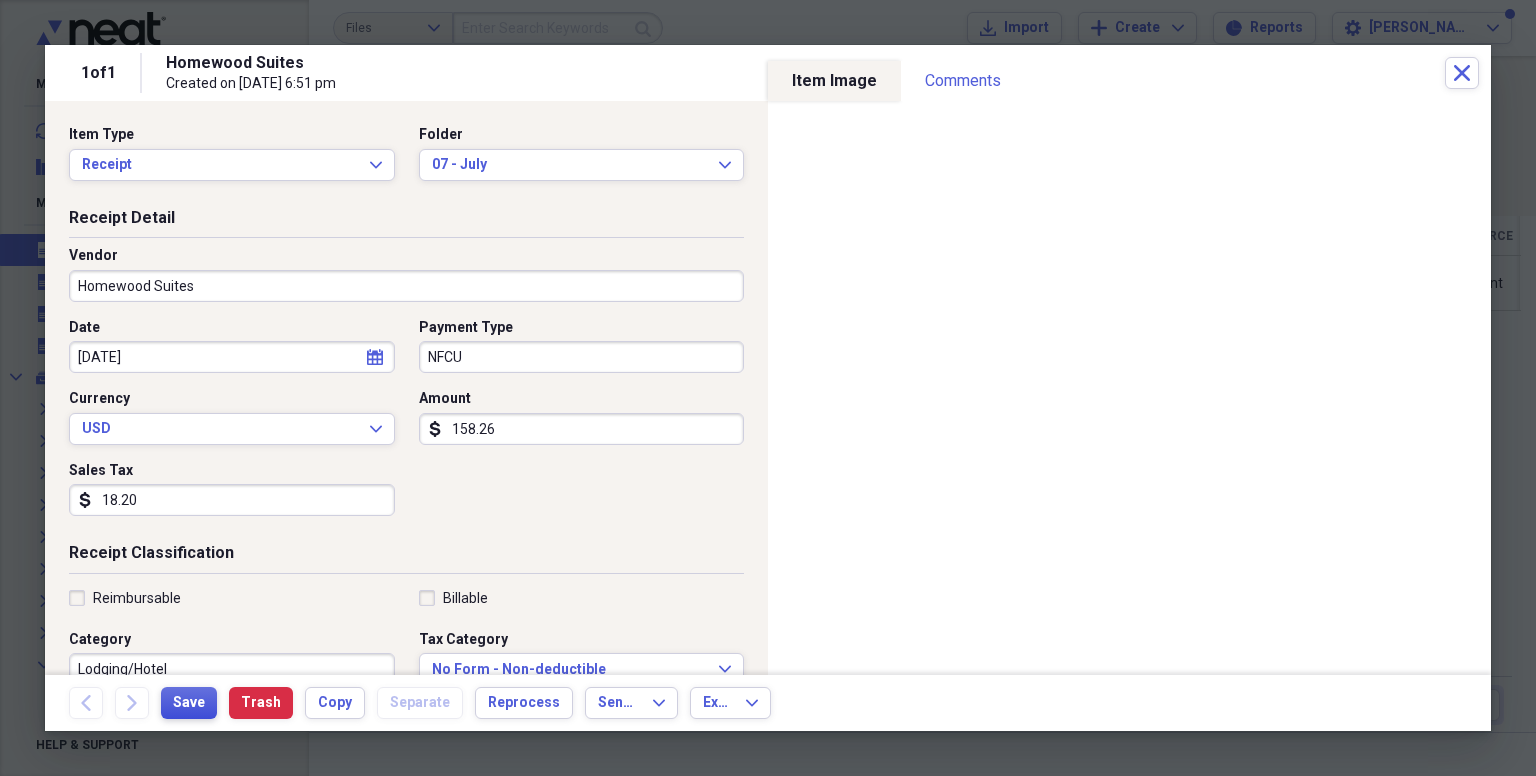 type on "18.20" 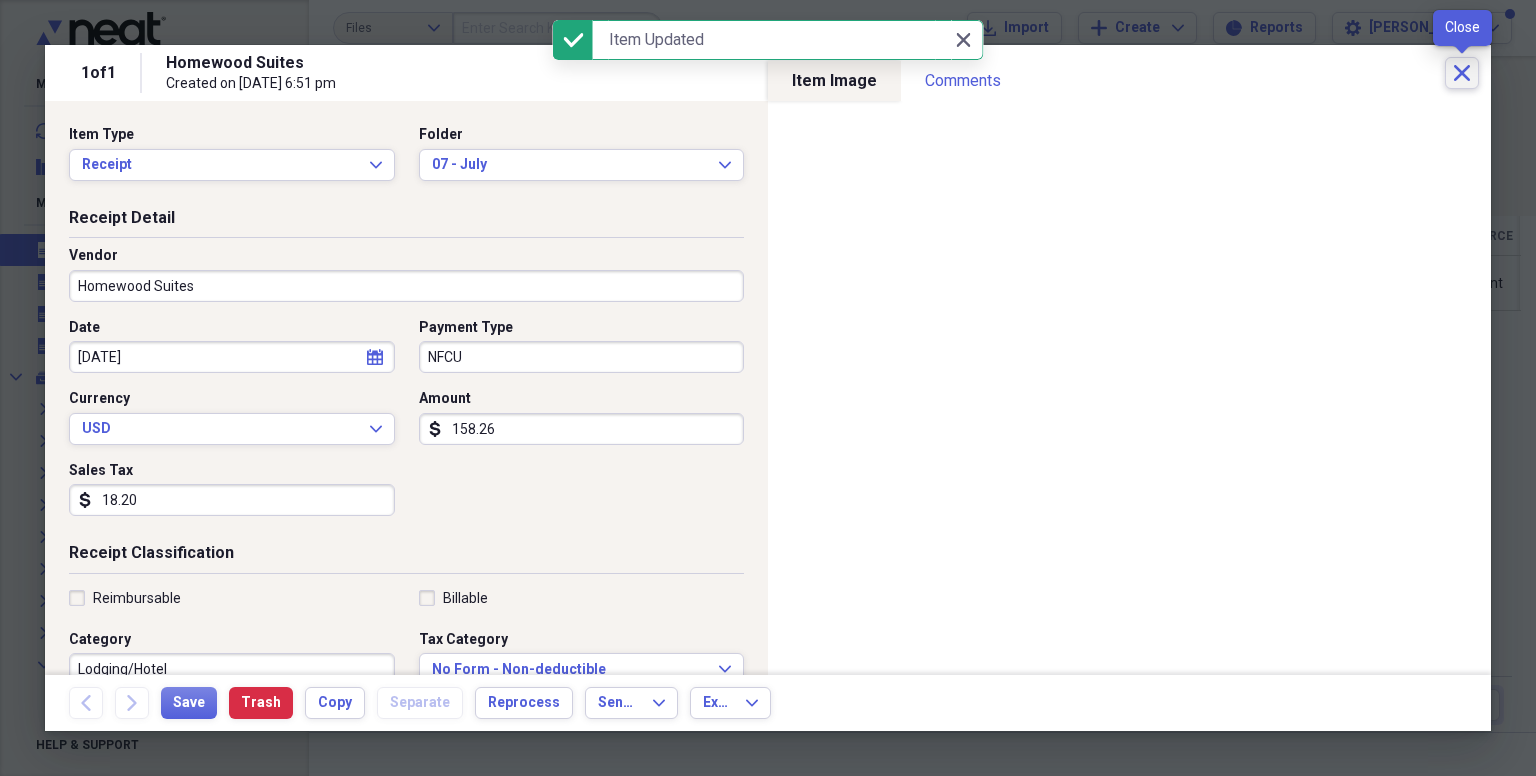 click 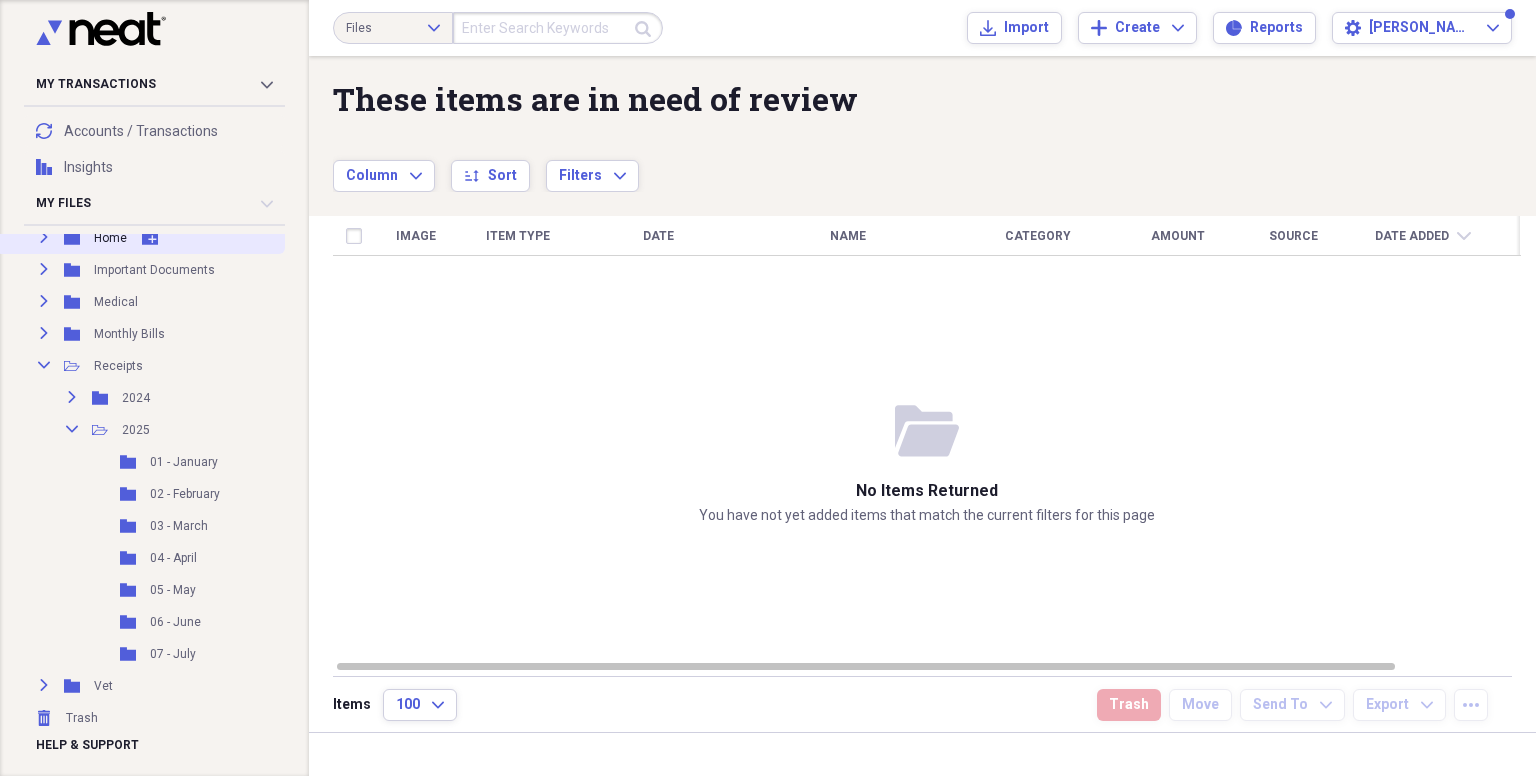 scroll, scrollTop: 302, scrollLeft: 0, axis: vertical 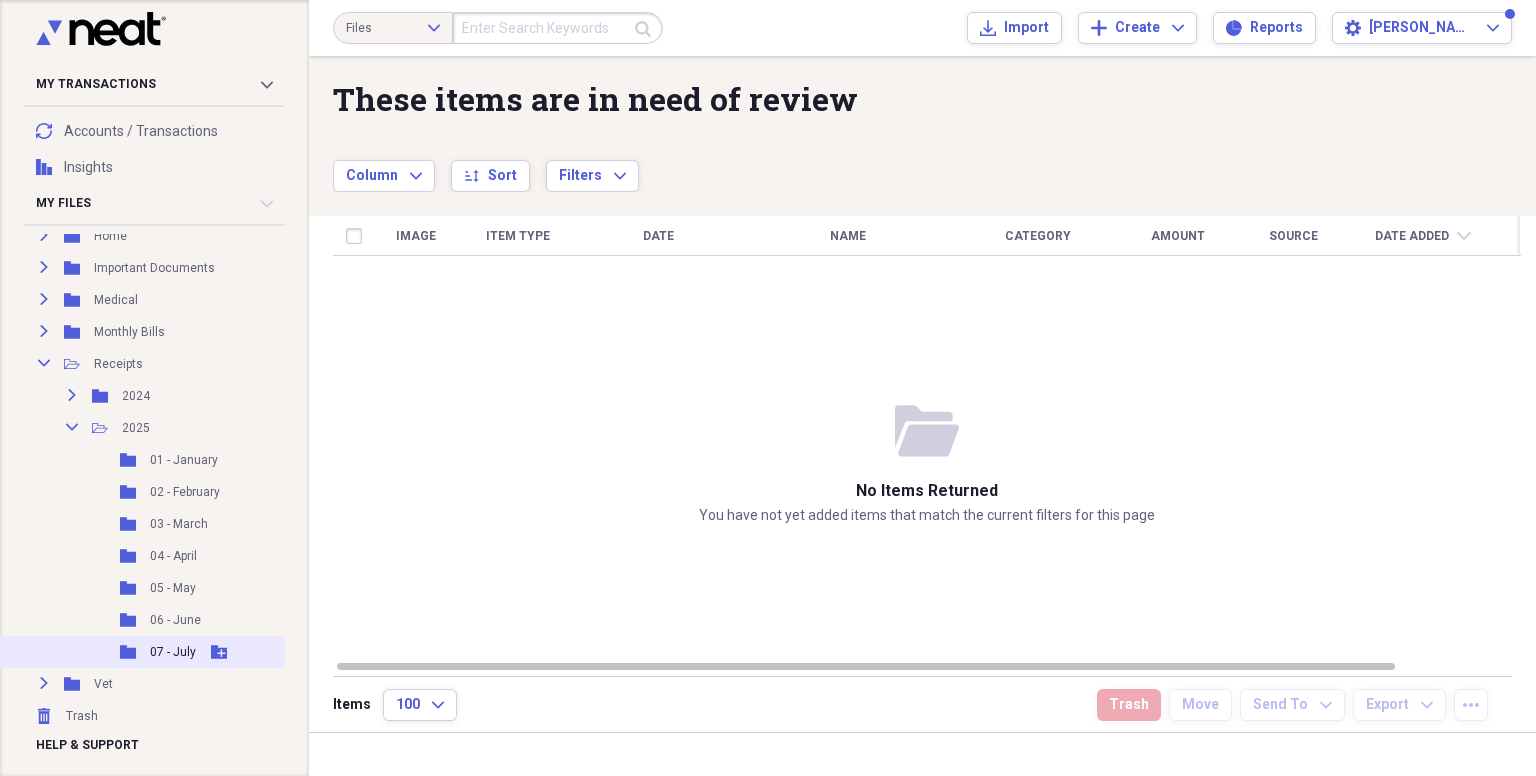 click on "07 - July" at bounding box center [173, 652] 